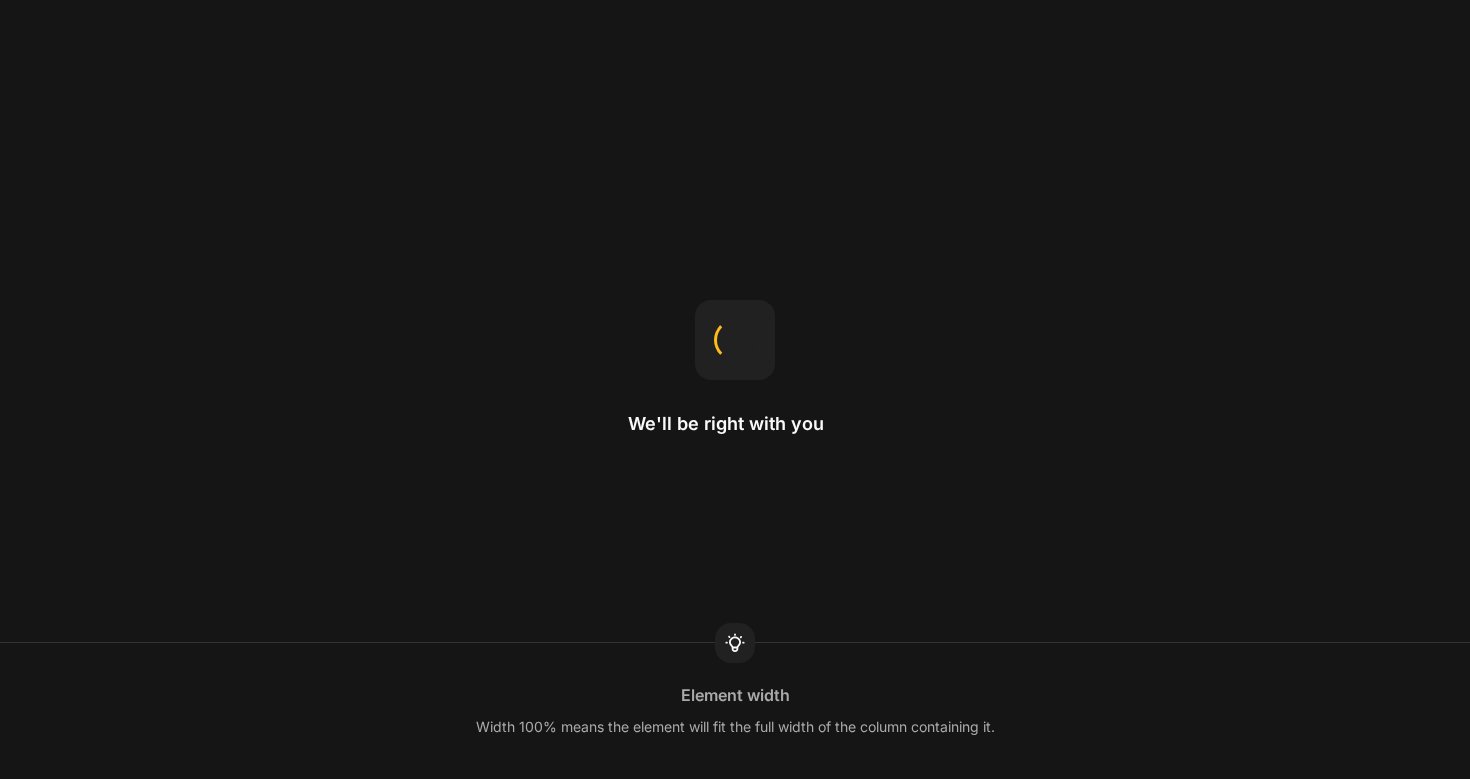 scroll, scrollTop: 0, scrollLeft: 0, axis: both 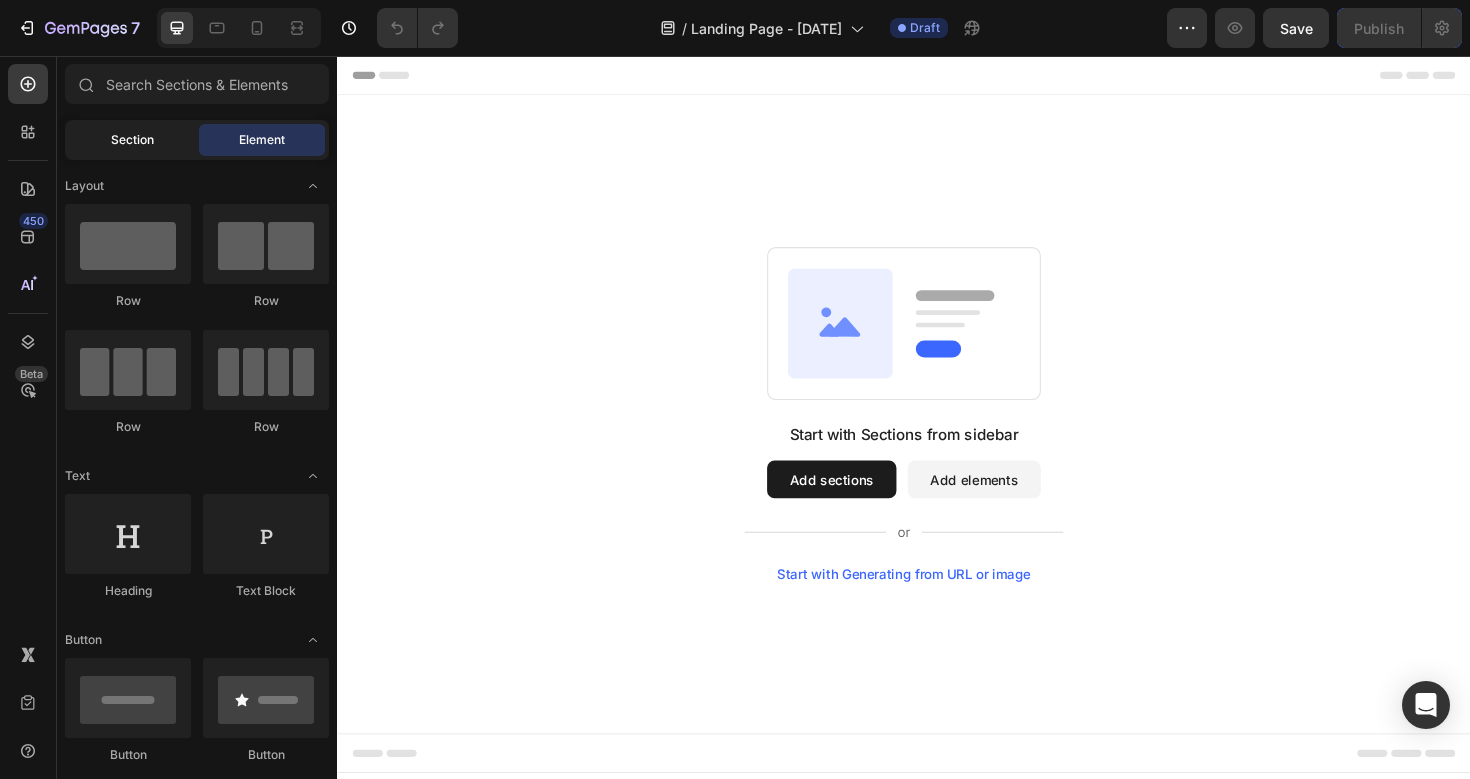 click on "Section" 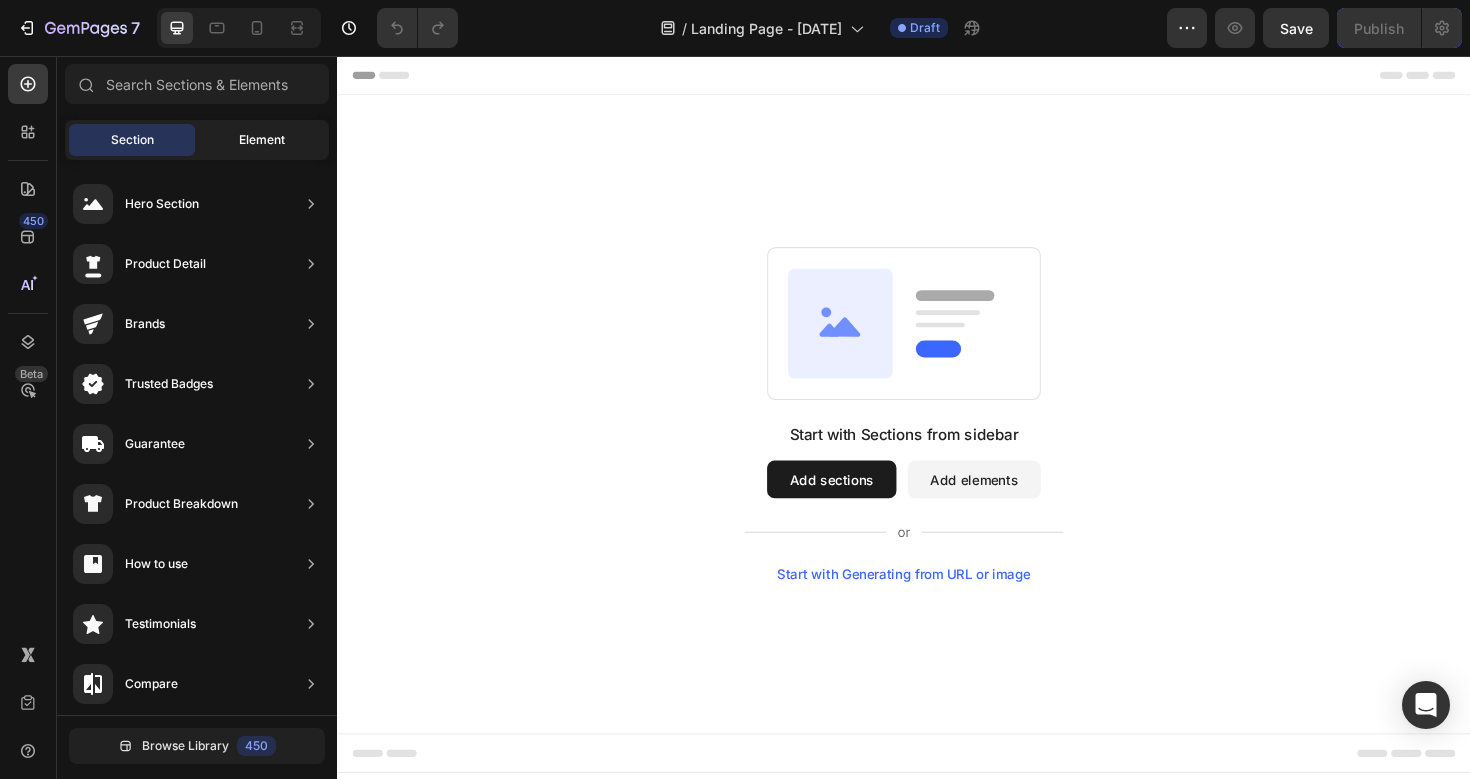 click on "Element" at bounding box center [262, 140] 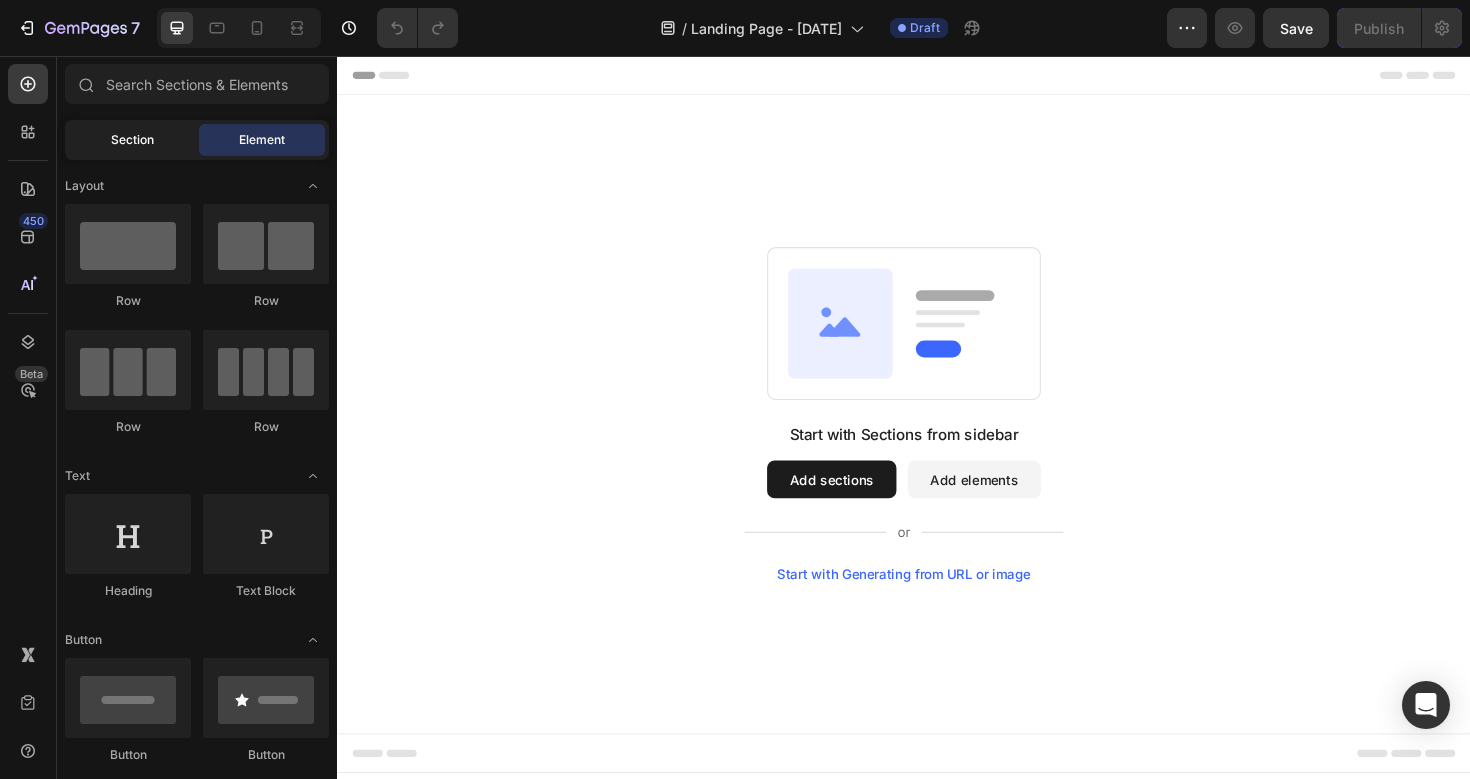 click on "Section" 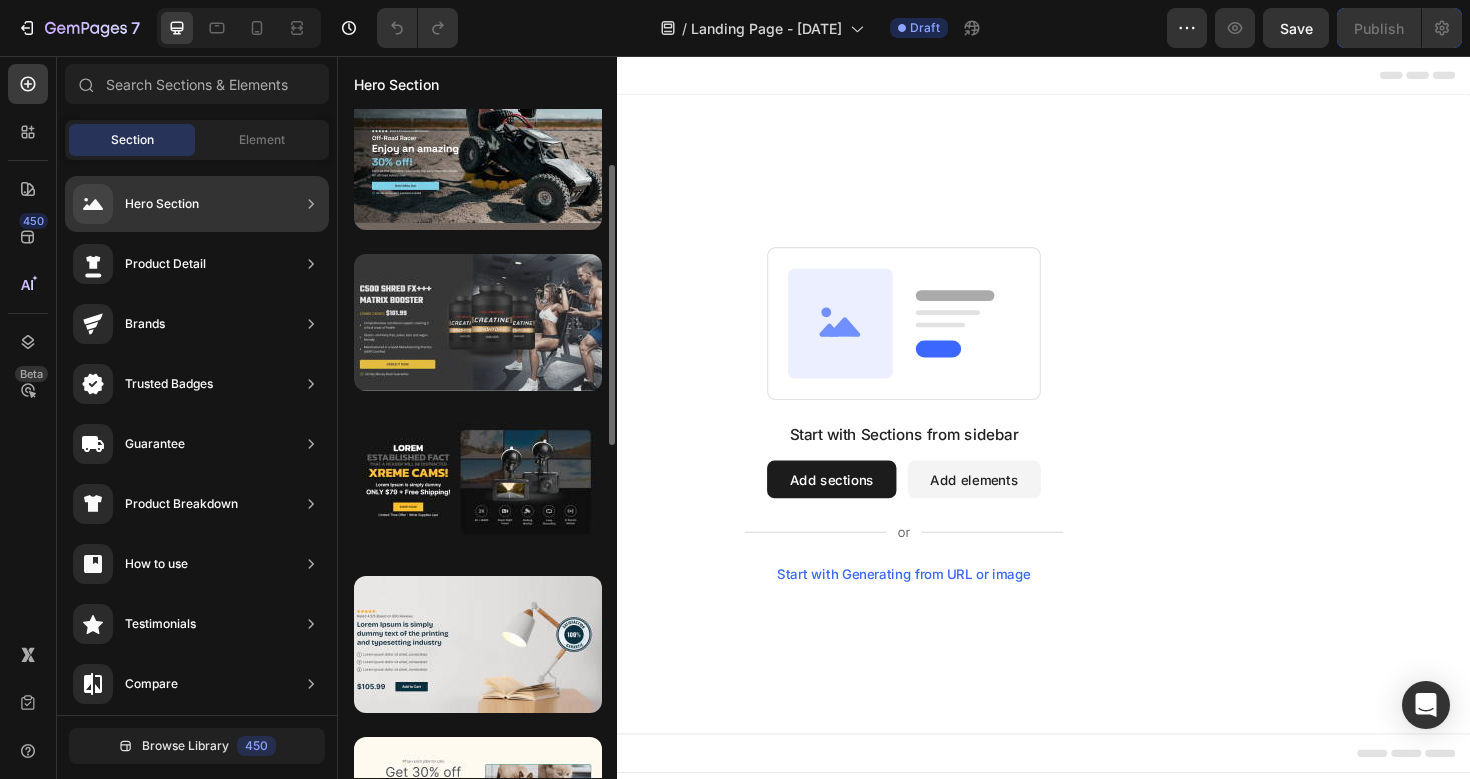 scroll, scrollTop: 0, scrollLeft: 0, axis: both 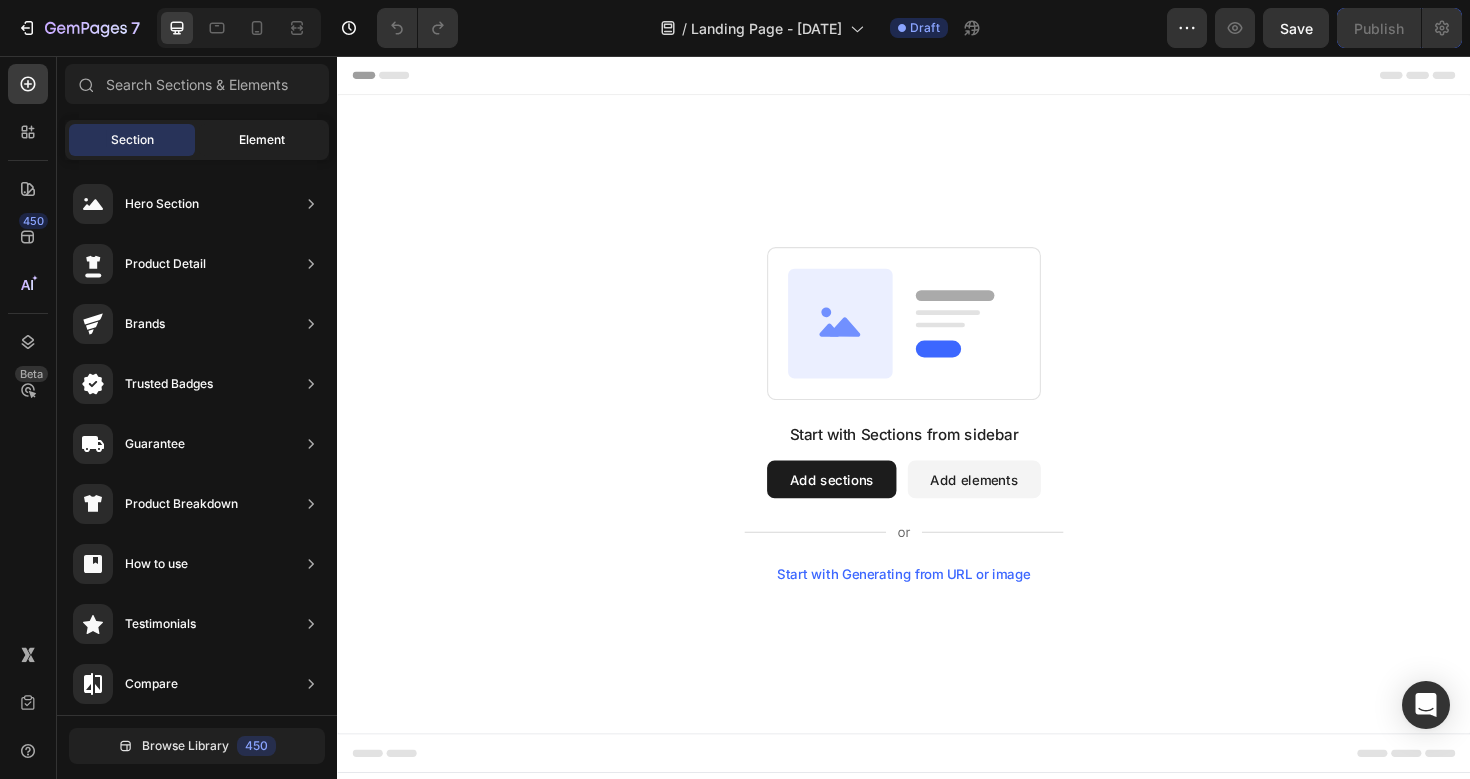 click on "Element" at bounding box center (262, 140) 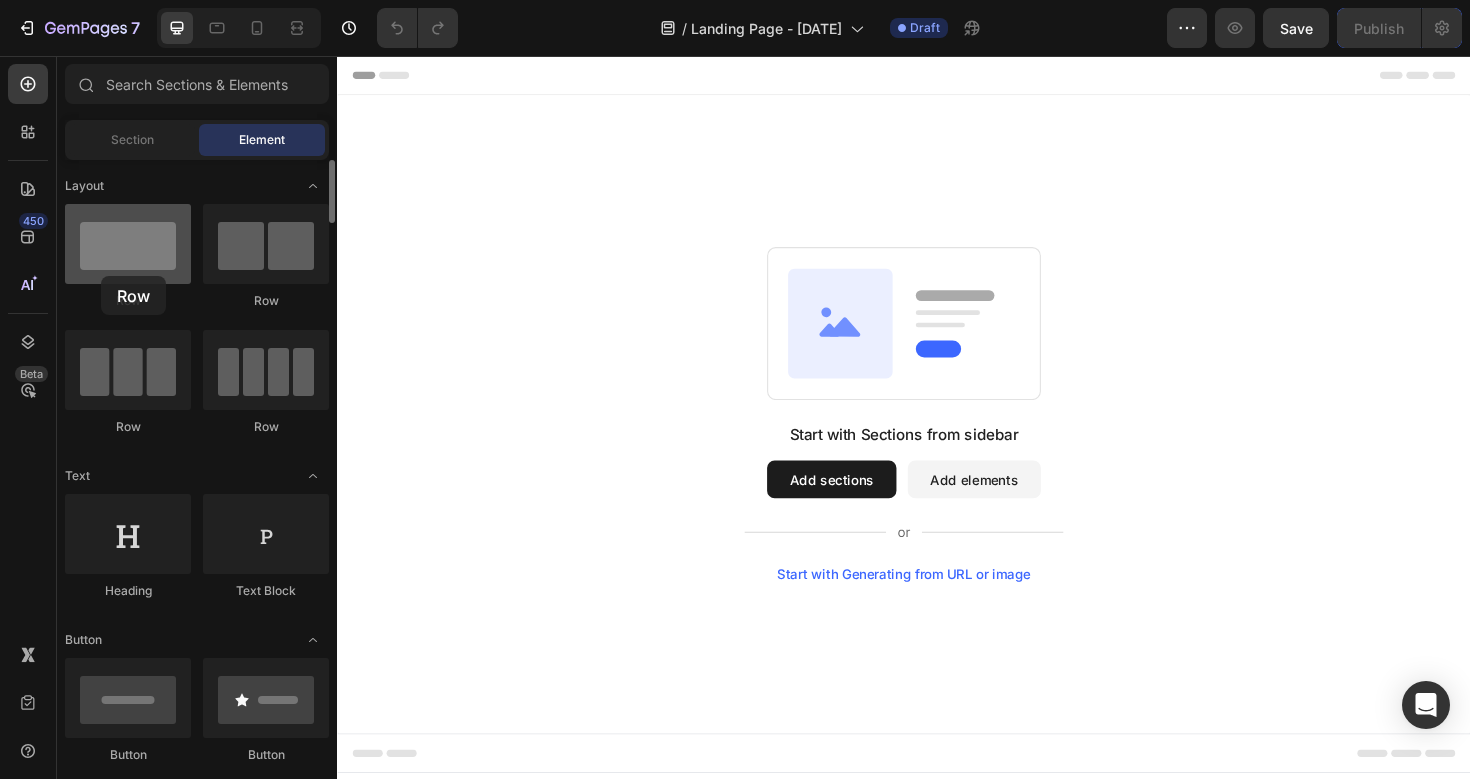click at bounding box center (128, 244) 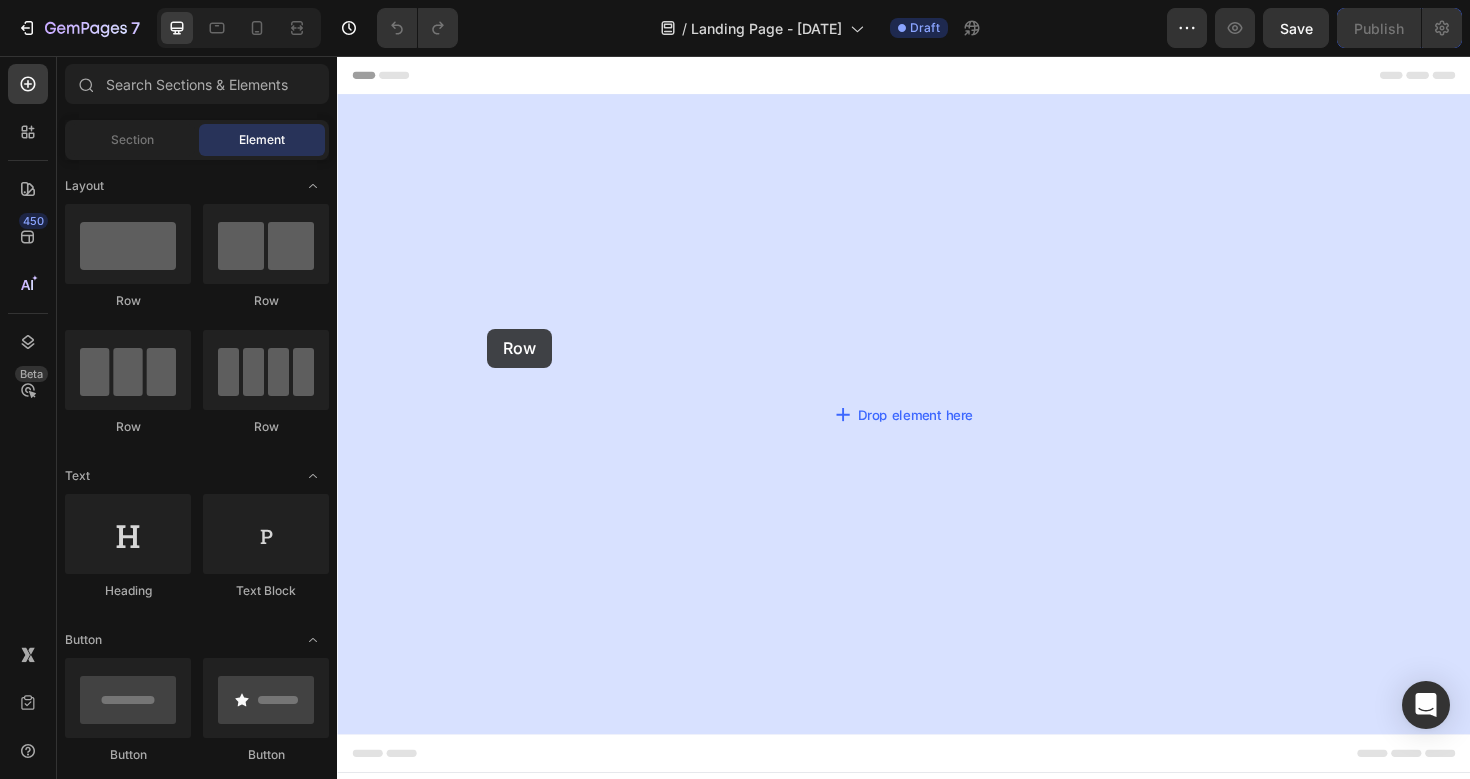 drag, startPoint x: 442, startPoint y: 330, endPoint x: 497, endPoint y: 344, distance: 56.753853 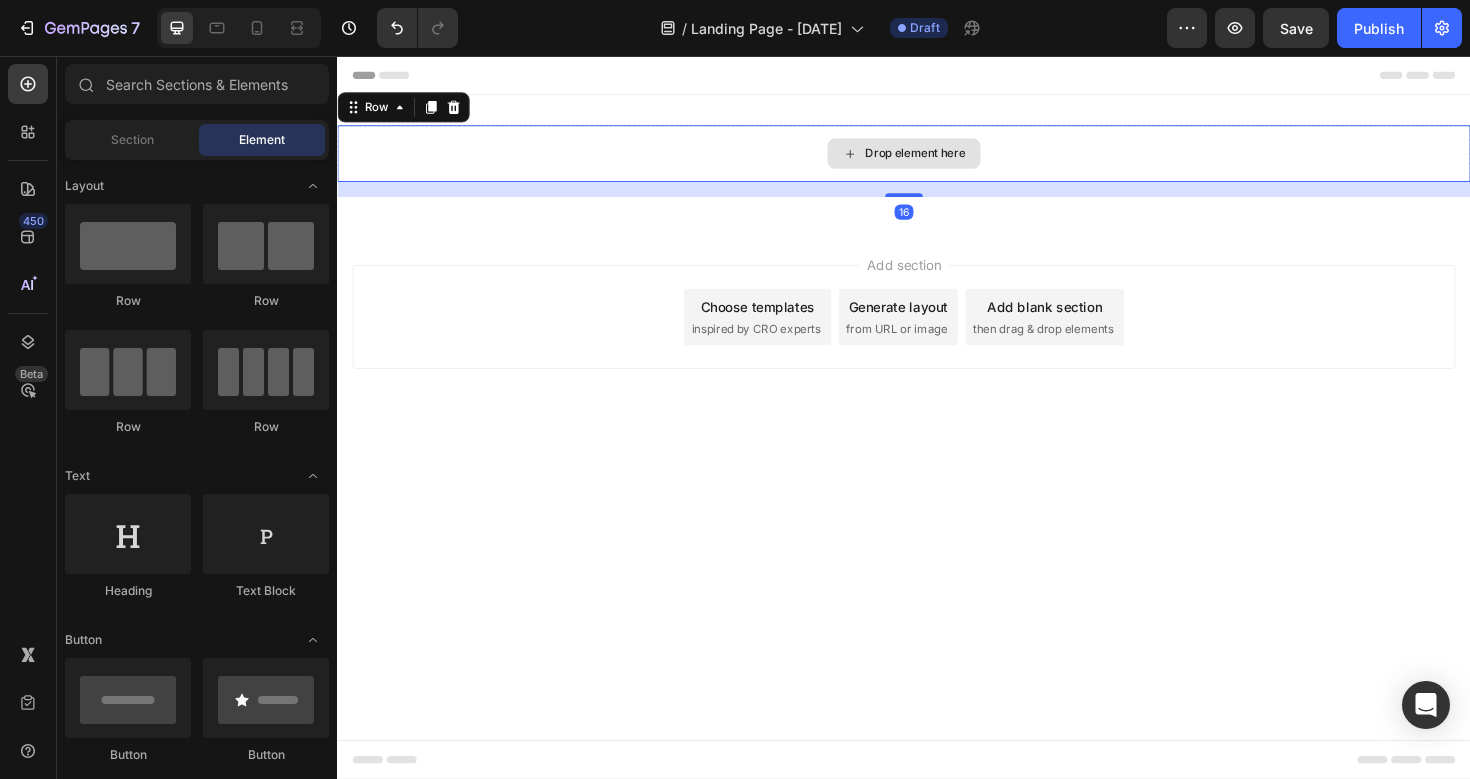 click on "Drop element here" at bounding box center (949, 159) 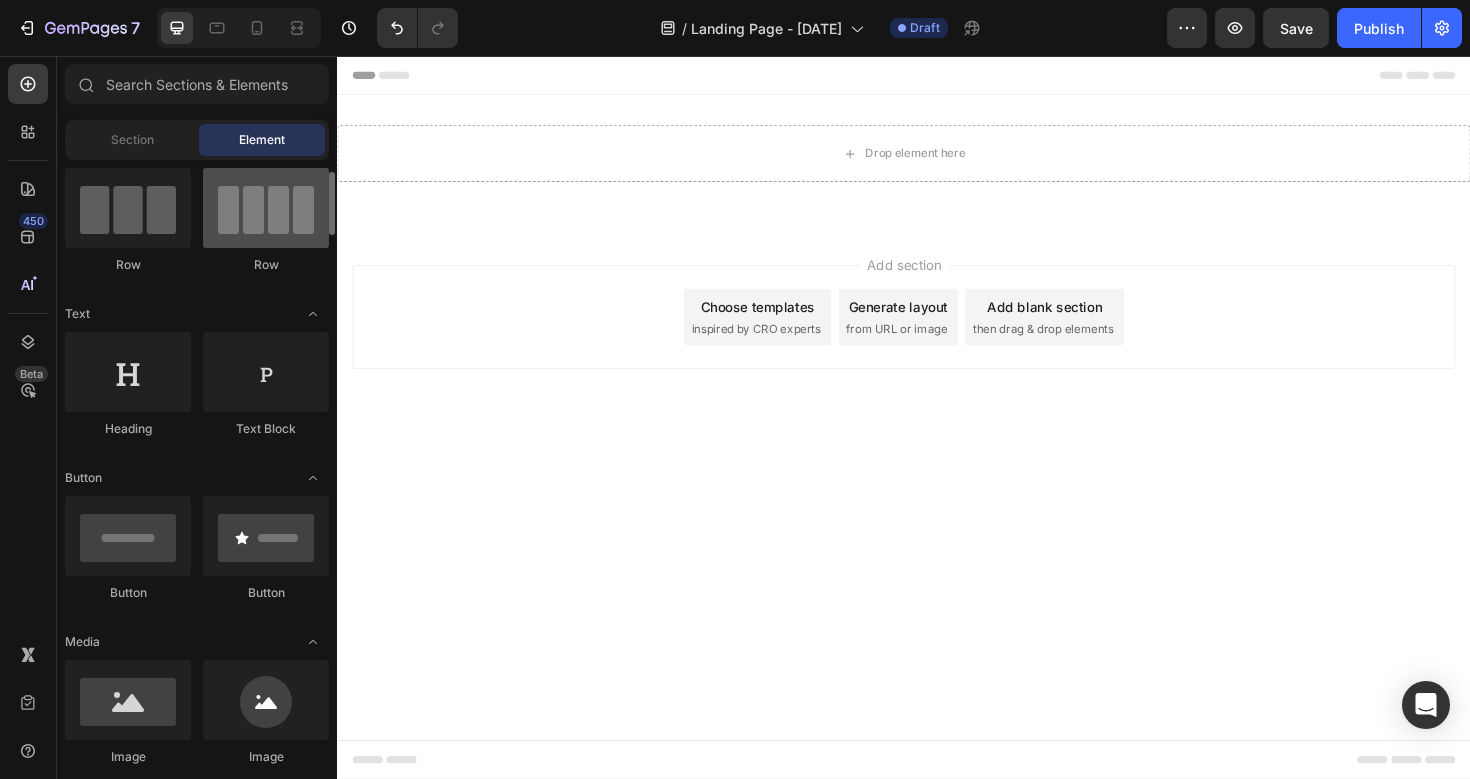 scroll, scrollTop: 151, scrollLeft: 0, axis: vertical 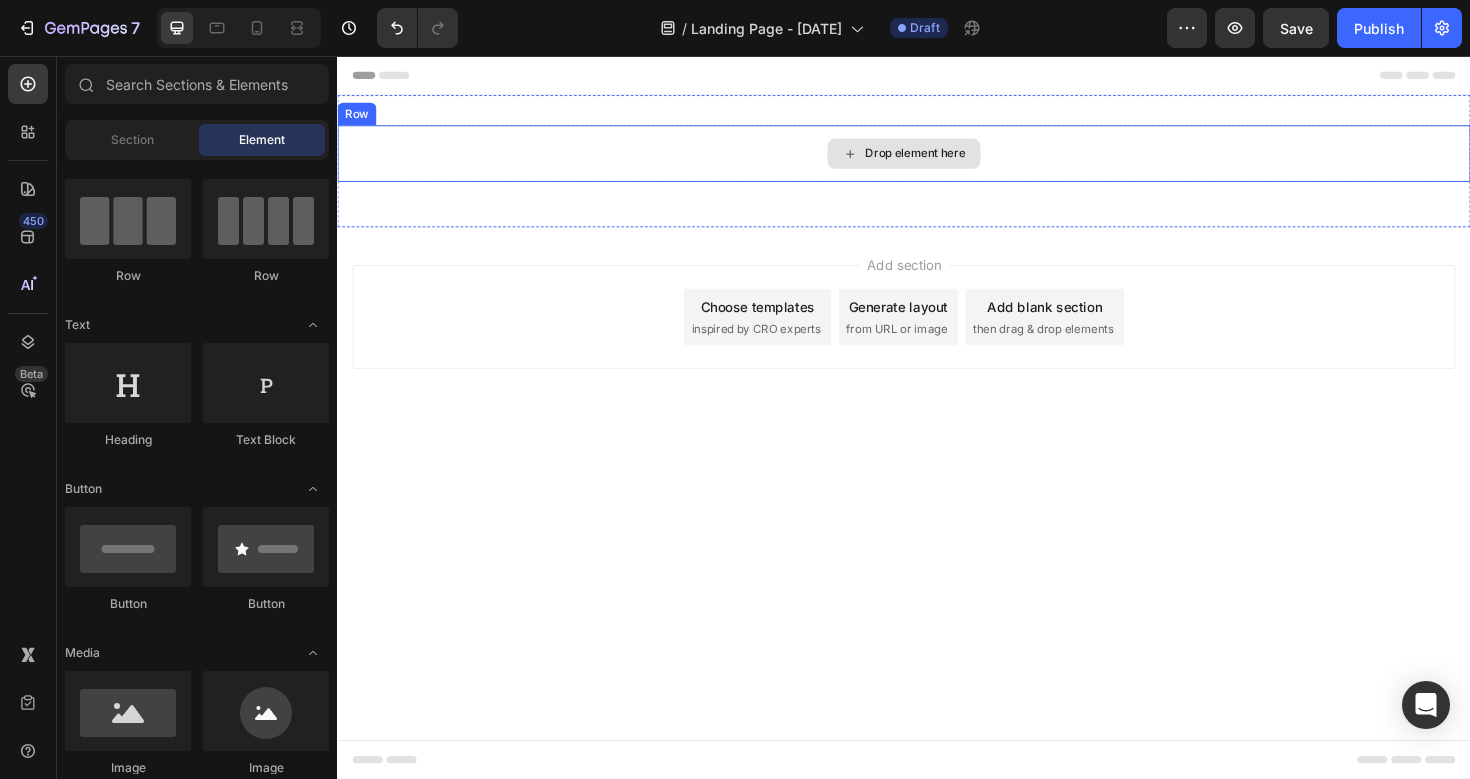 click on "Drop element here" at bounding box center [937, 159] 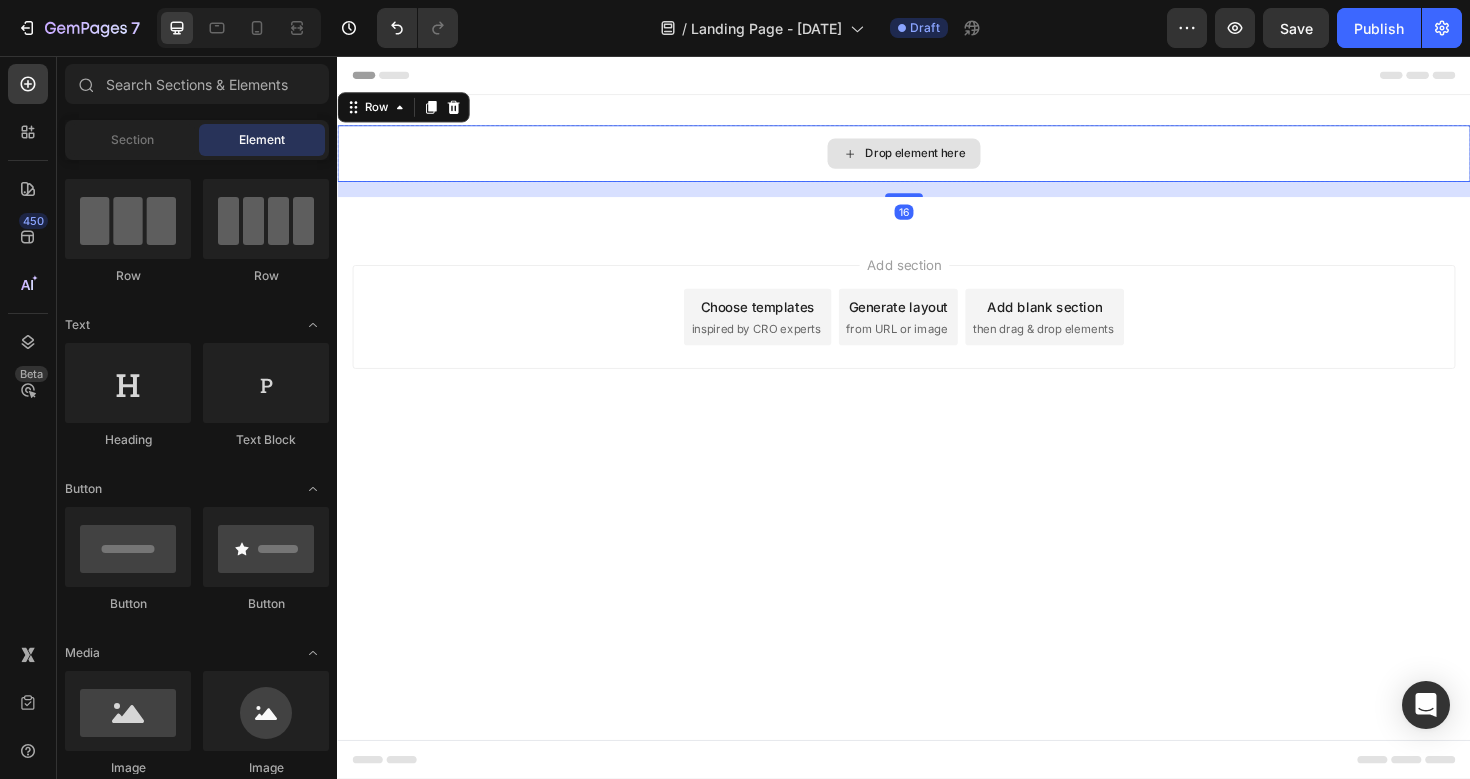 click on "Drop element here" at bounding box center [937, 159] 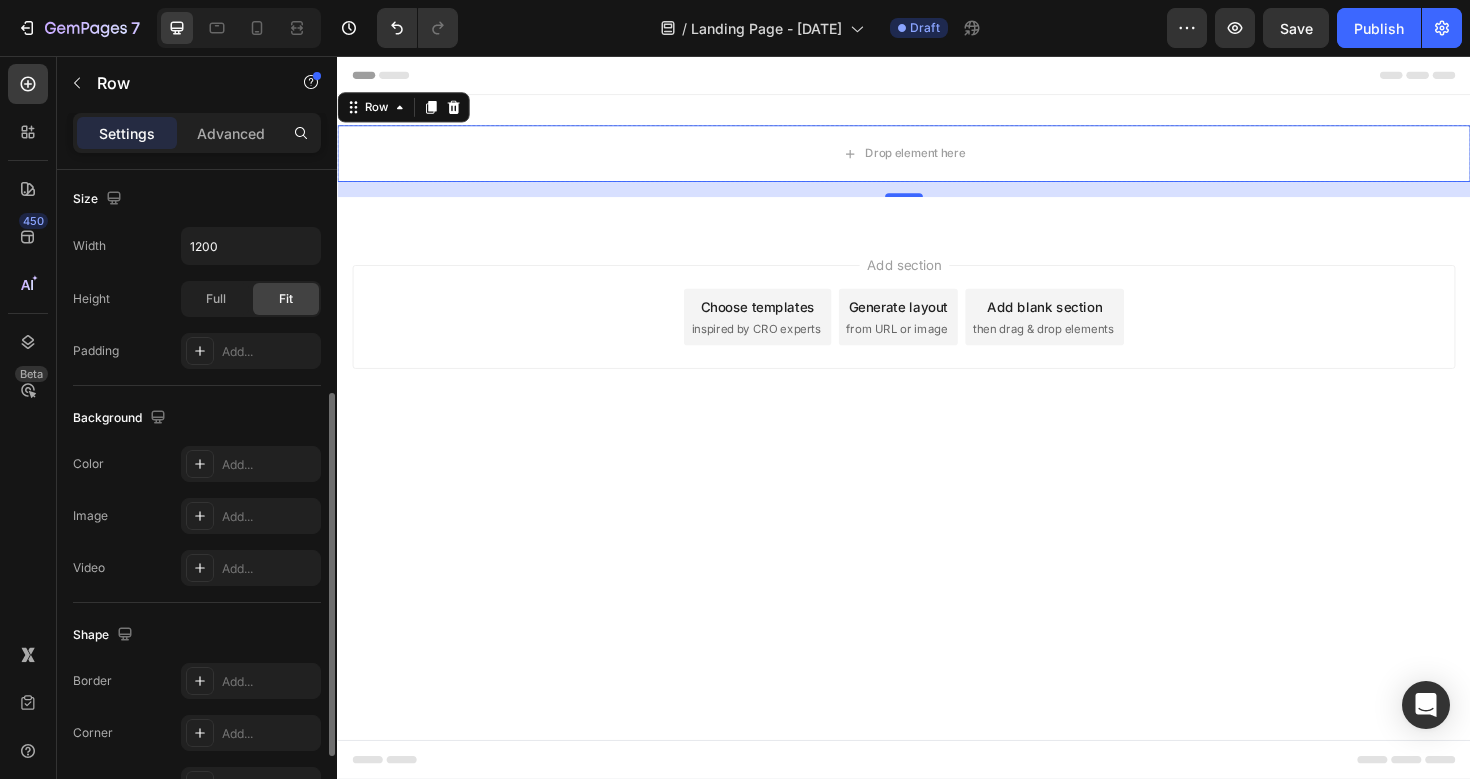 scroll, scrollTop: 437, scrollLeft: 0, axis: vertical 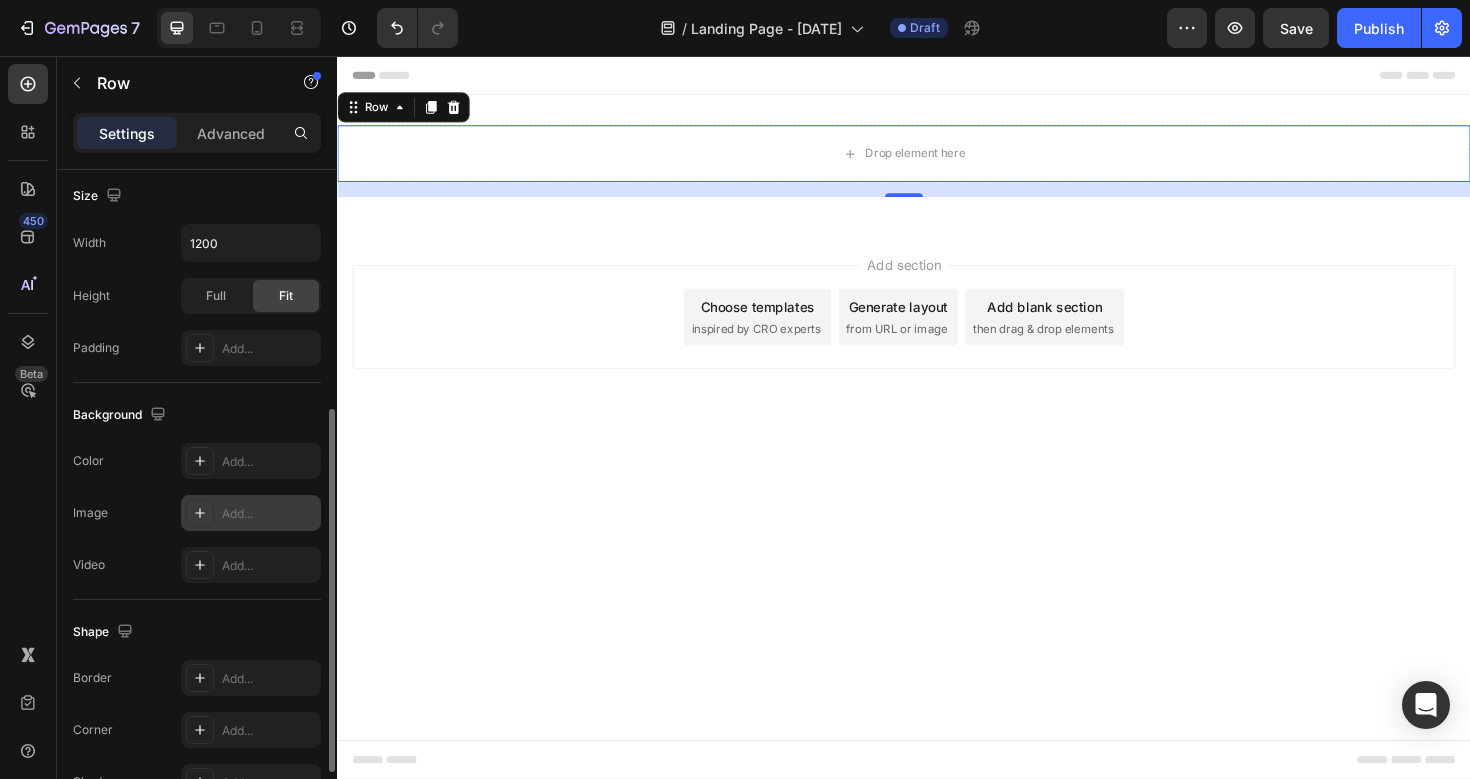 click on "Add..." at bounding box center (269, 514) 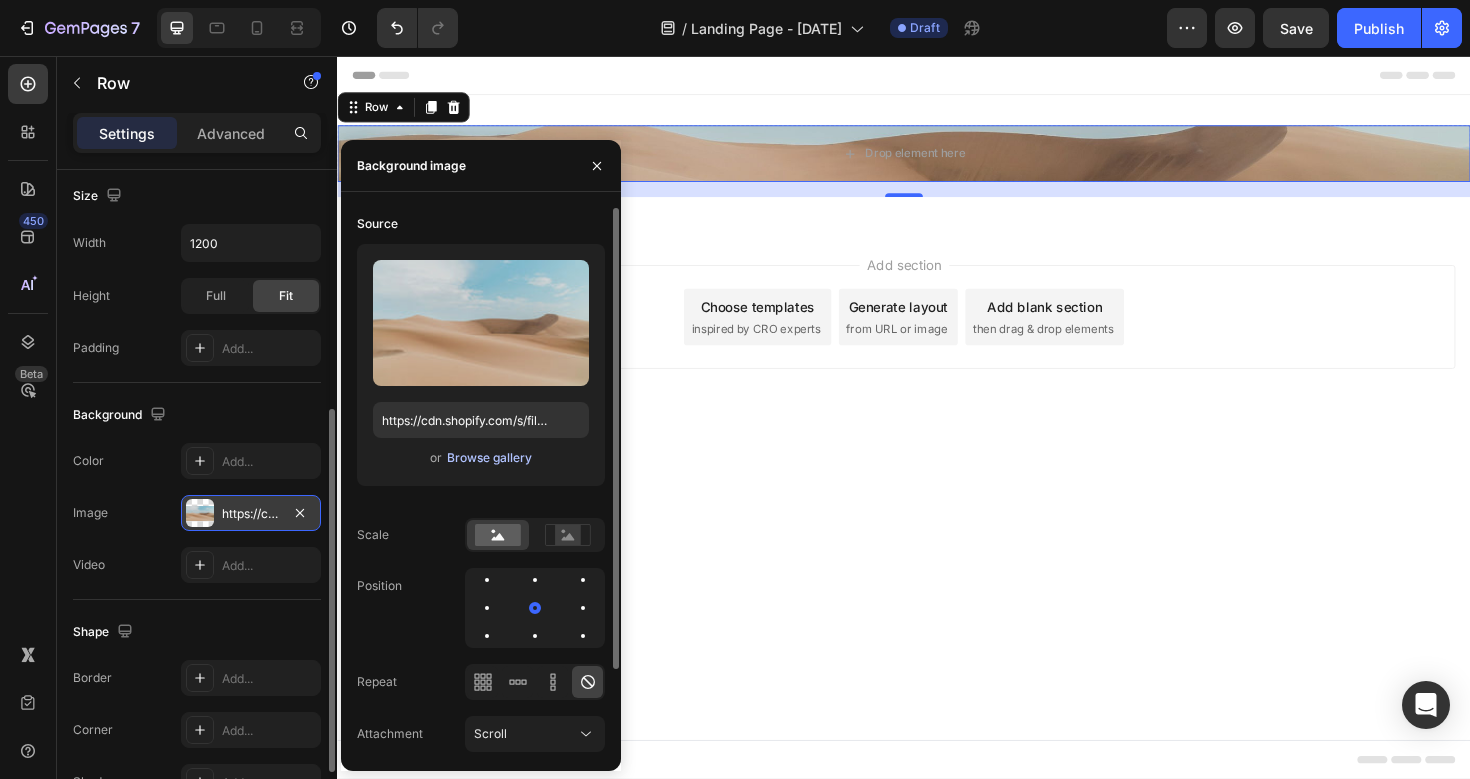 click on "Browse gallery" at bounding box center [489, 458] 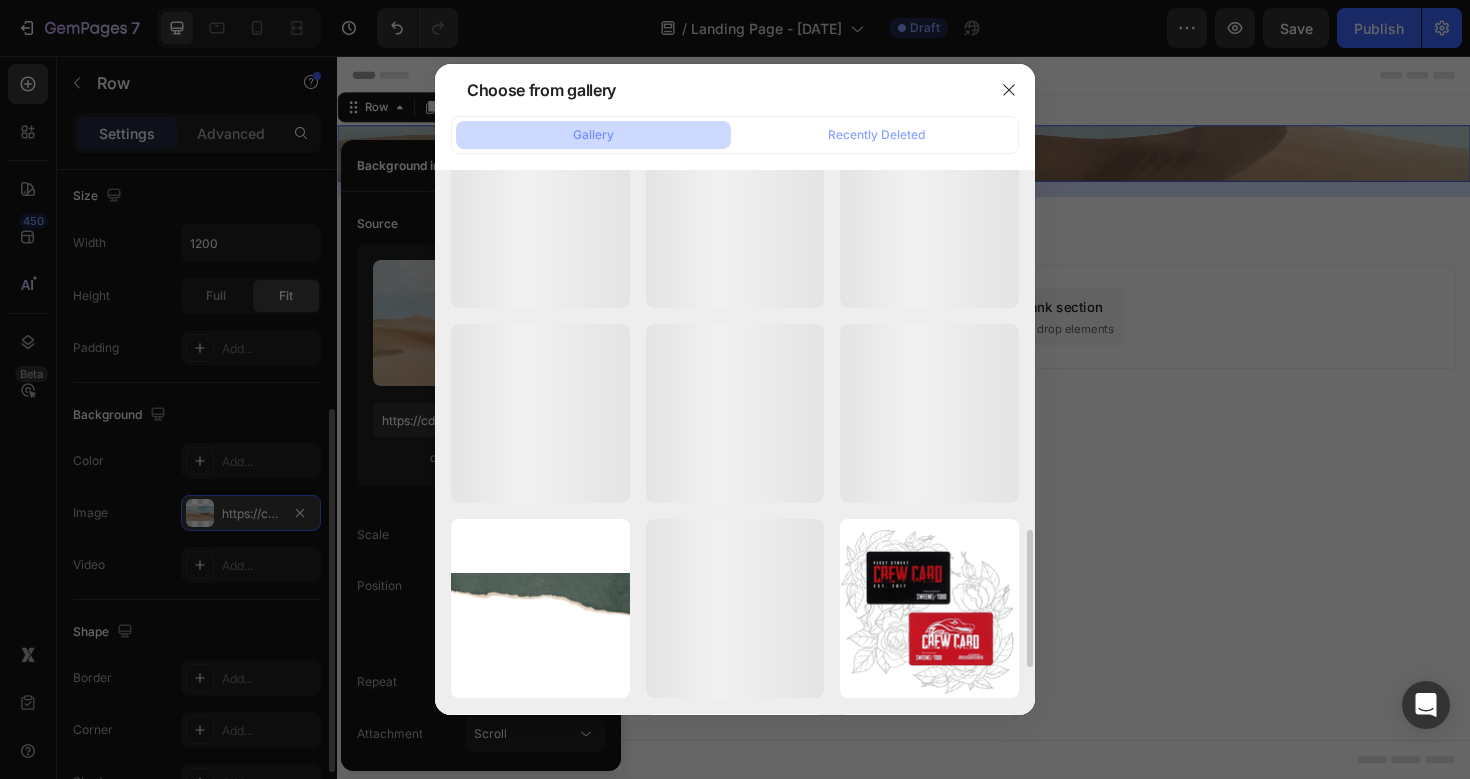 scroll, scrollTop: 1420, scrollLeft: 0, axis: vertical 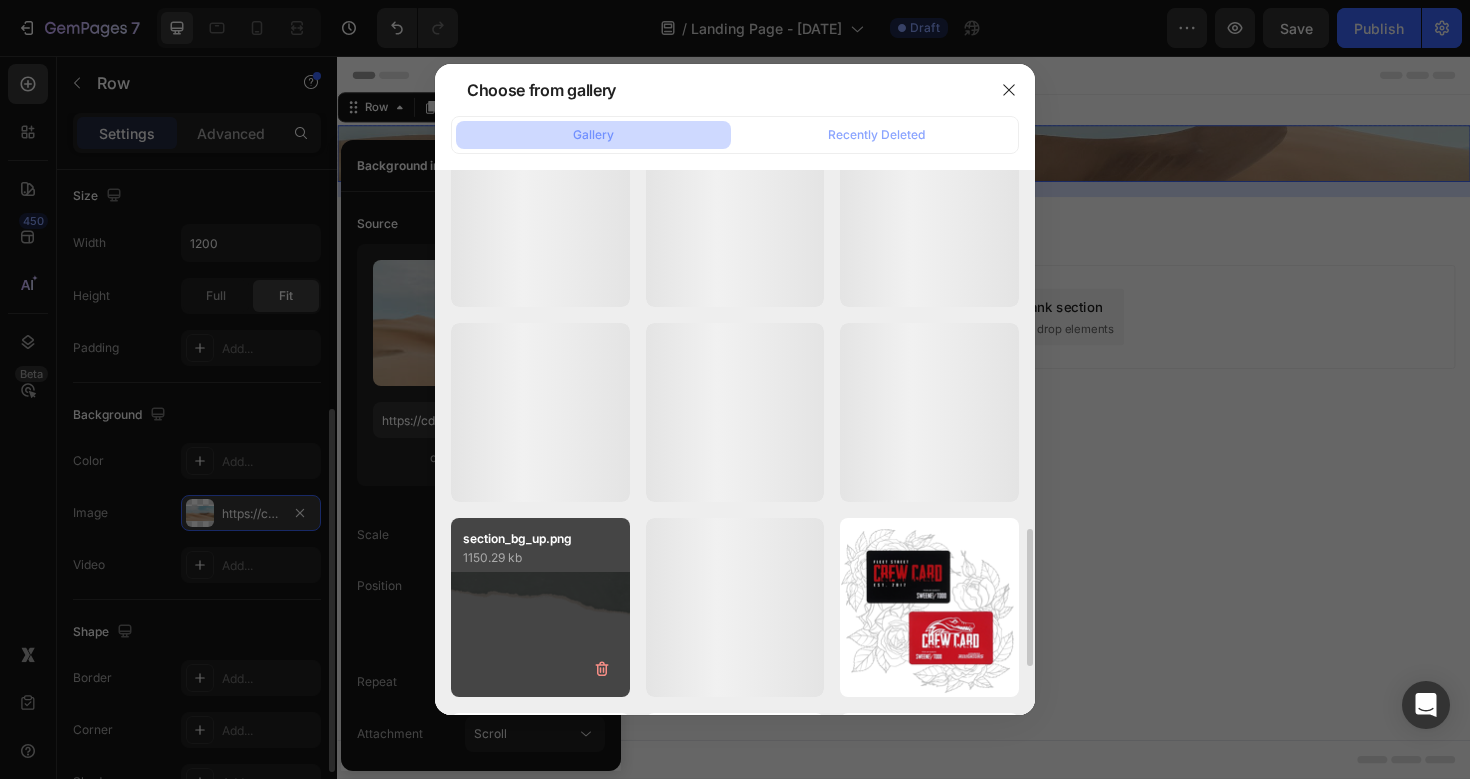 click on "section_bg_up.png 1150.29 kb" at bounding box center [540, 607] 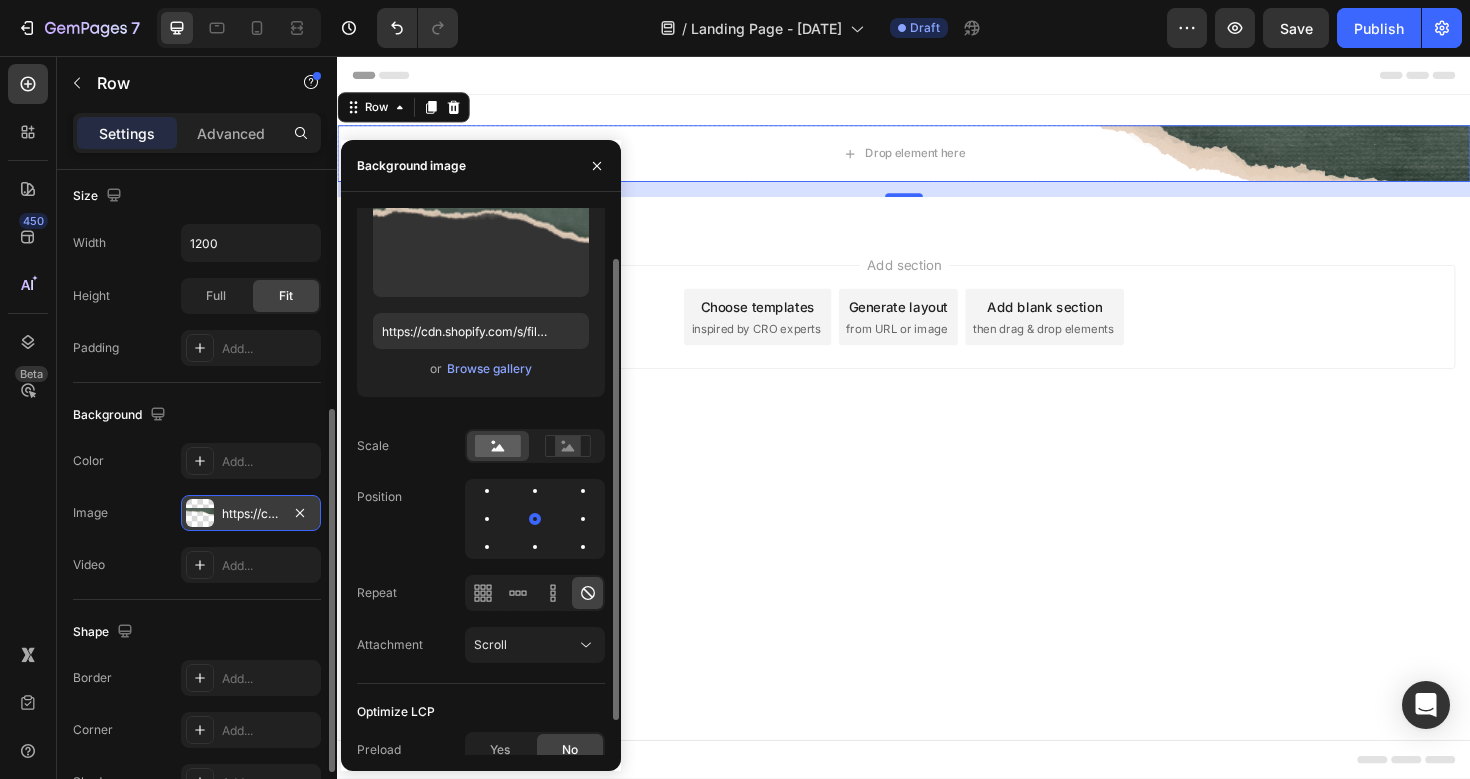 scroll, scrollTop: 102, scrollLeft: 0, axis: vertical 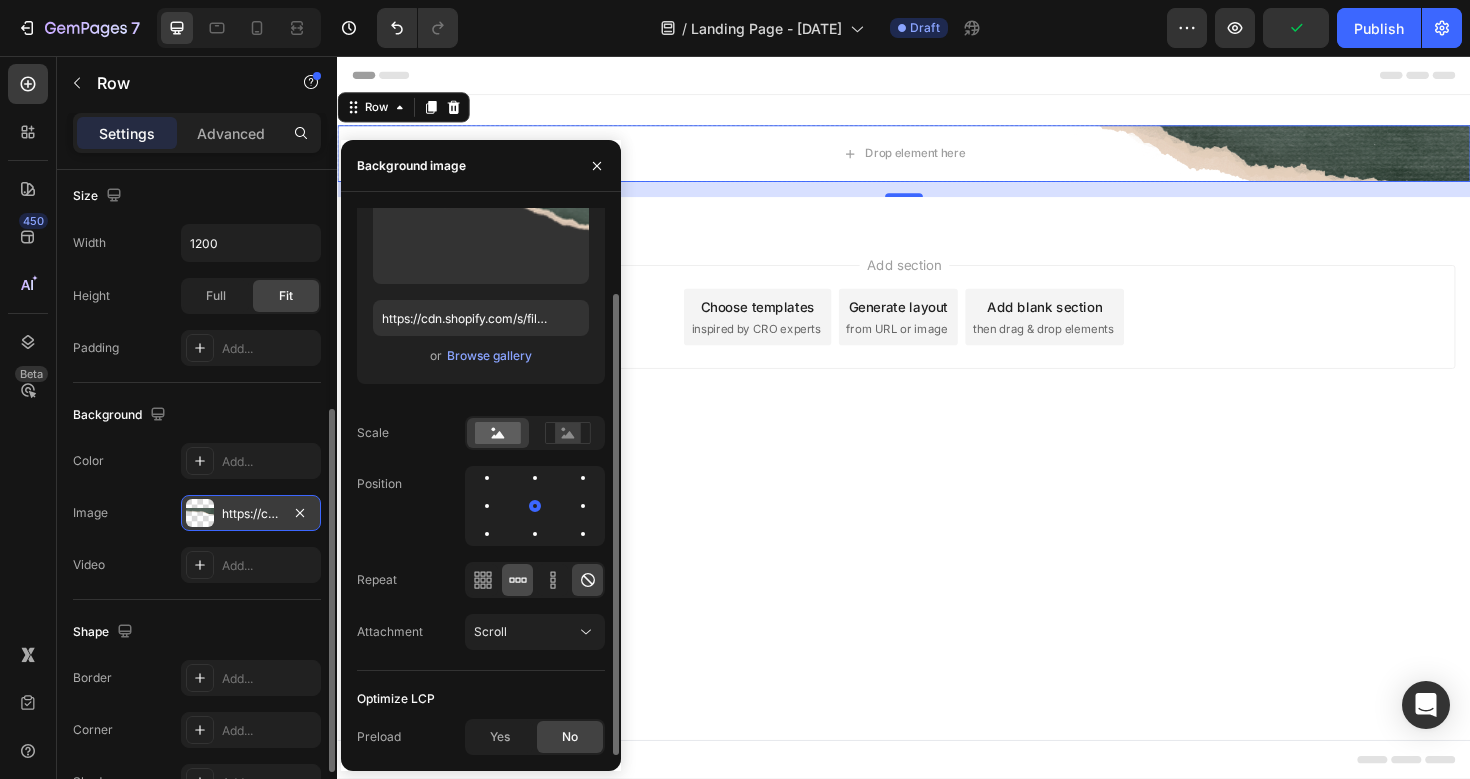 click 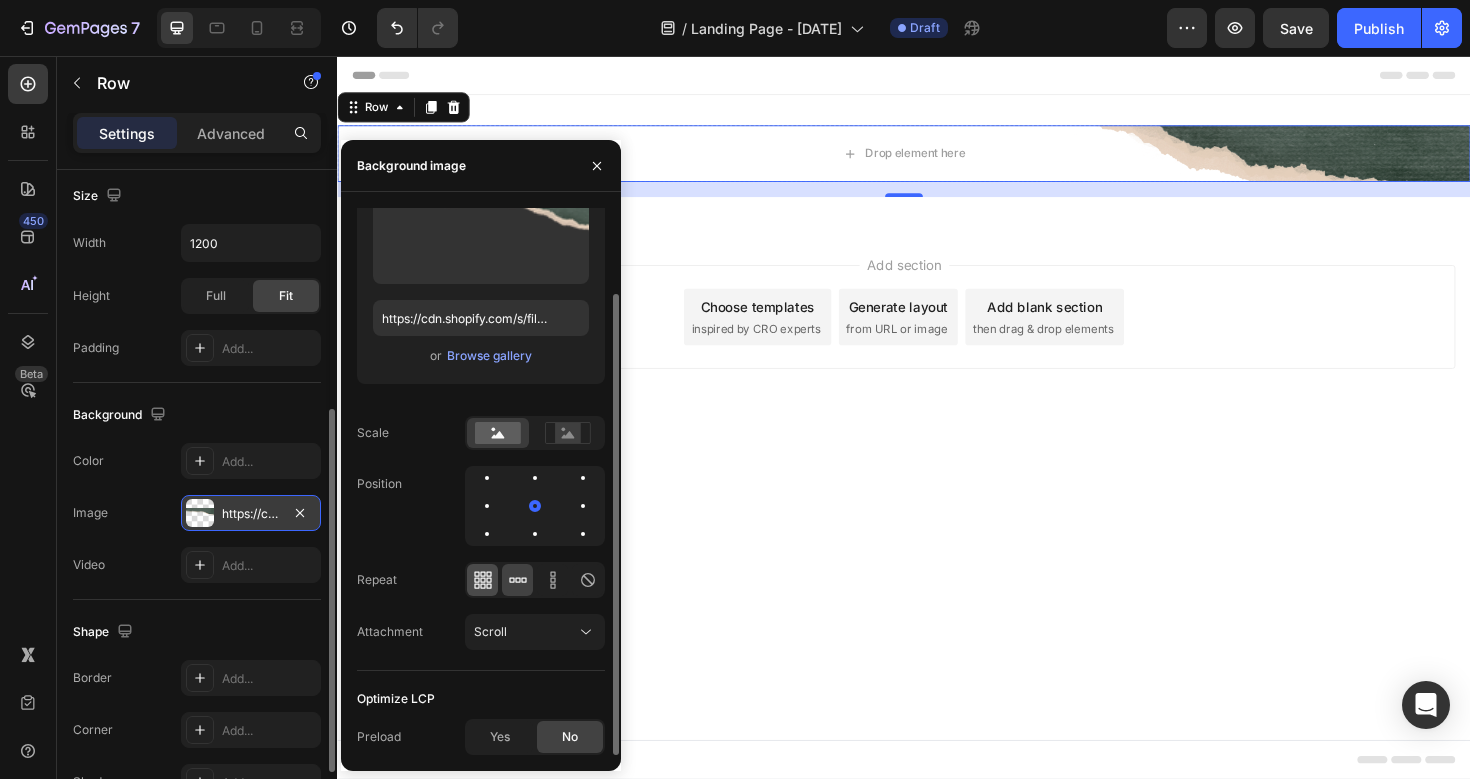 click 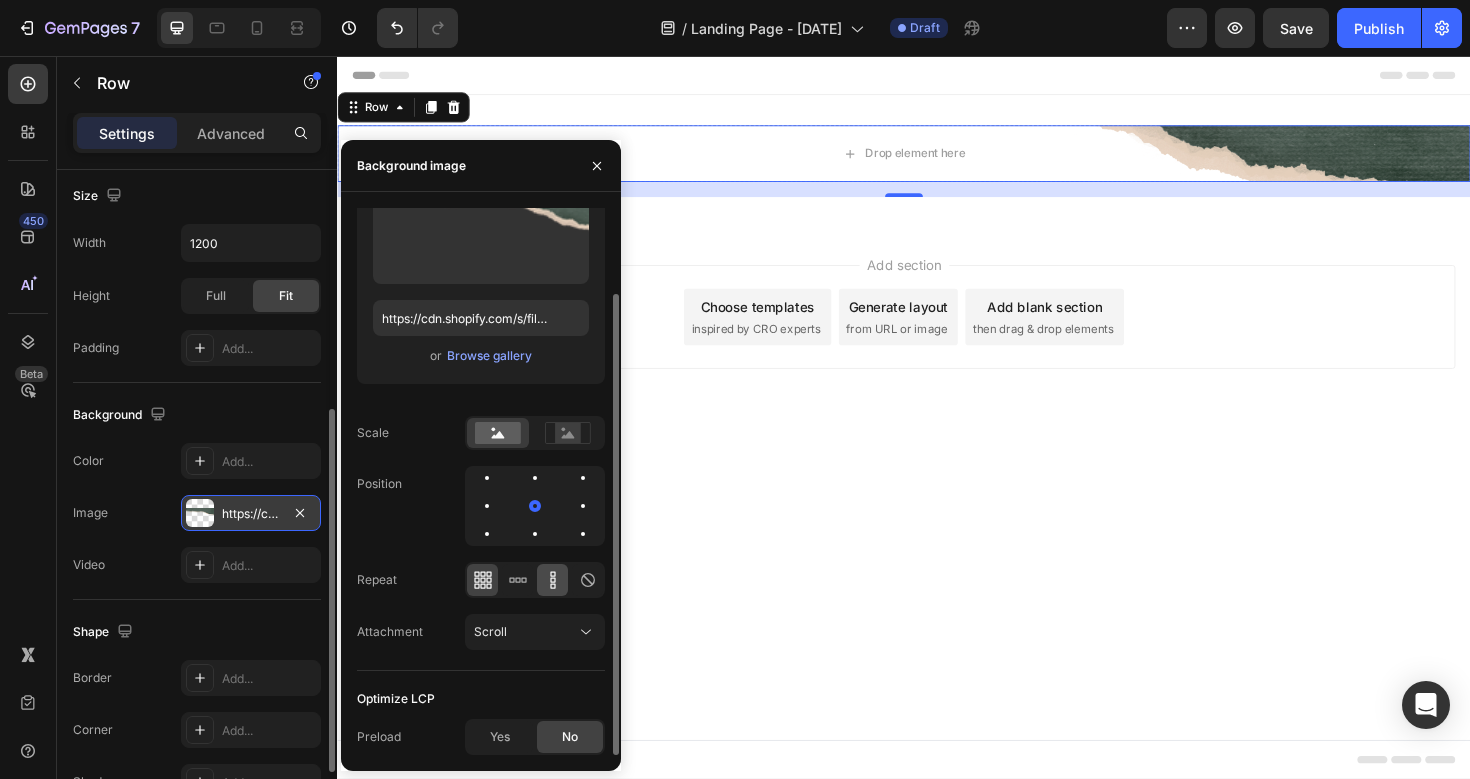 click 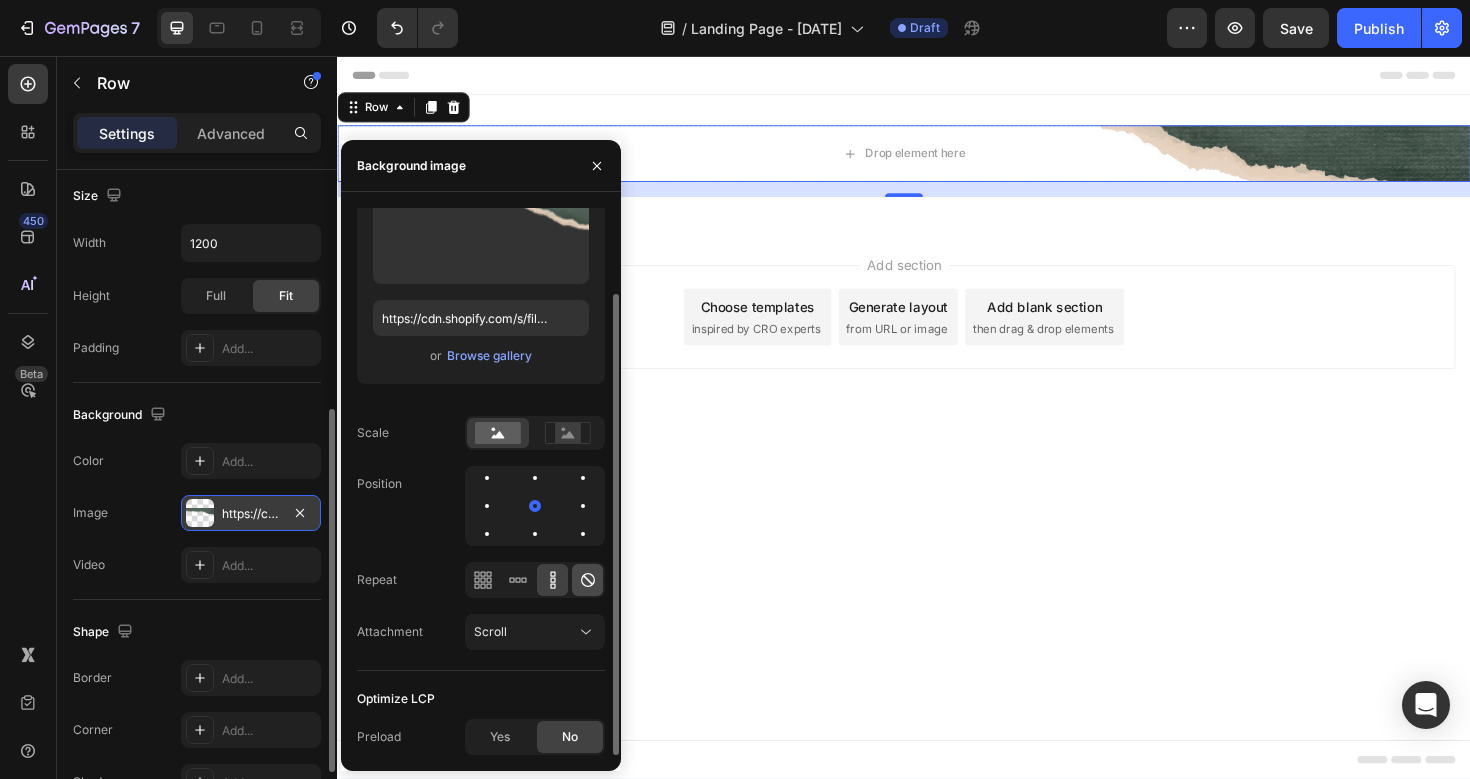 click 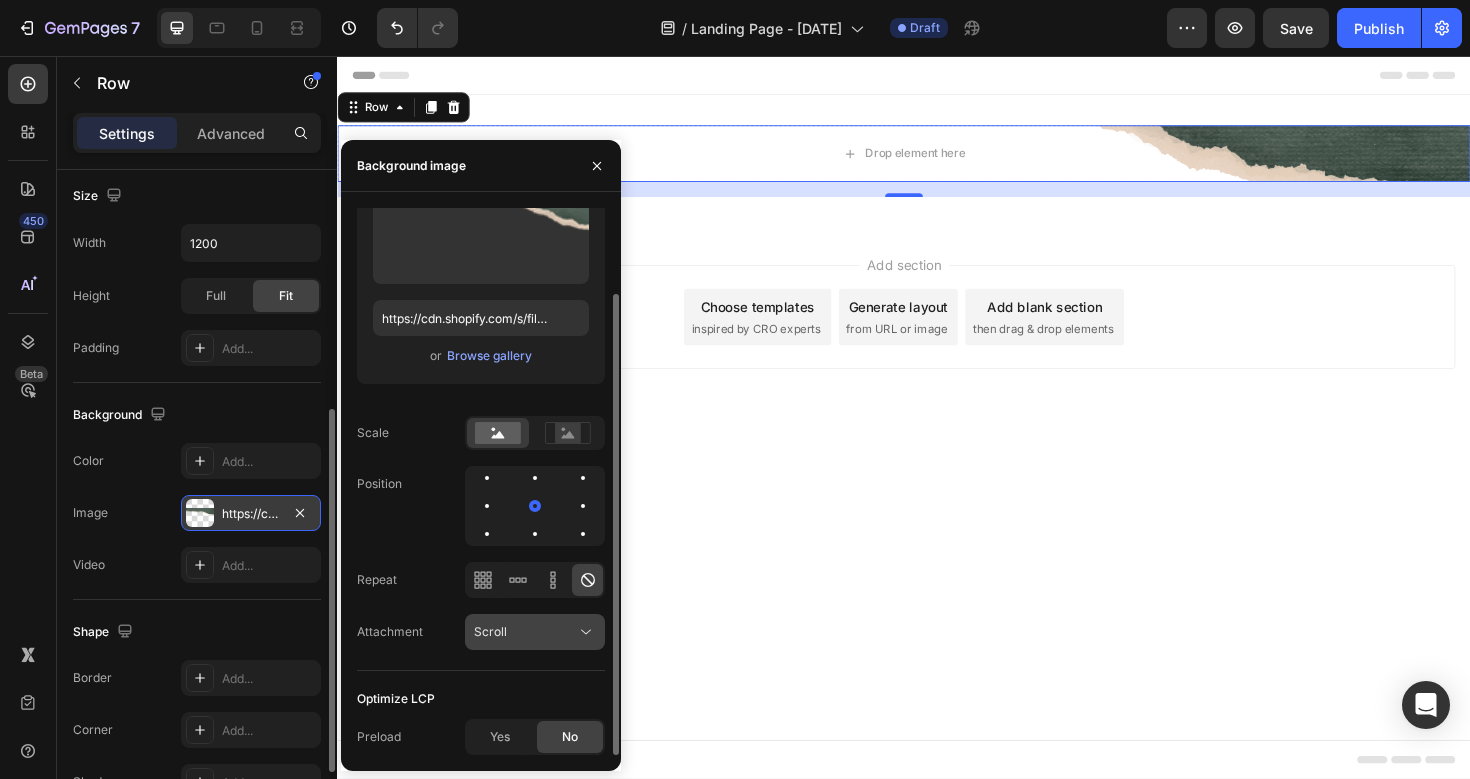 click 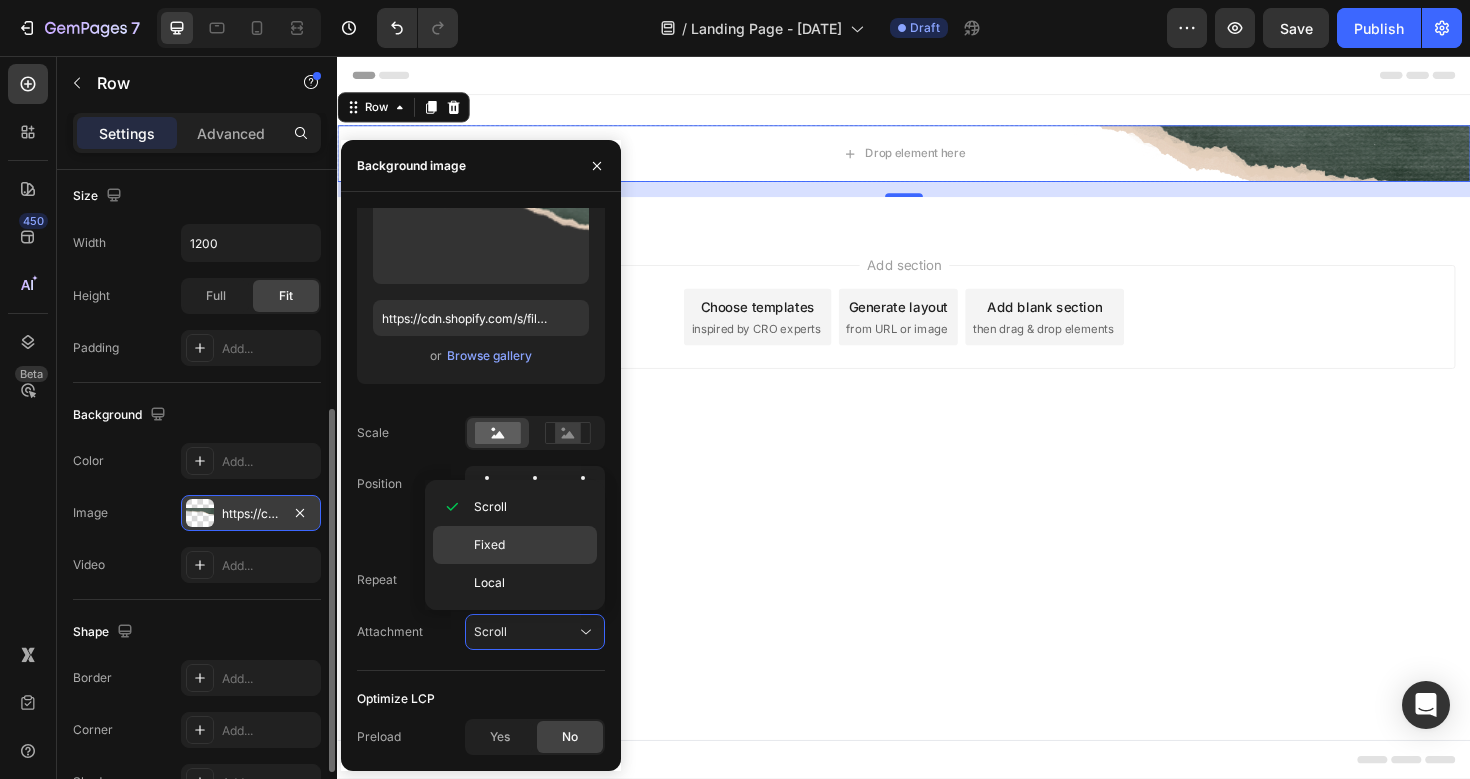 click on "Fixed" at bounding box center [531, 545] 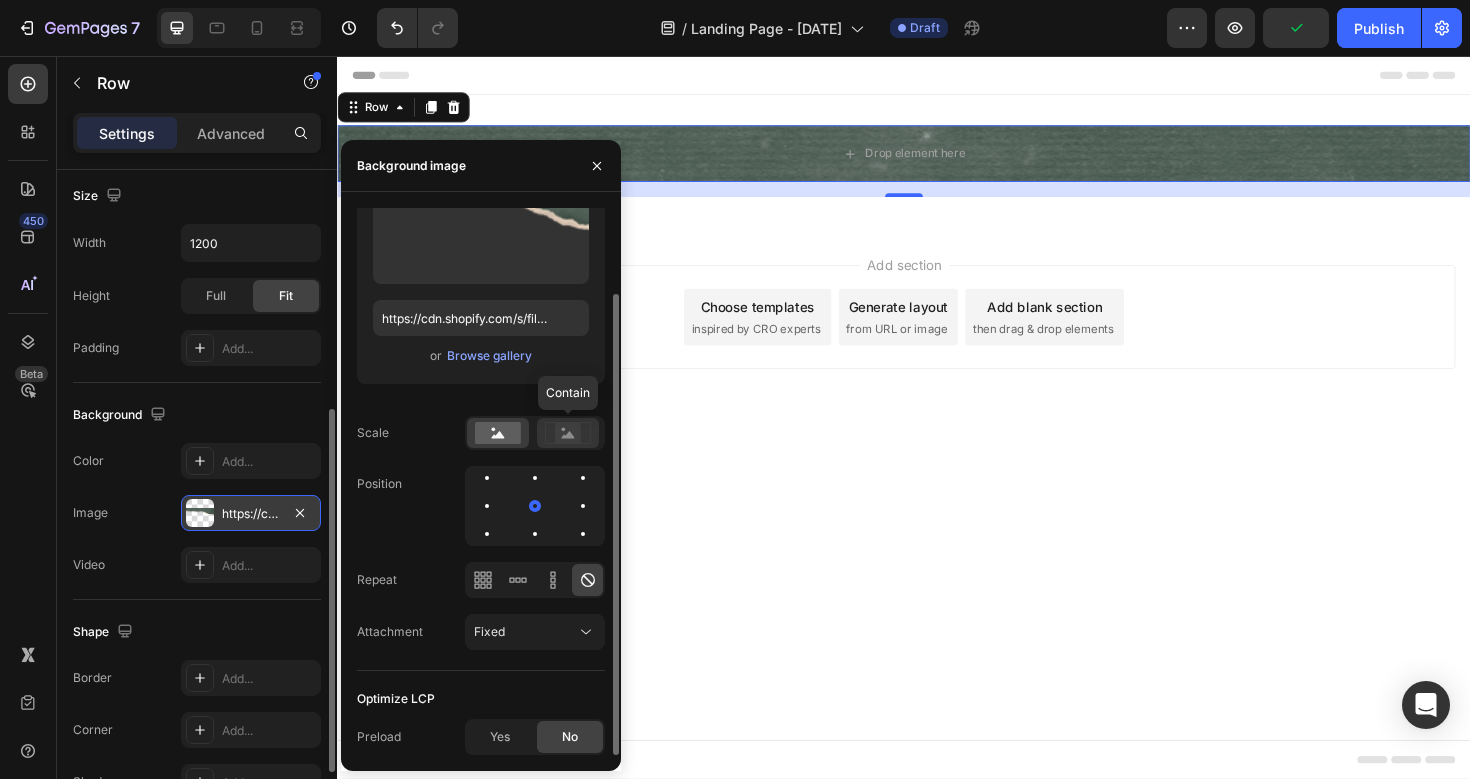 click 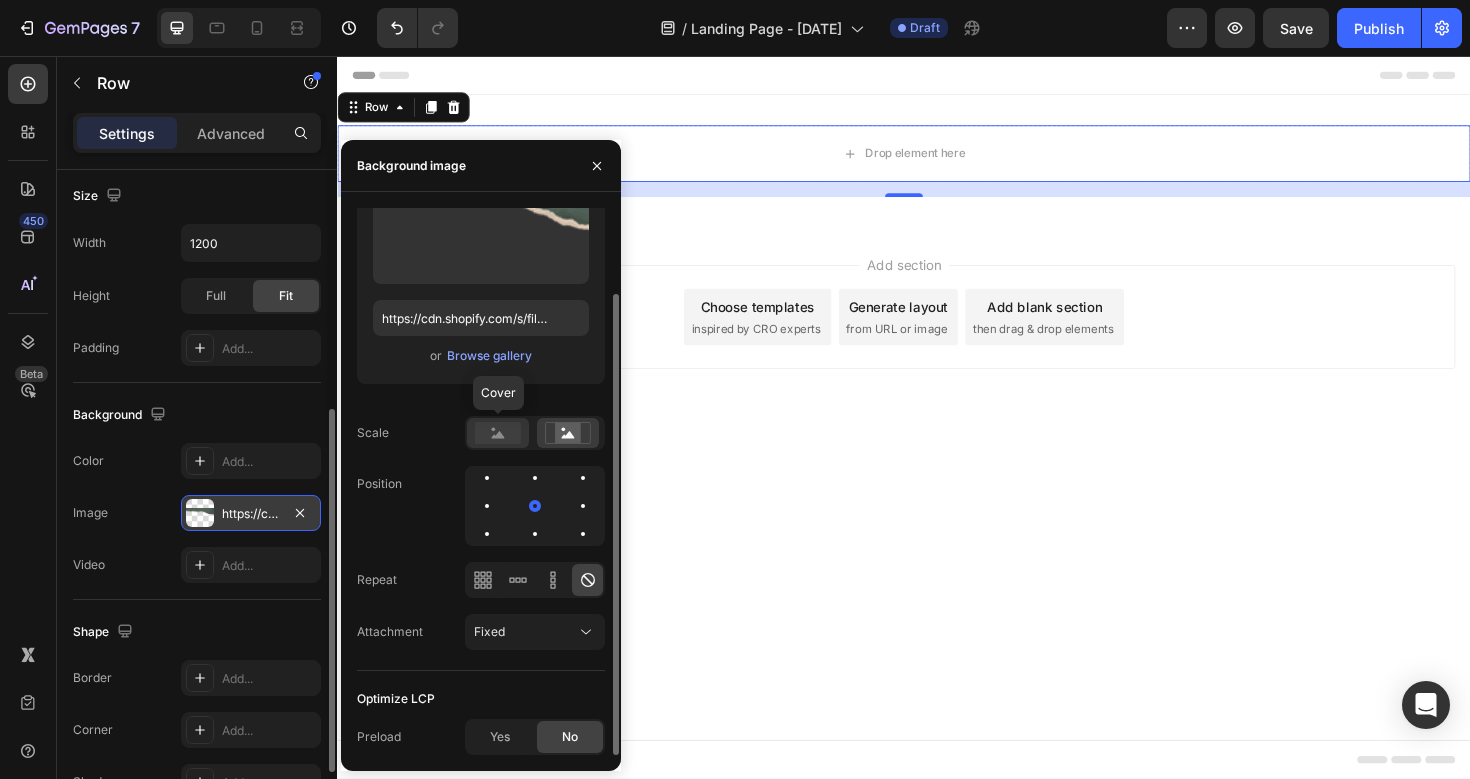 click 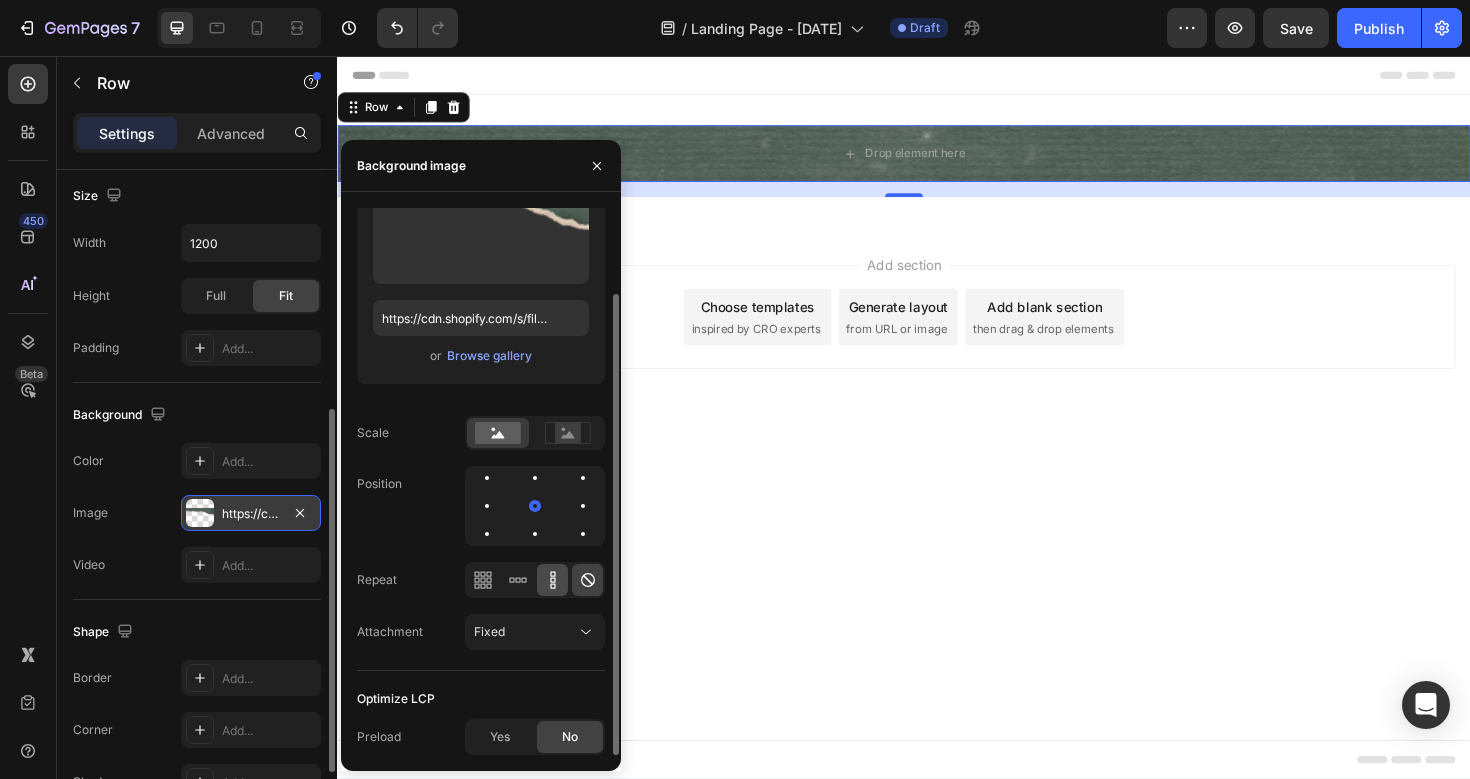 click 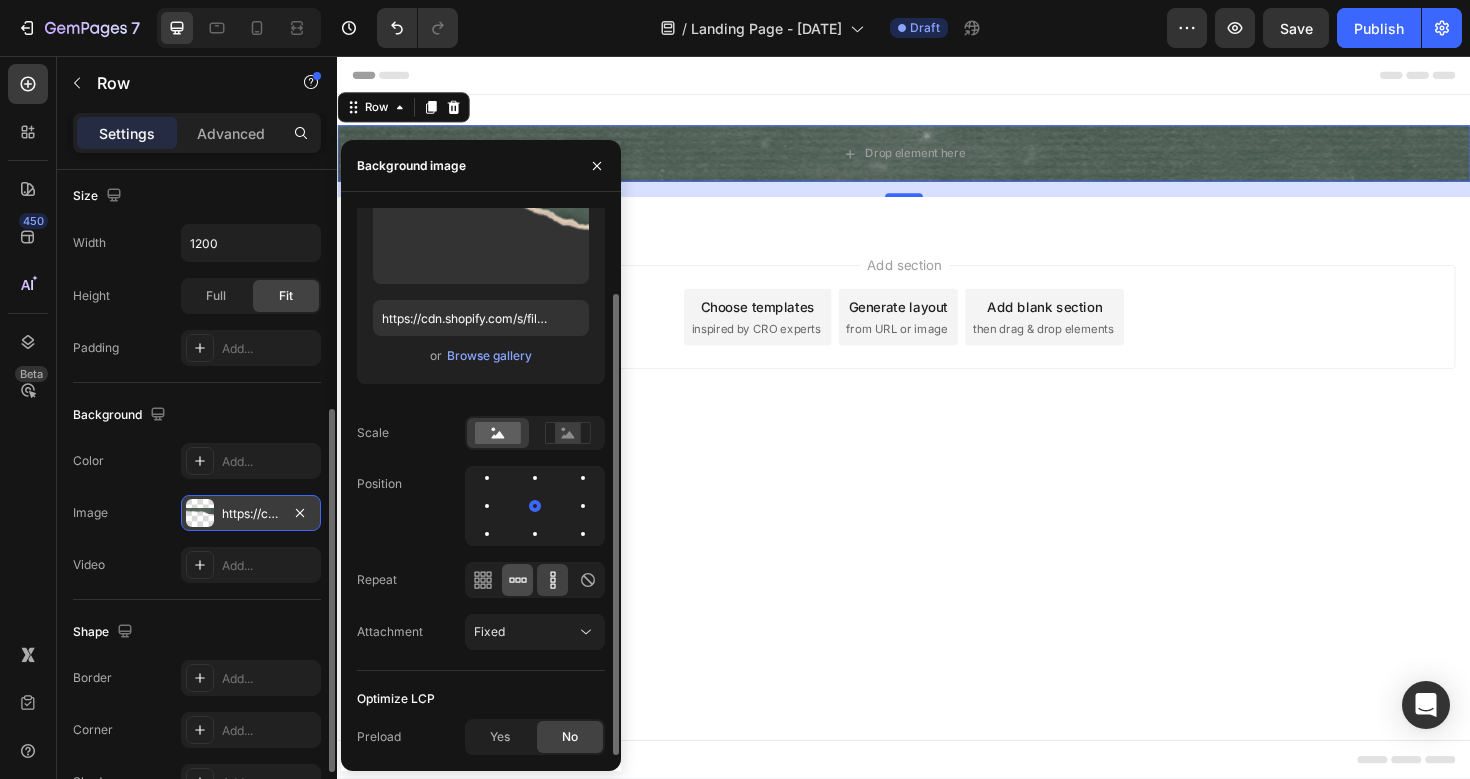 click 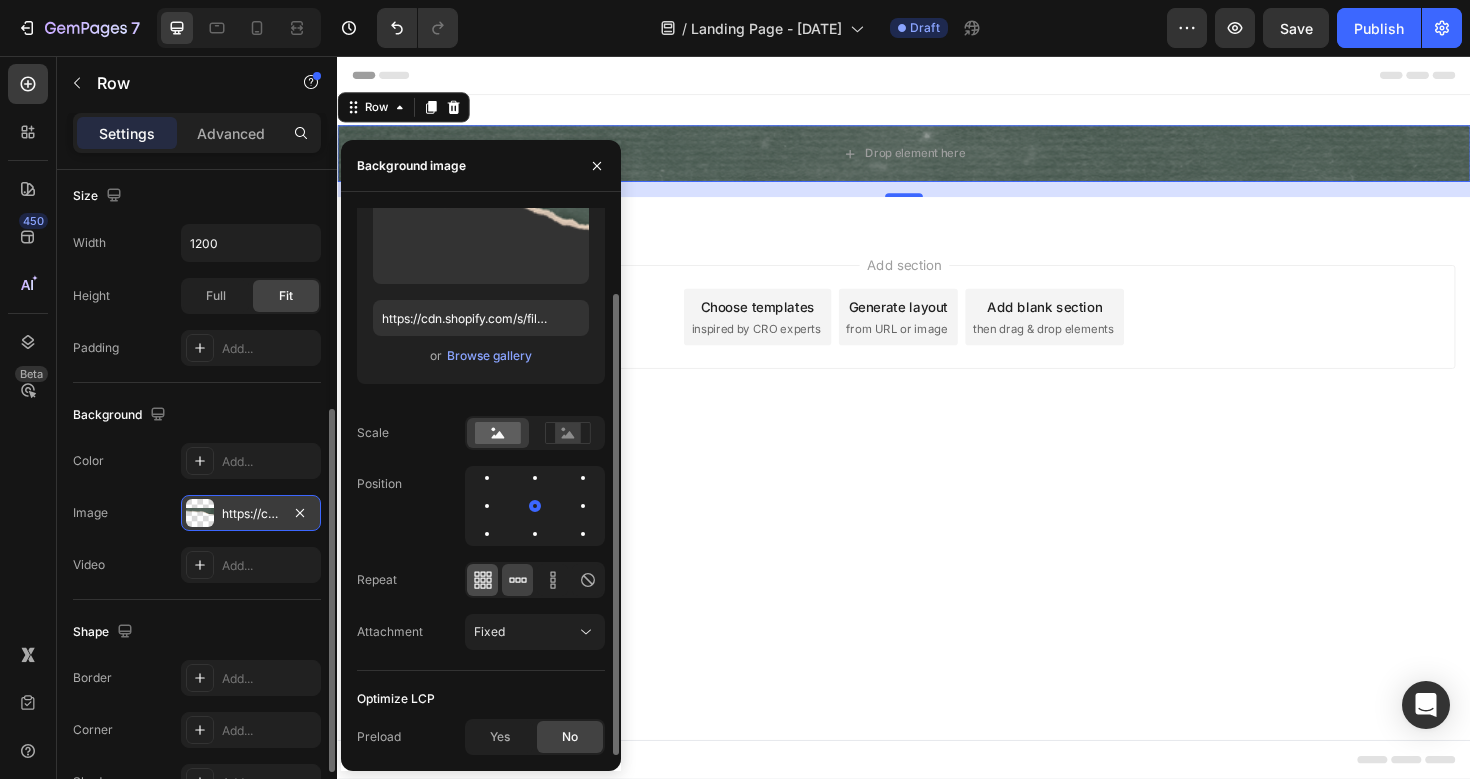 click 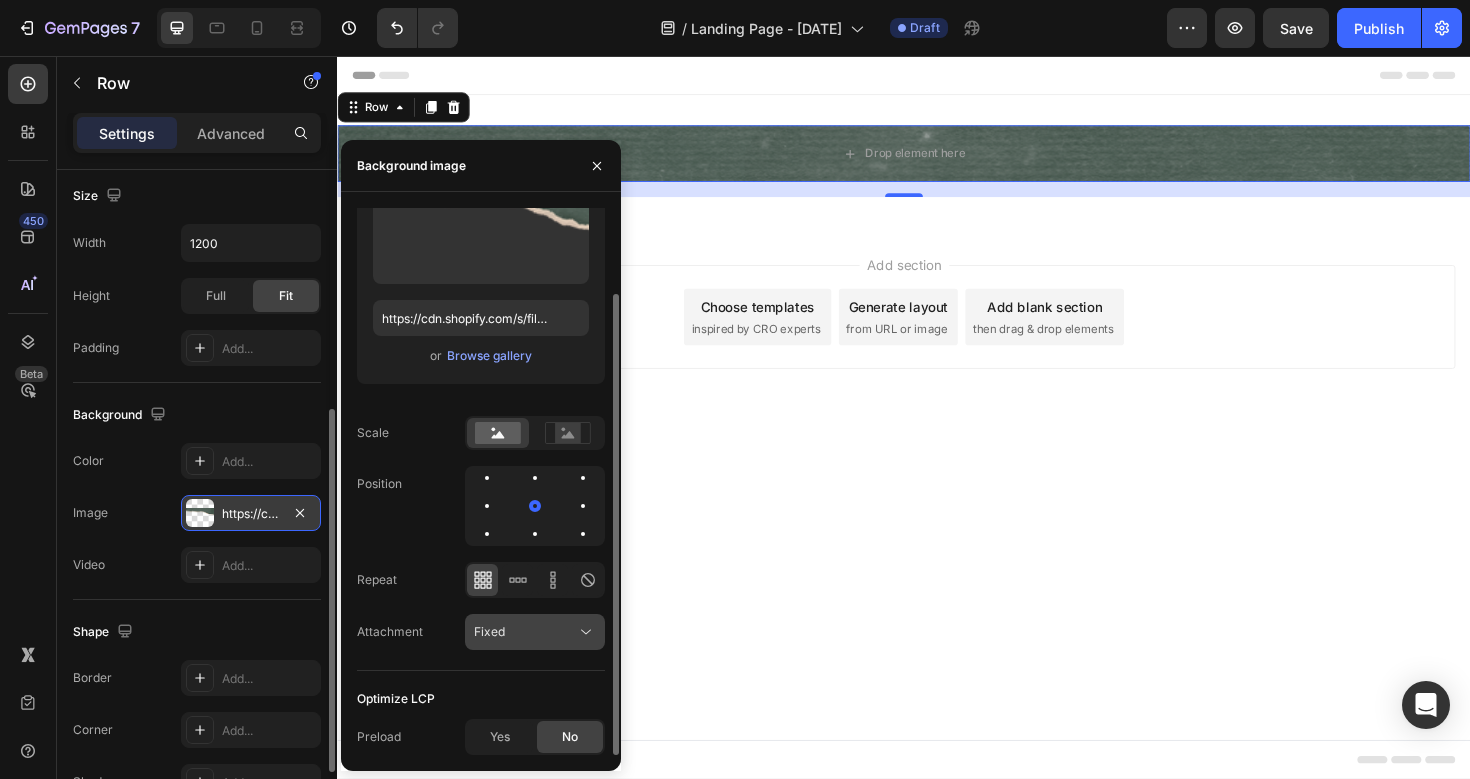 click on "Fixed" at bounding box center (525, 632) 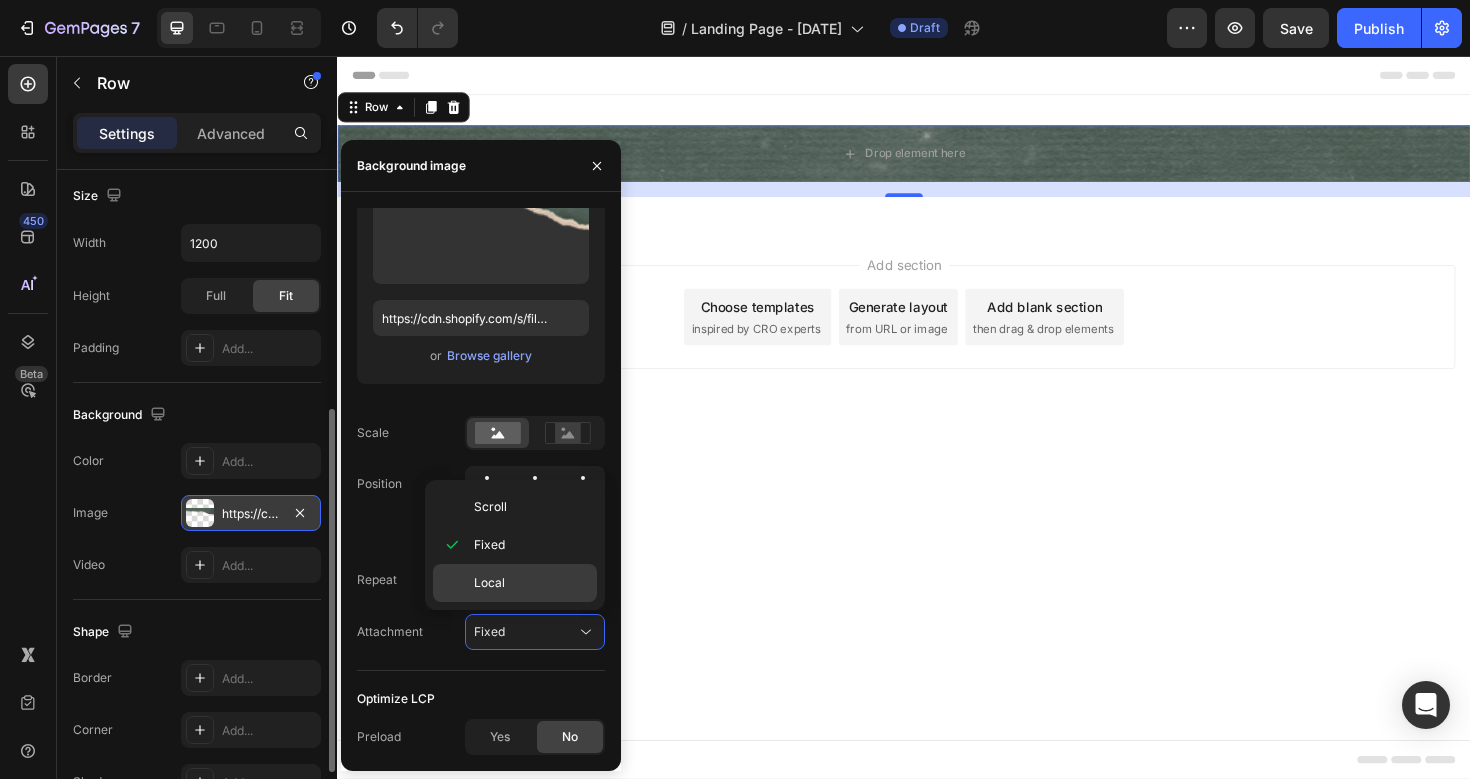 click on "Local" at bounding box center [531, 583] 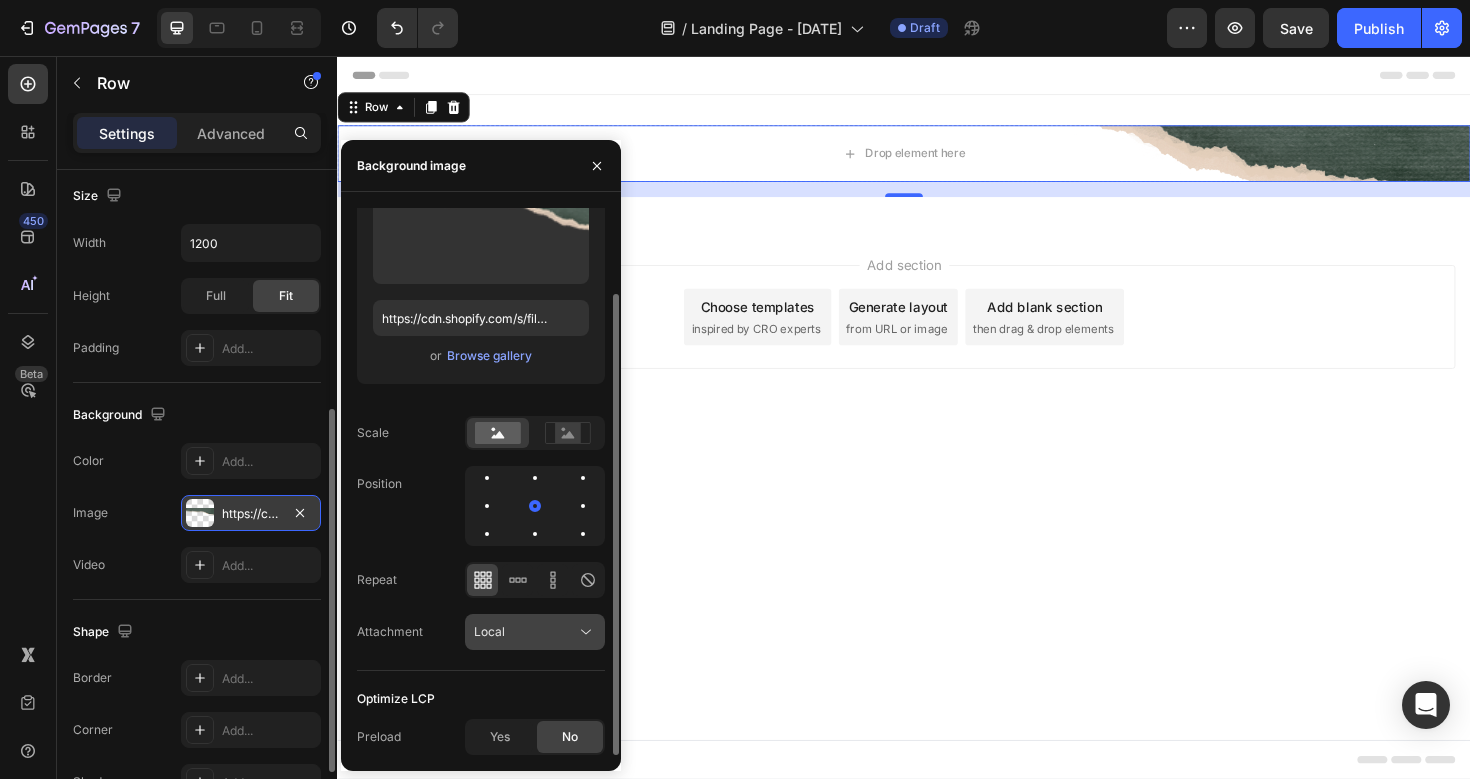 click on "Local" at bounding box center [525, 632] 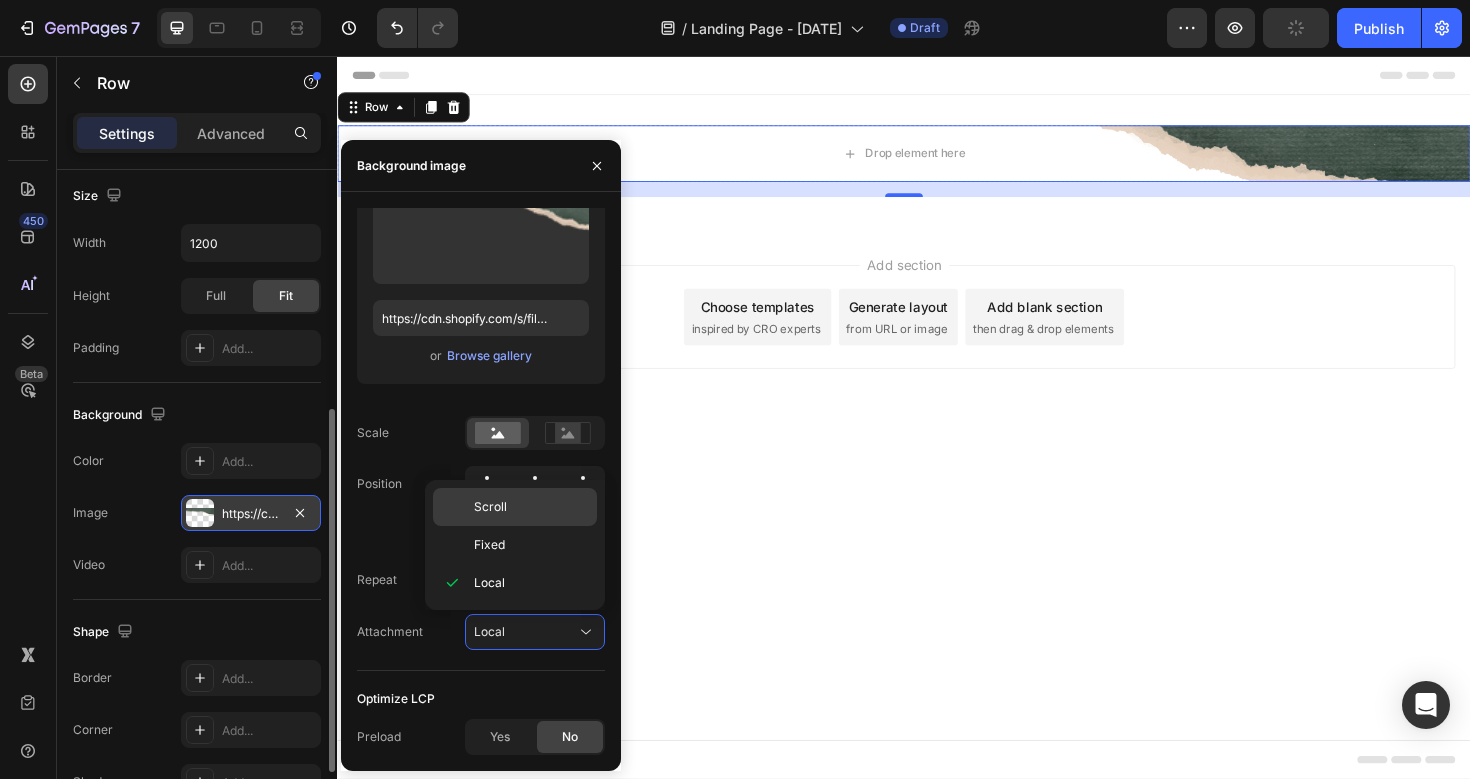 click on "Scroll" at bounding box center (531, 507) 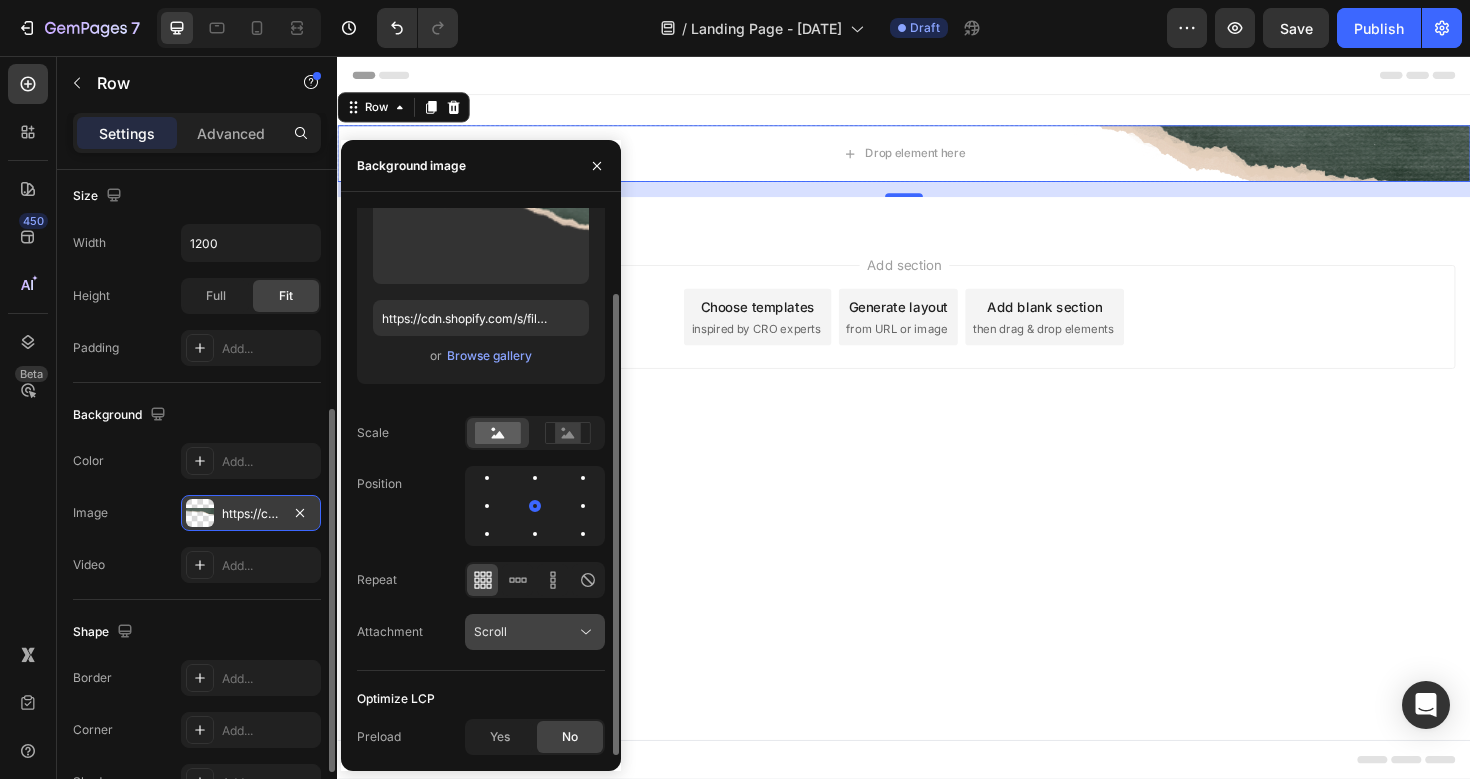 click on "Scroll" at bounding box center (525, 632) 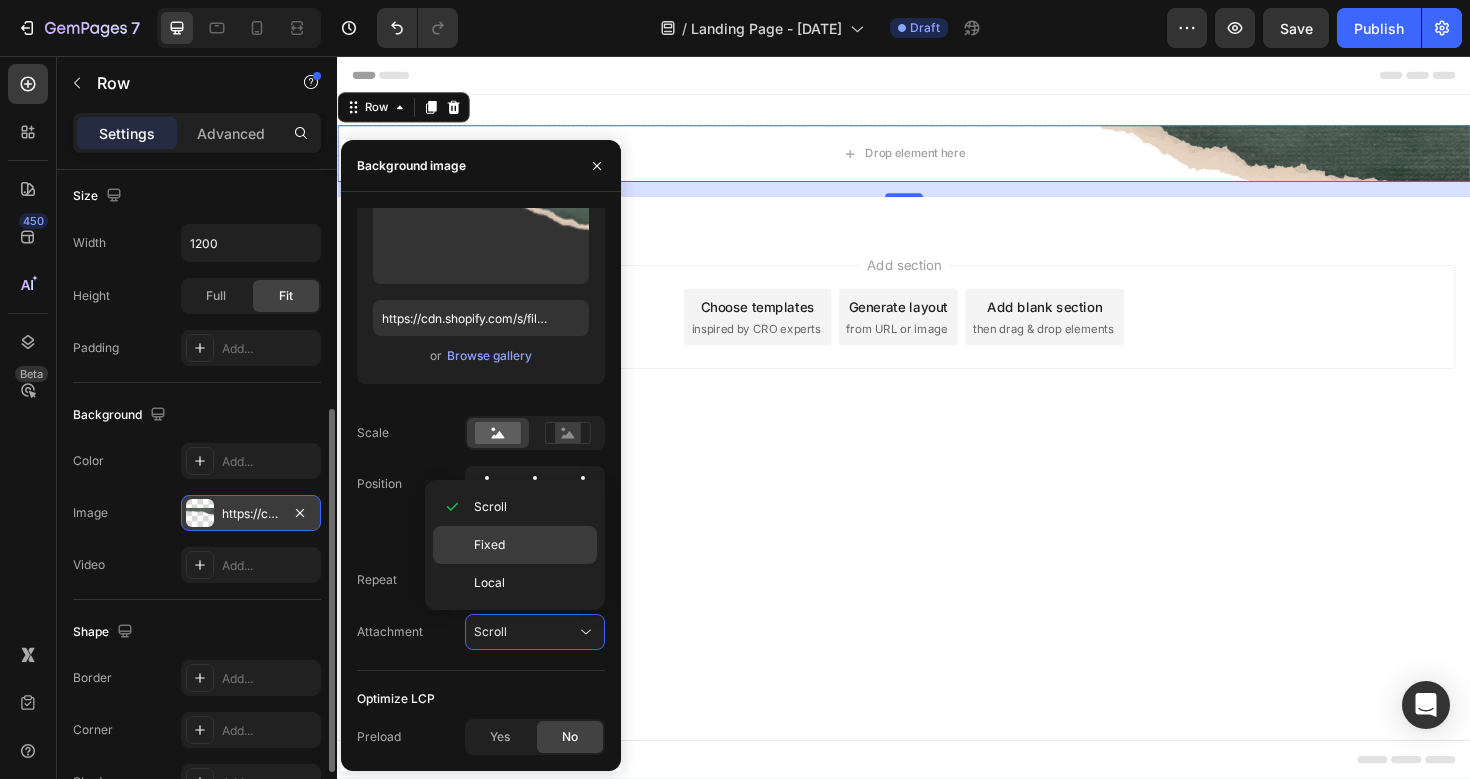 click on "Fixed" 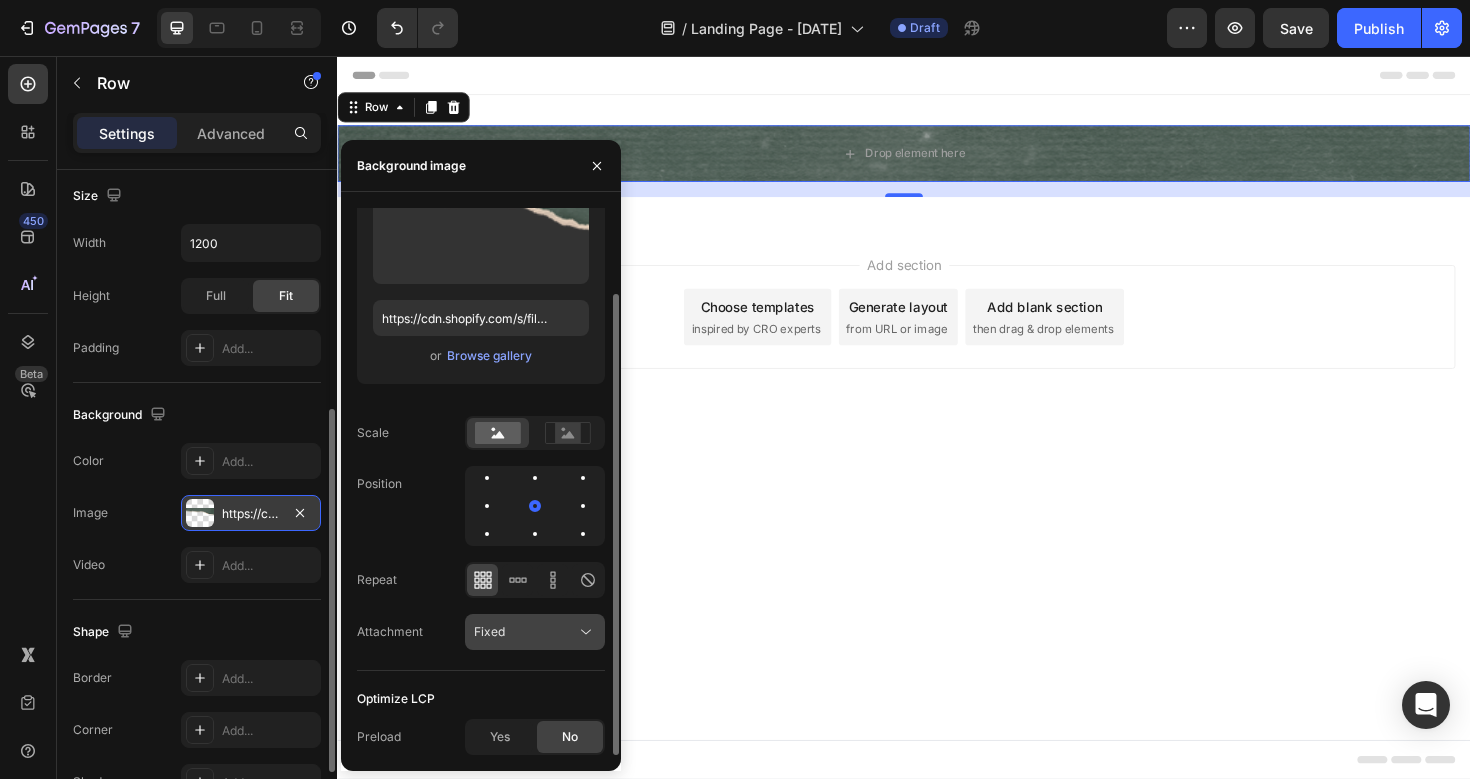 click on "Fixed" at bounding box center (525, 632) 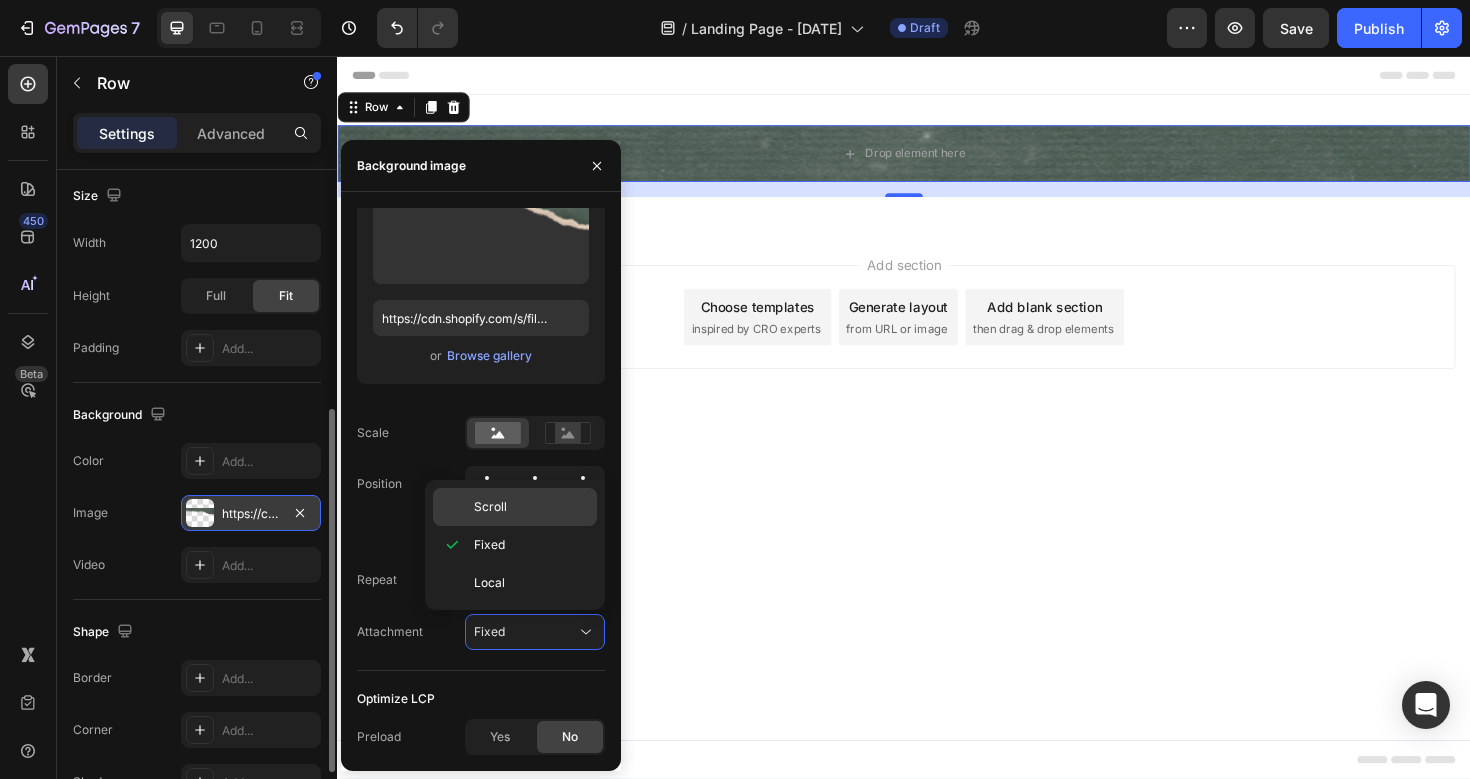 click on "Scroll" at bounding box center [531, 507] 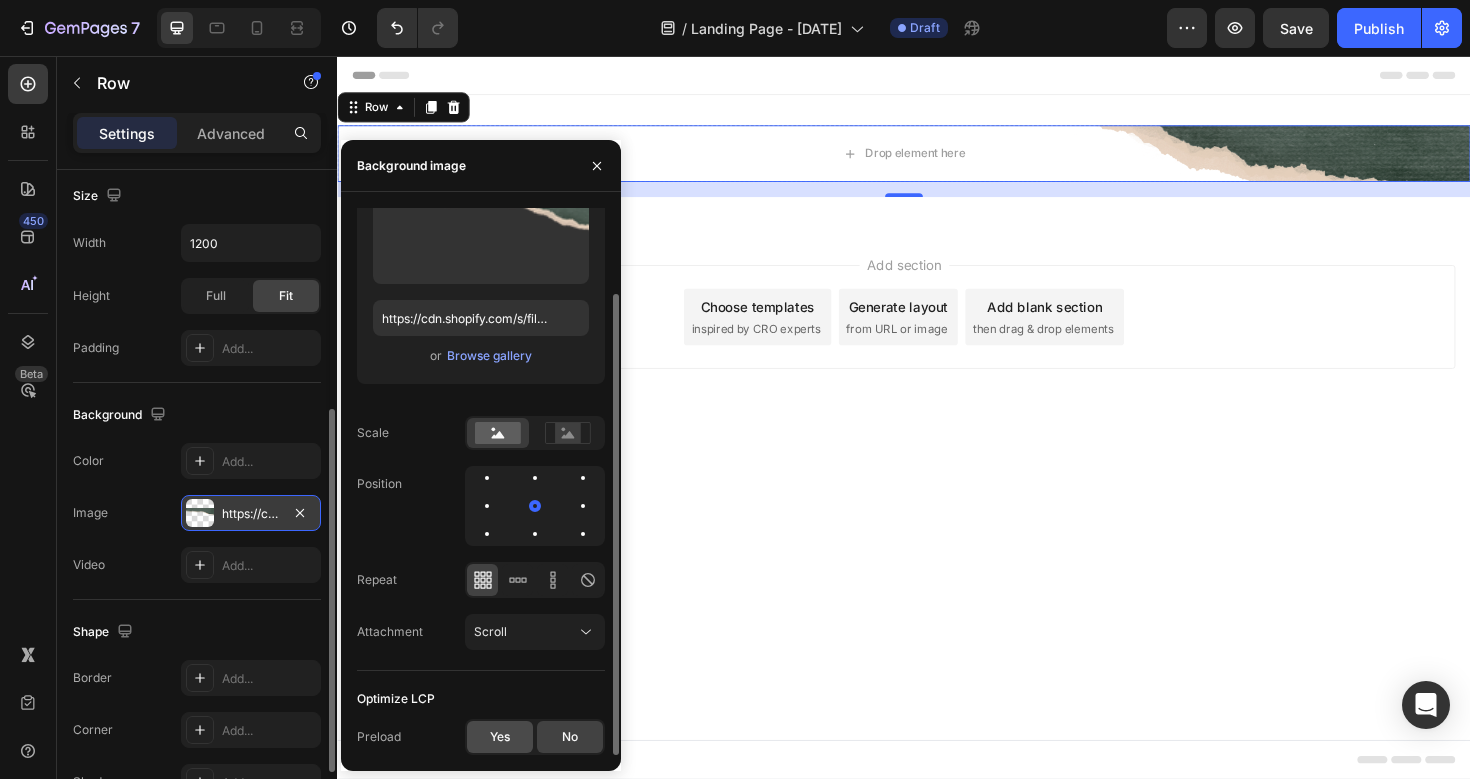click on "Yes" 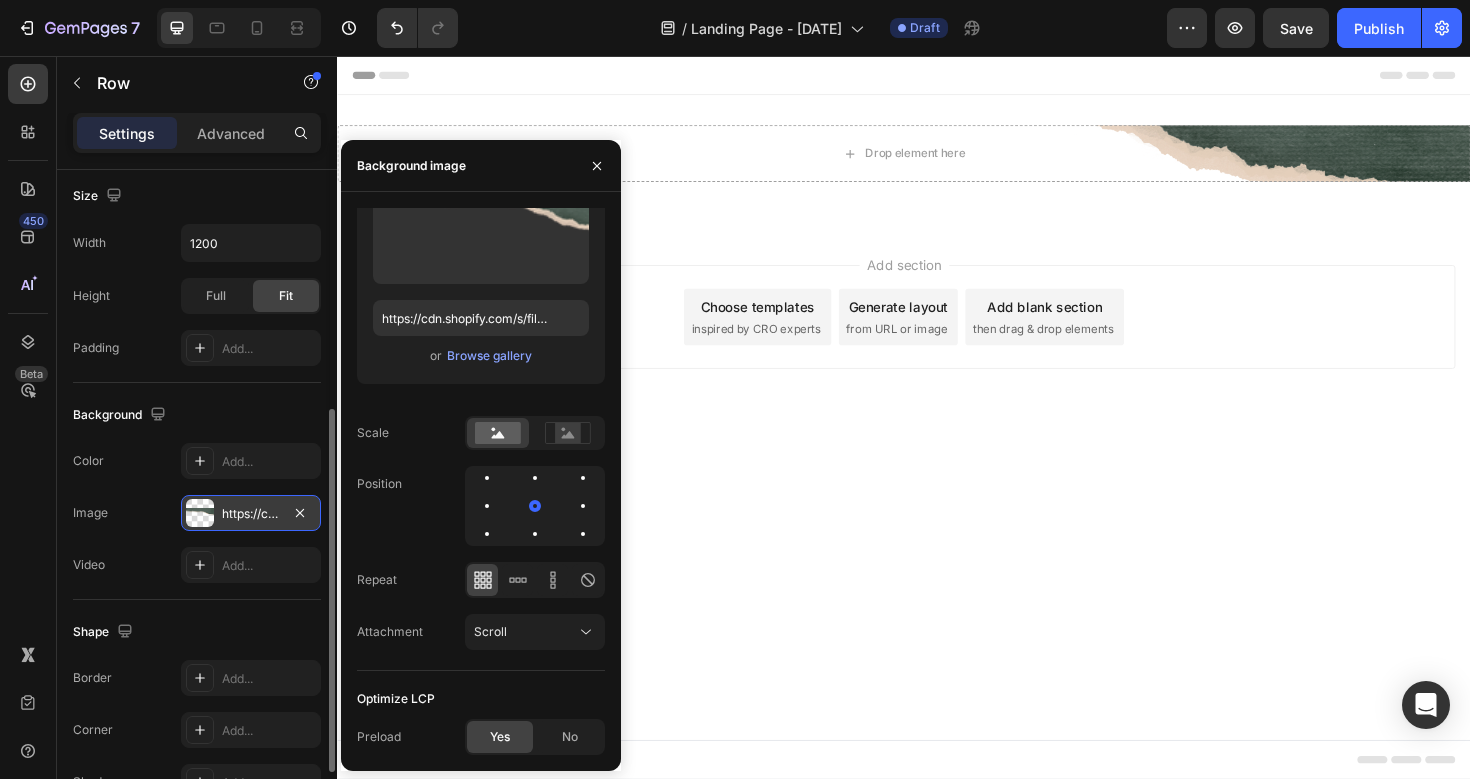 click on "Header
Drop element here Row Section 1 Root Start with Sections from sidebar Add sections Add elements Start with Generating from URL or image Add section Choose templates inspired by CRO experts Generate layout from URL or image Add blank section then drag & drop elements Footer" at bounding box center (937, 439) 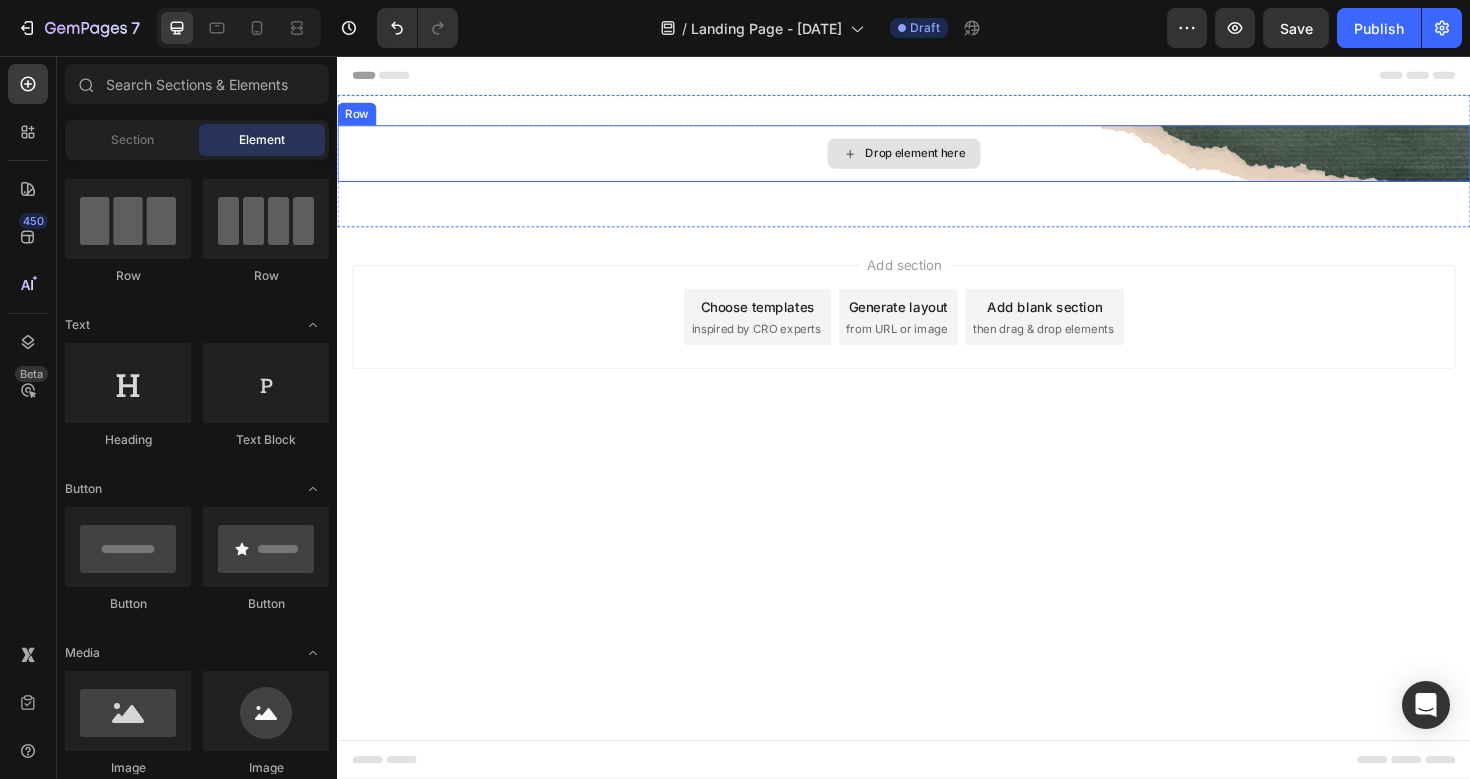 click on "Drop element here" at bounding box center (937, 159) 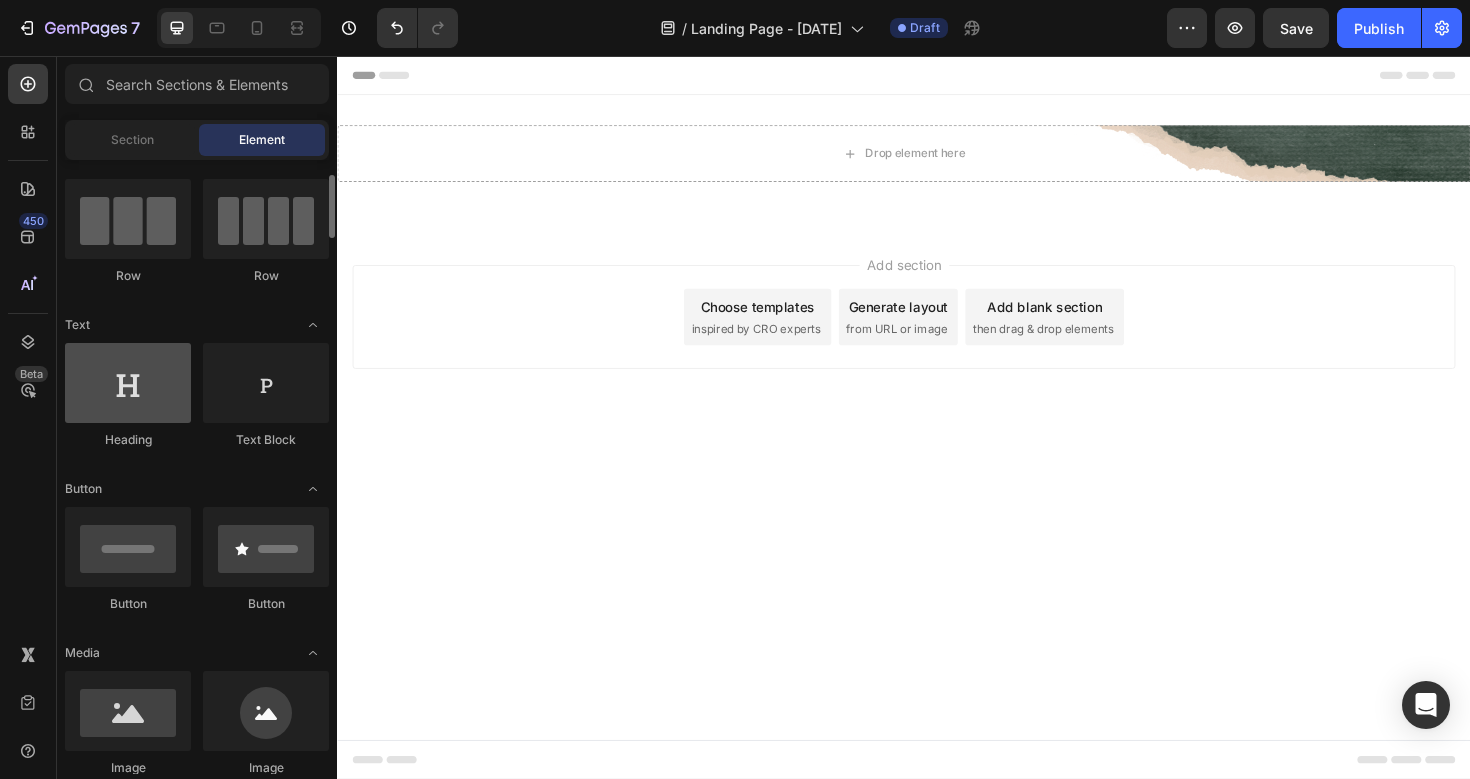 click at bounding box center (128, 383) 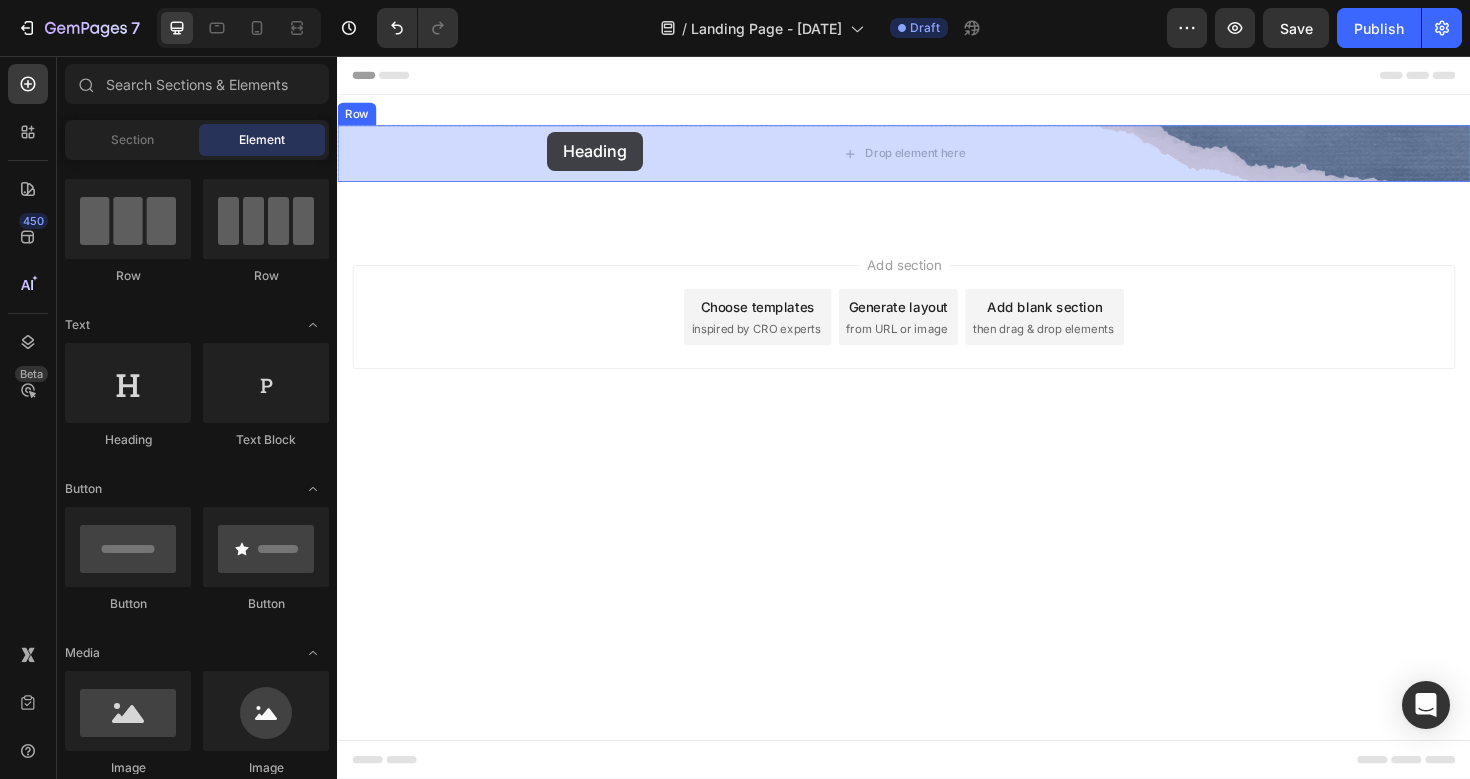 drag, startPoint x: 474, startPoint y: 433, endPoint x: 558, endPoint y: 136, distance: 308.6503 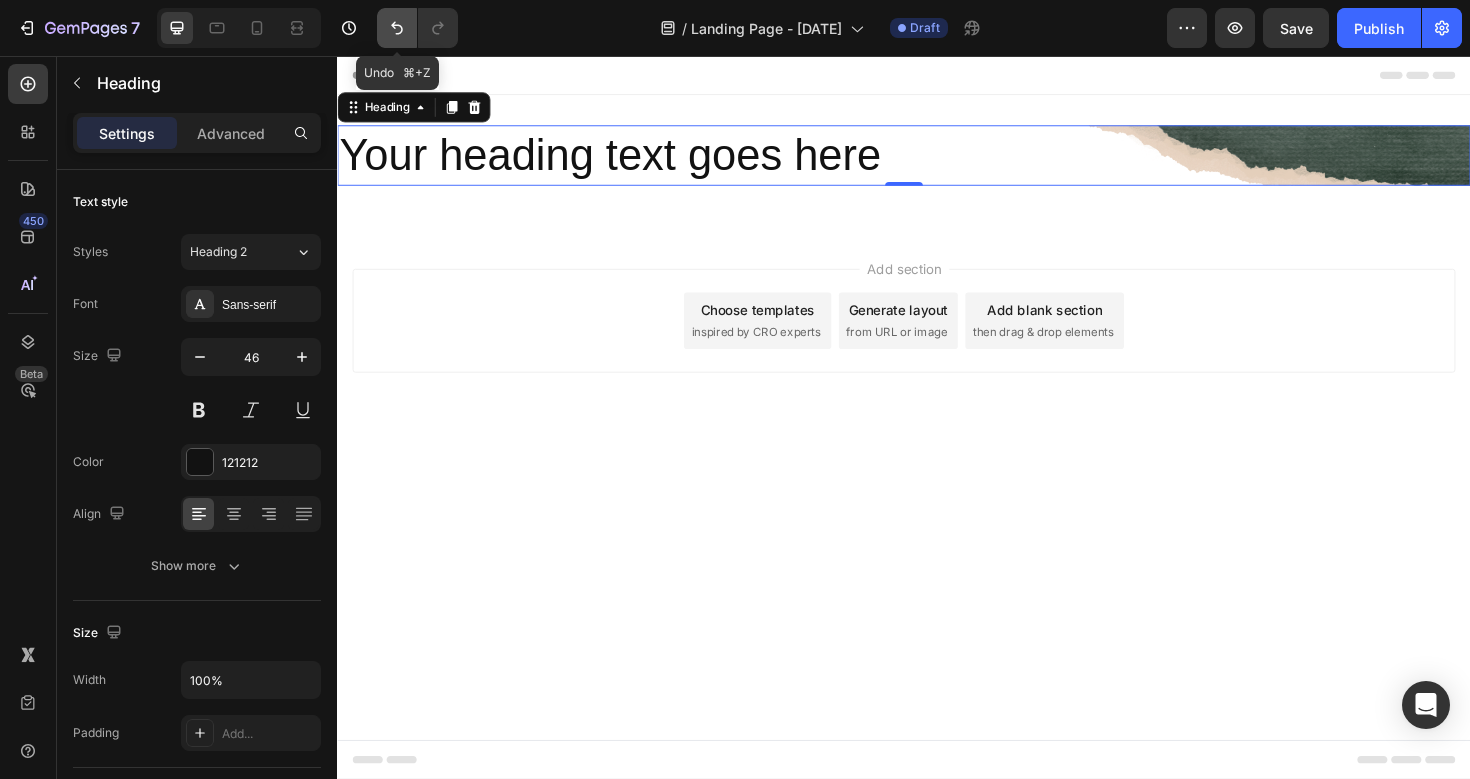 click 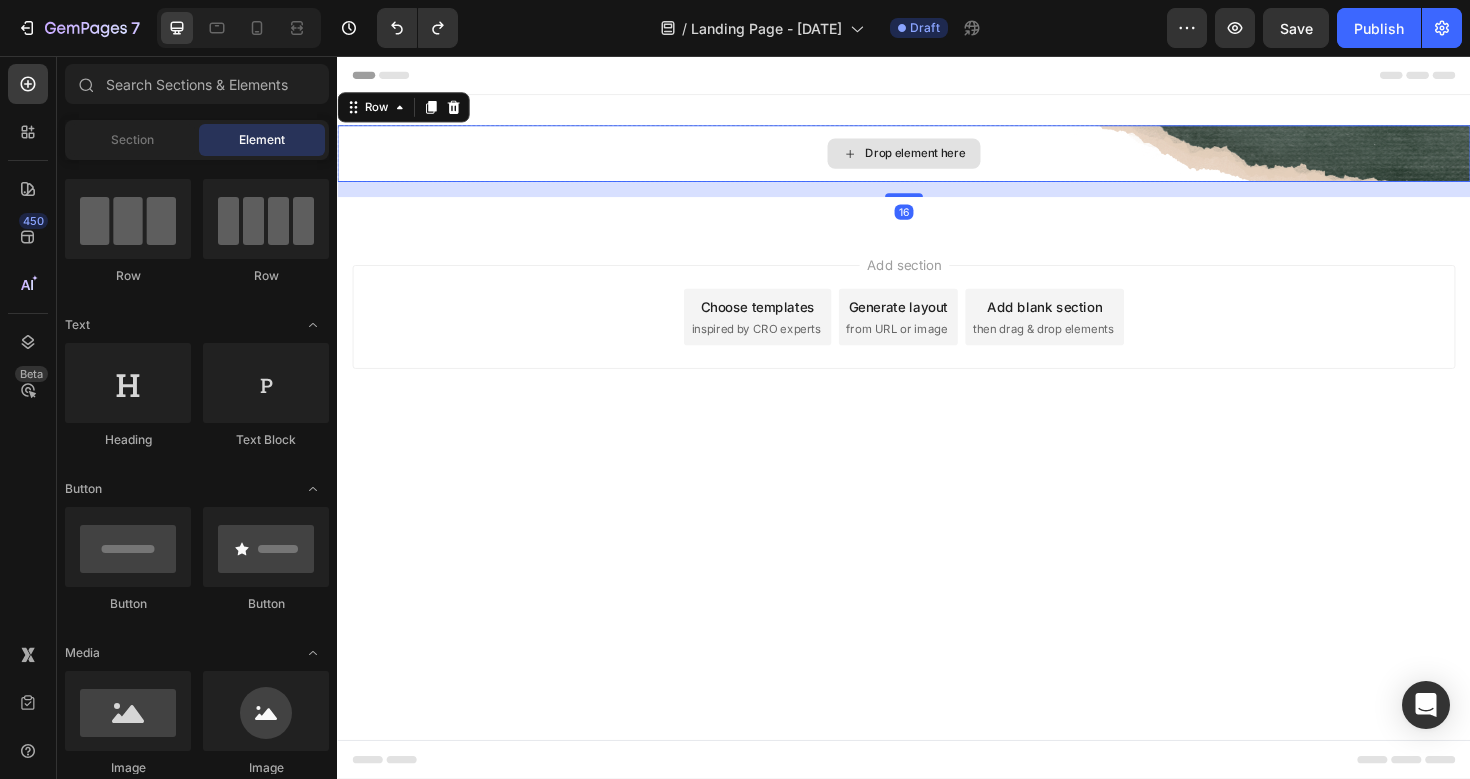 click on "Drop element here" at bounding box center [937, 159] 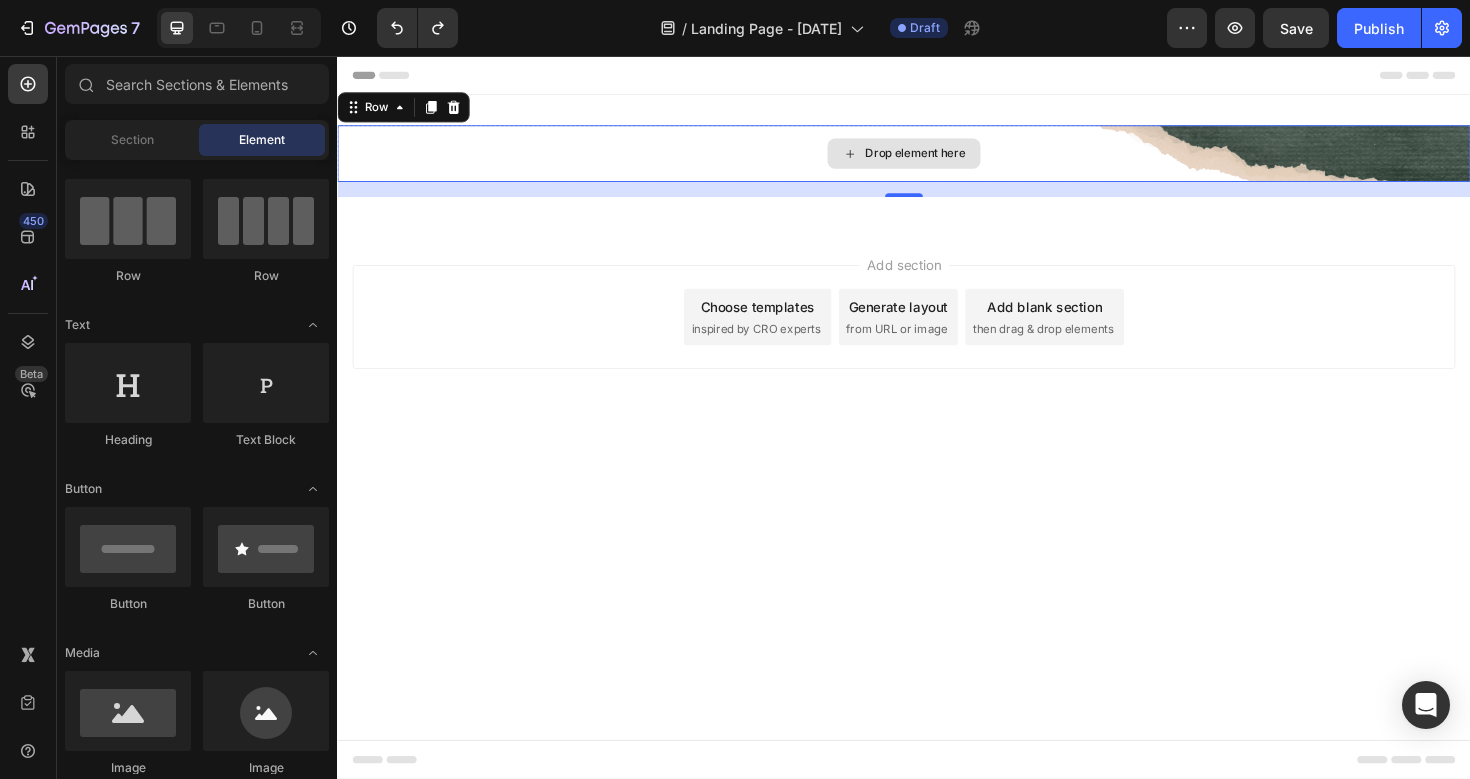 click on "Drop element here" at bounding box center (937, 159) 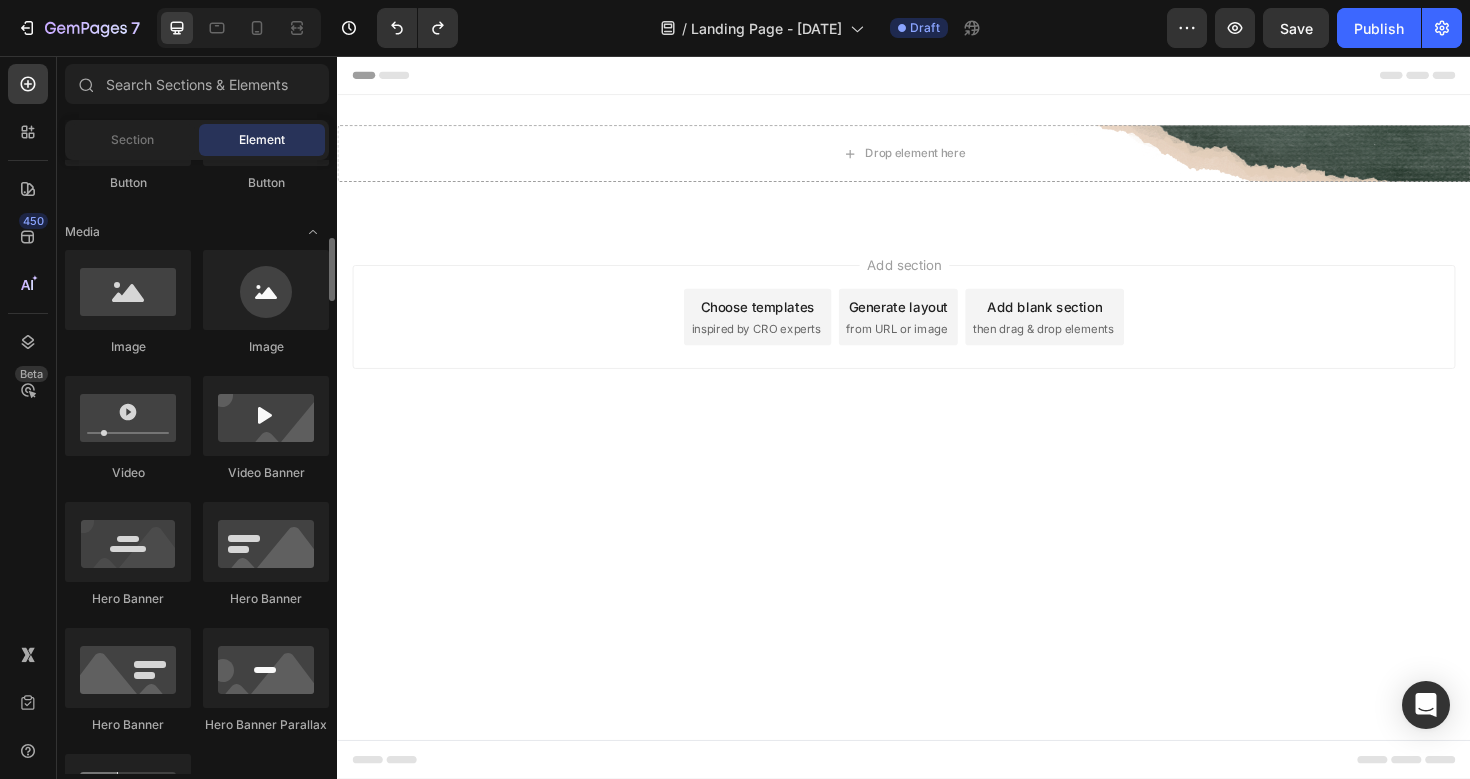 scroll, scrollTop: 592, scrollLeft: 0, axis: vertical 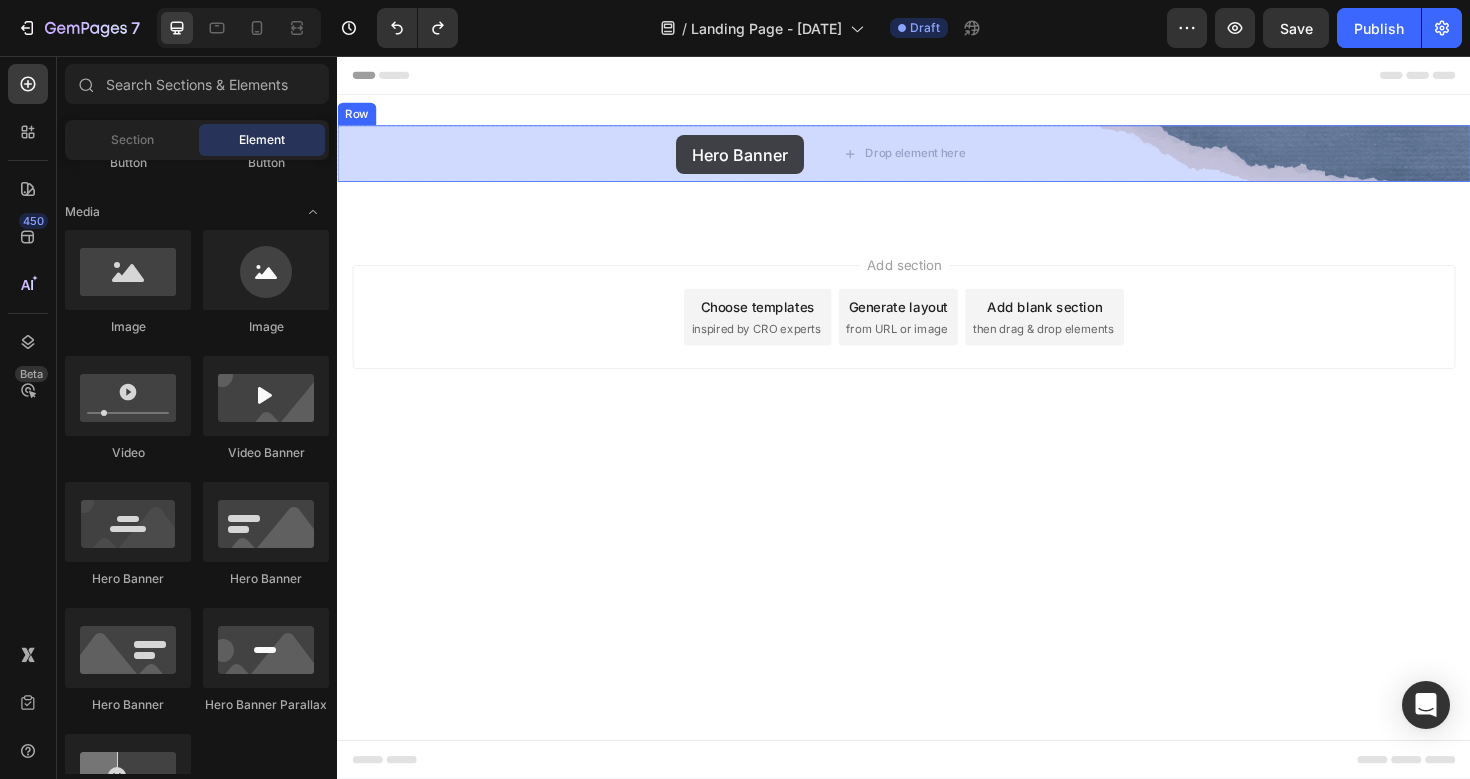 drag, startPoint x: 473, startPoint y: 575, endPoint x: 696, endPoint y: 135, distance: 493.2839 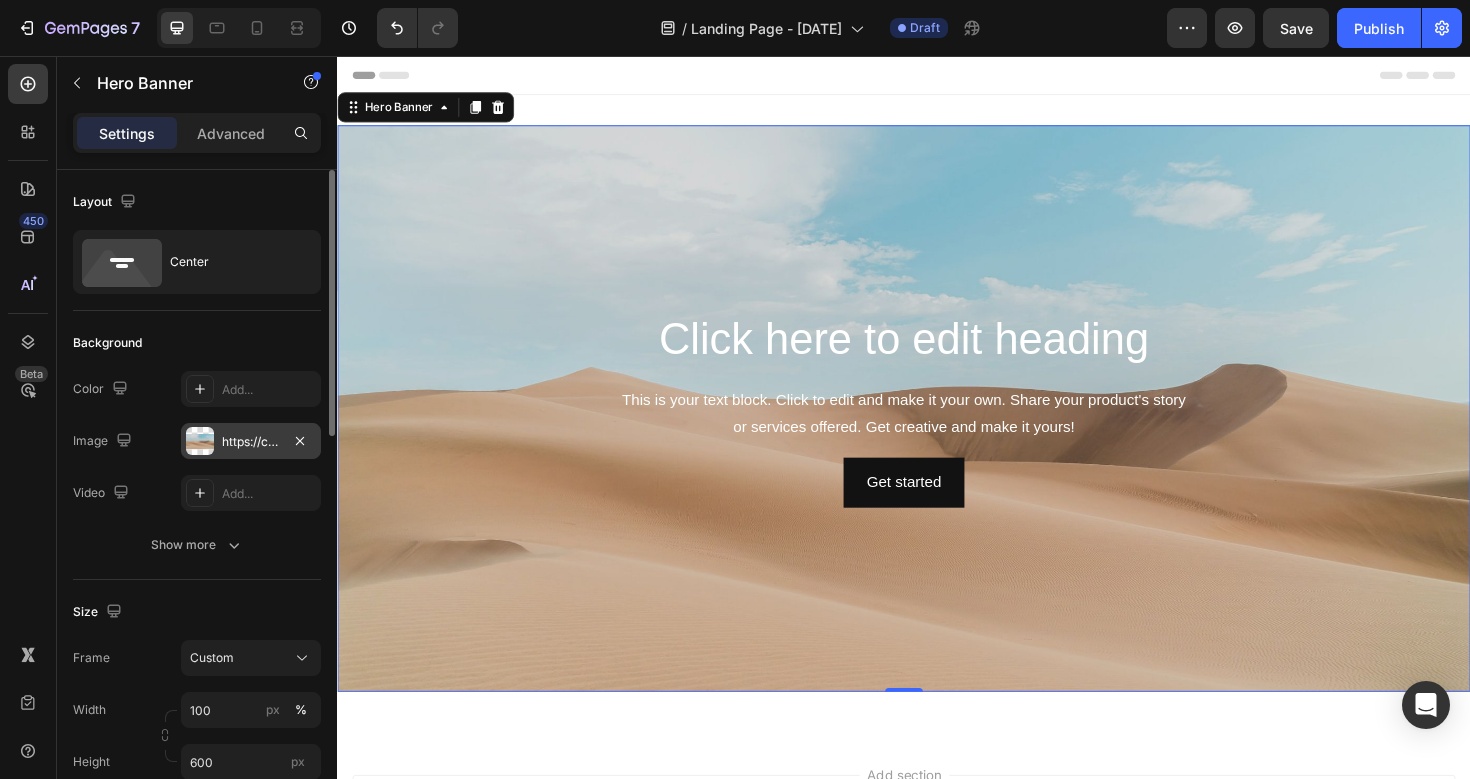 click on "https://cdn.shopify.com/s/files/1/2005/9307/files/background_settings.jpg" at bounding box center (251, 442) 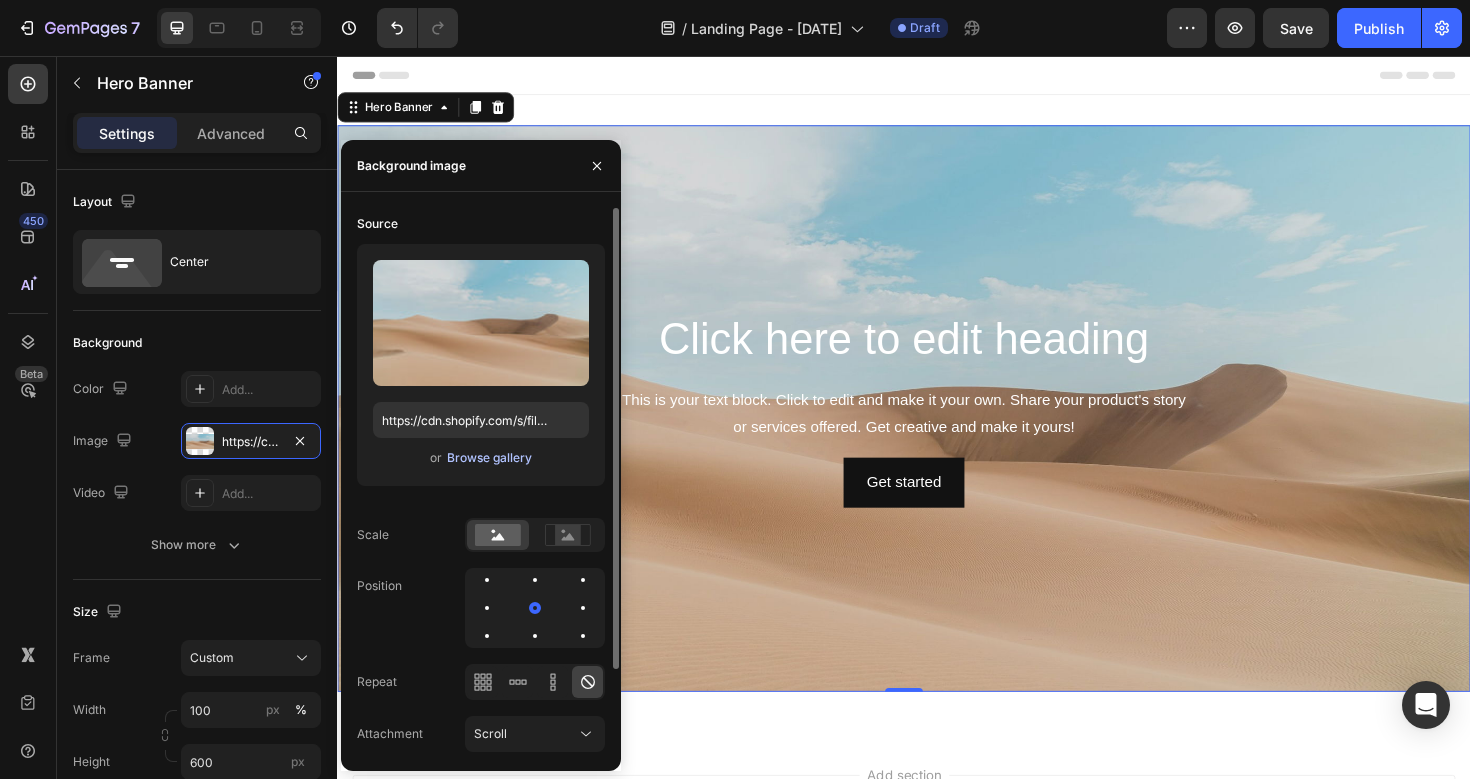 click on "Browse gallery" at bounding box center [489, 458] 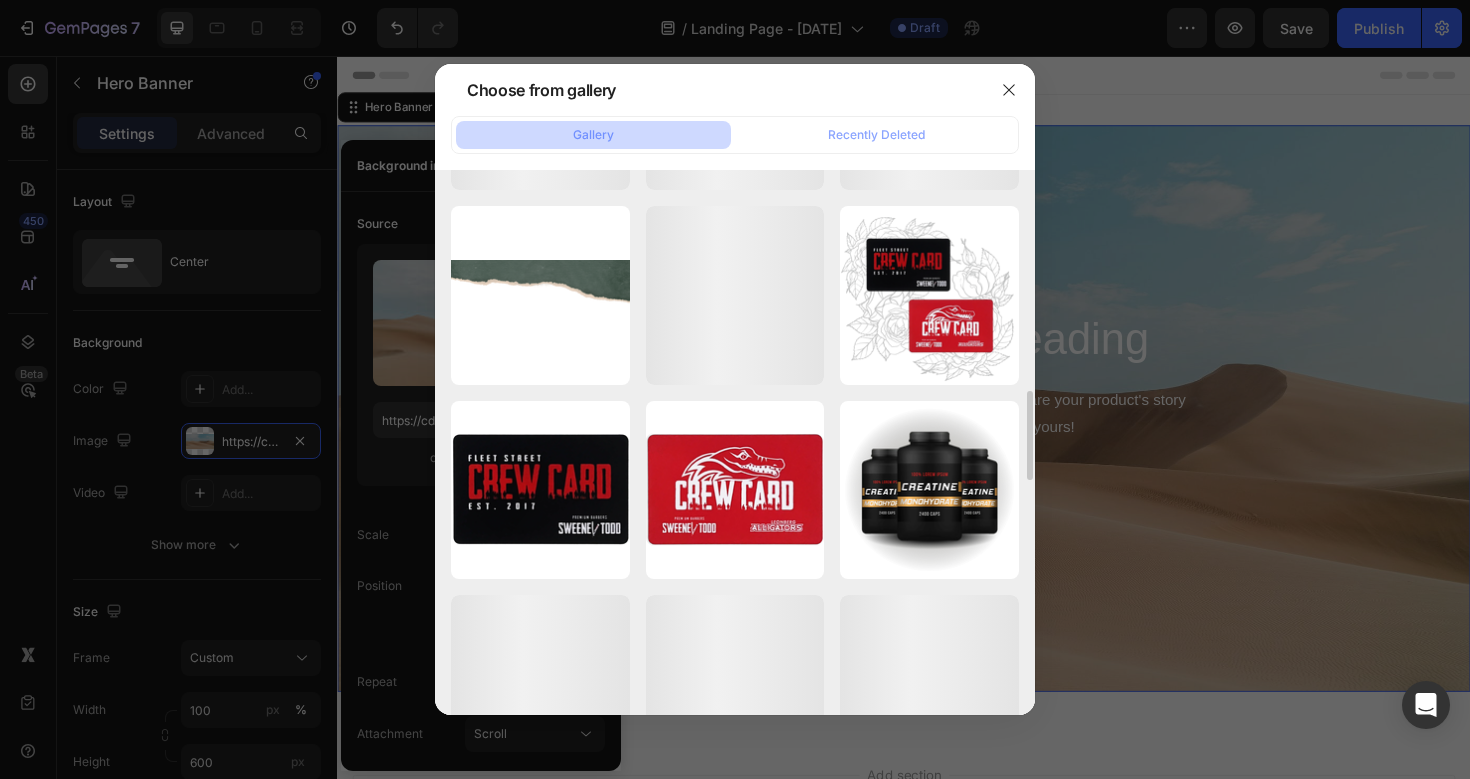 scroll, scrollTop: 1759, scrollLeft: 0, axis: vertical 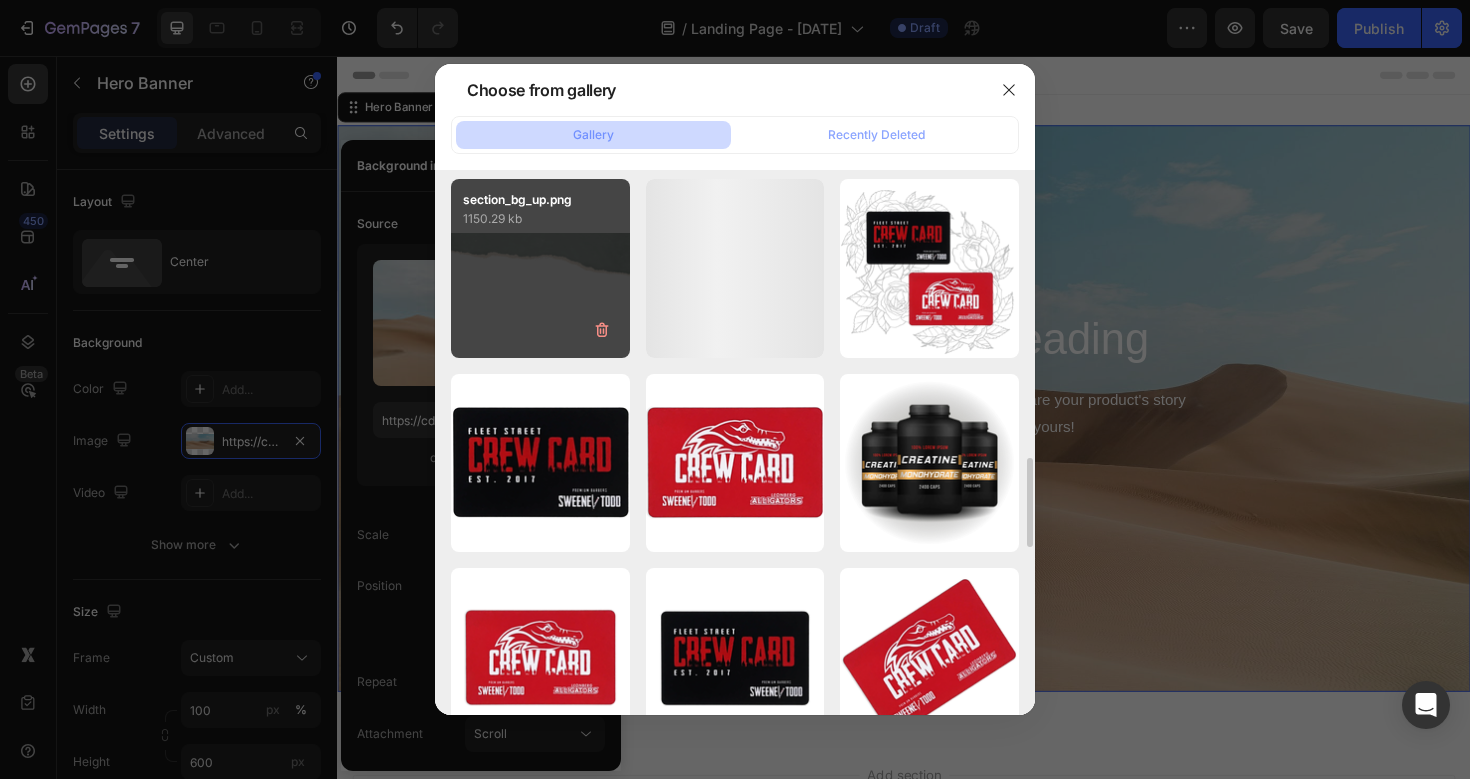 click on "section_bg_up.png 1150.29 kb" at bounding box center (540, 268) 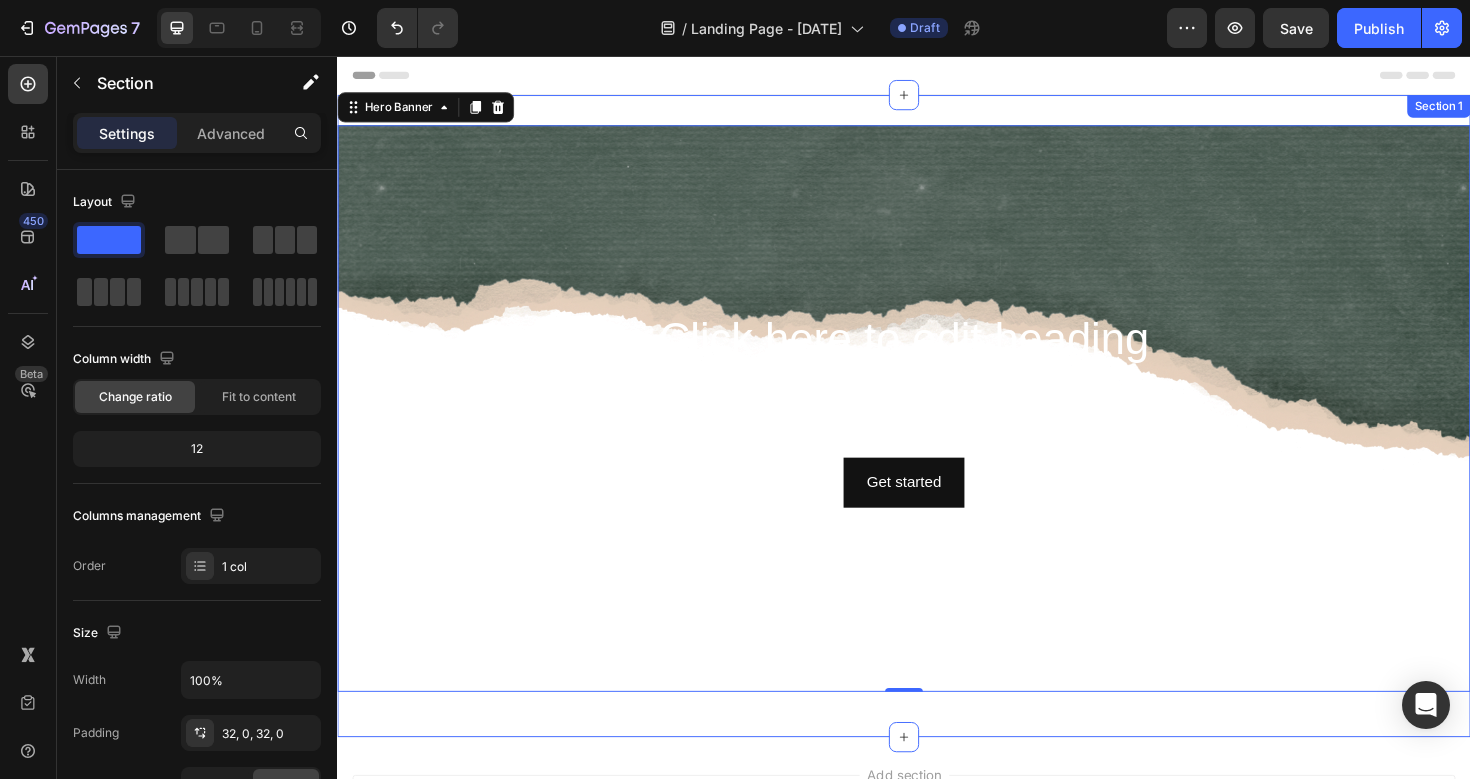 click on "Click here to edit heading Heading This is your text block. Click to edit and make it your own. Share your product's story                   or services offered. Get creative and make it yours! Text Block Get started Button Hero Banner   0 Row Section 1" at bounding box center (937, 437) 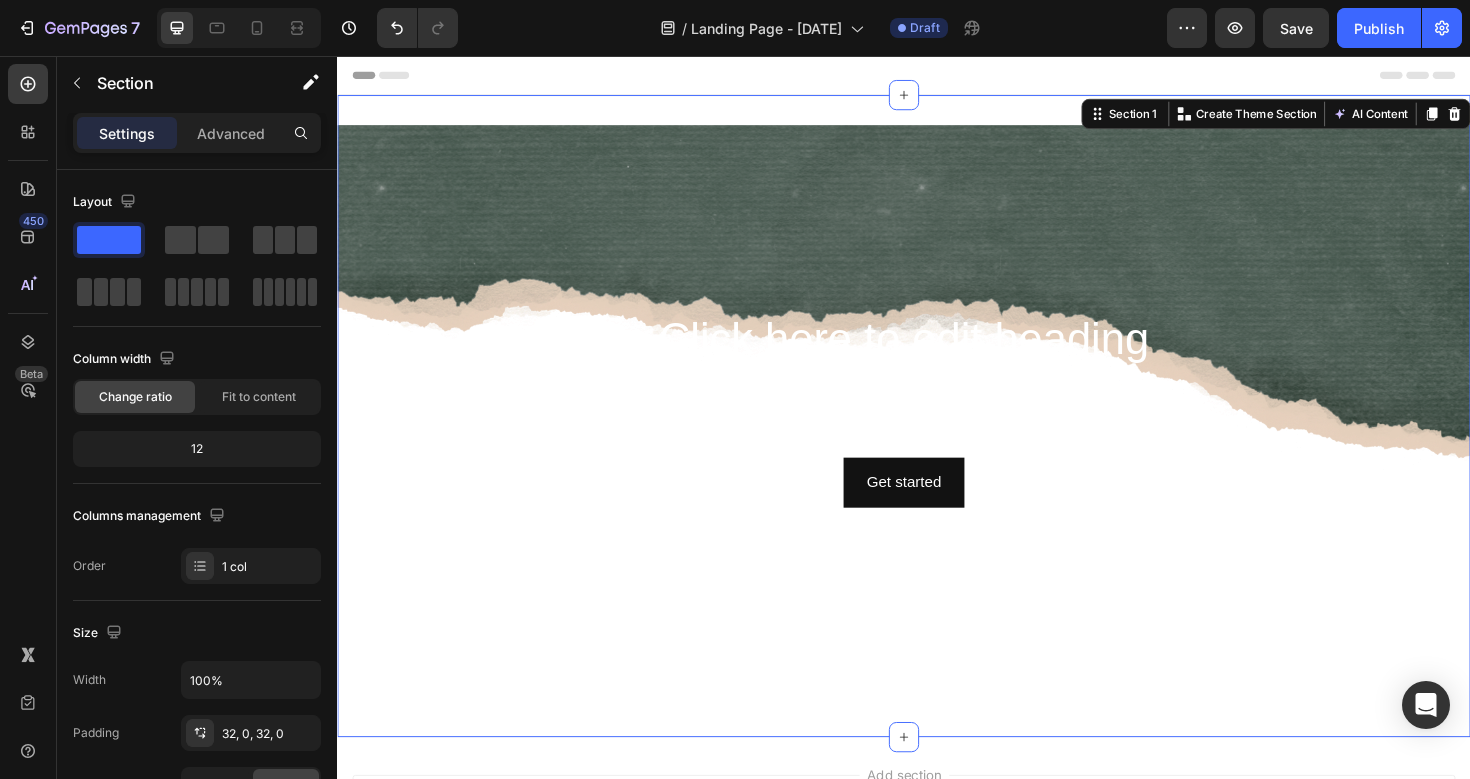 click on "Click here to edit heading Heading This is your text block. Click to edit and make it your own. Share your product's story                   or services offered. Get creative and make it yours! Text Block Get started Button Hero Banner Row Section 1   You can create reusable sections Create Theme Section AI Content Write with GemAI What would you like to describe here? Tone and Voice Persuasive Product No Shows - May they burn in hell Show more Generate" at bounding box center (937, 437) 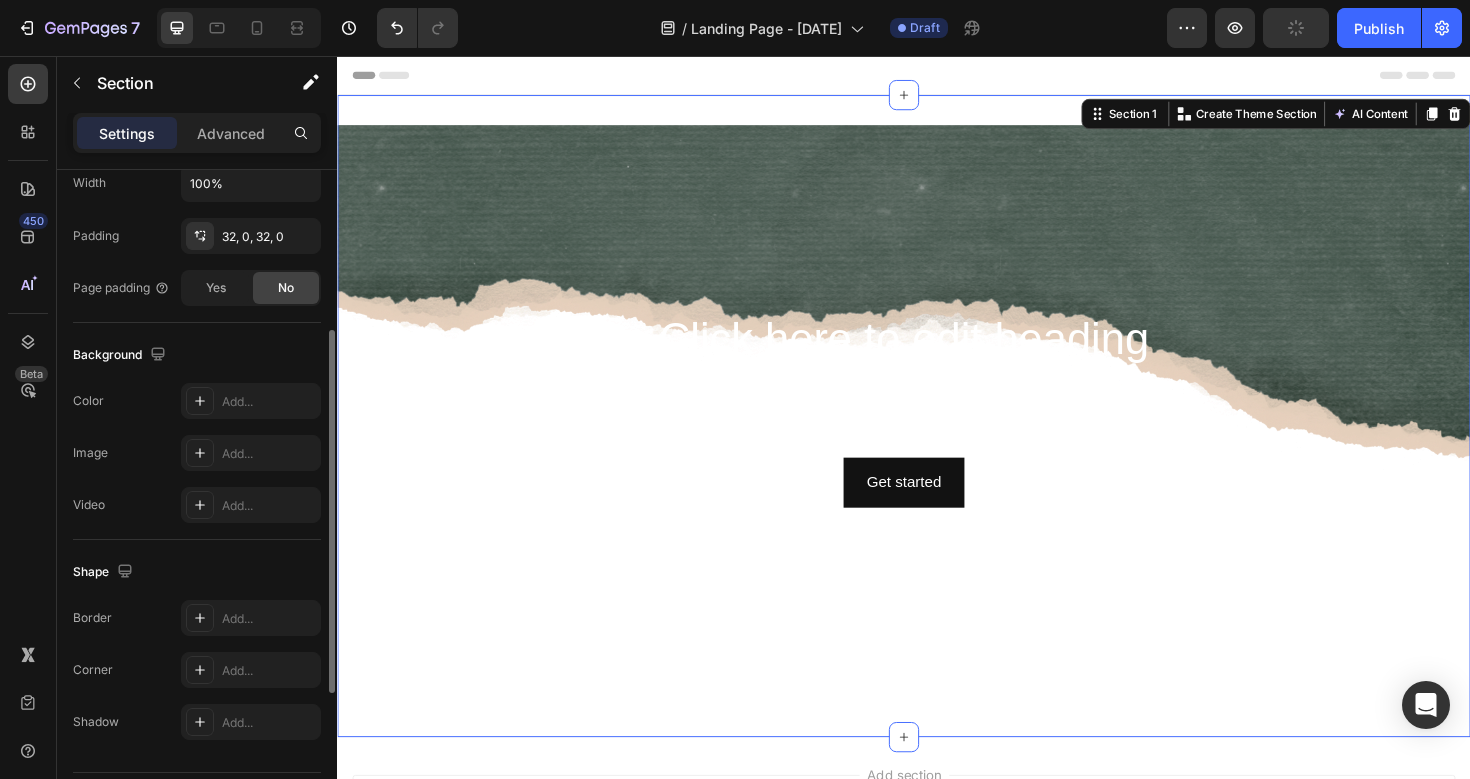 scroll, scrollTop: 266, scrollLeft: 0, axis: vertical 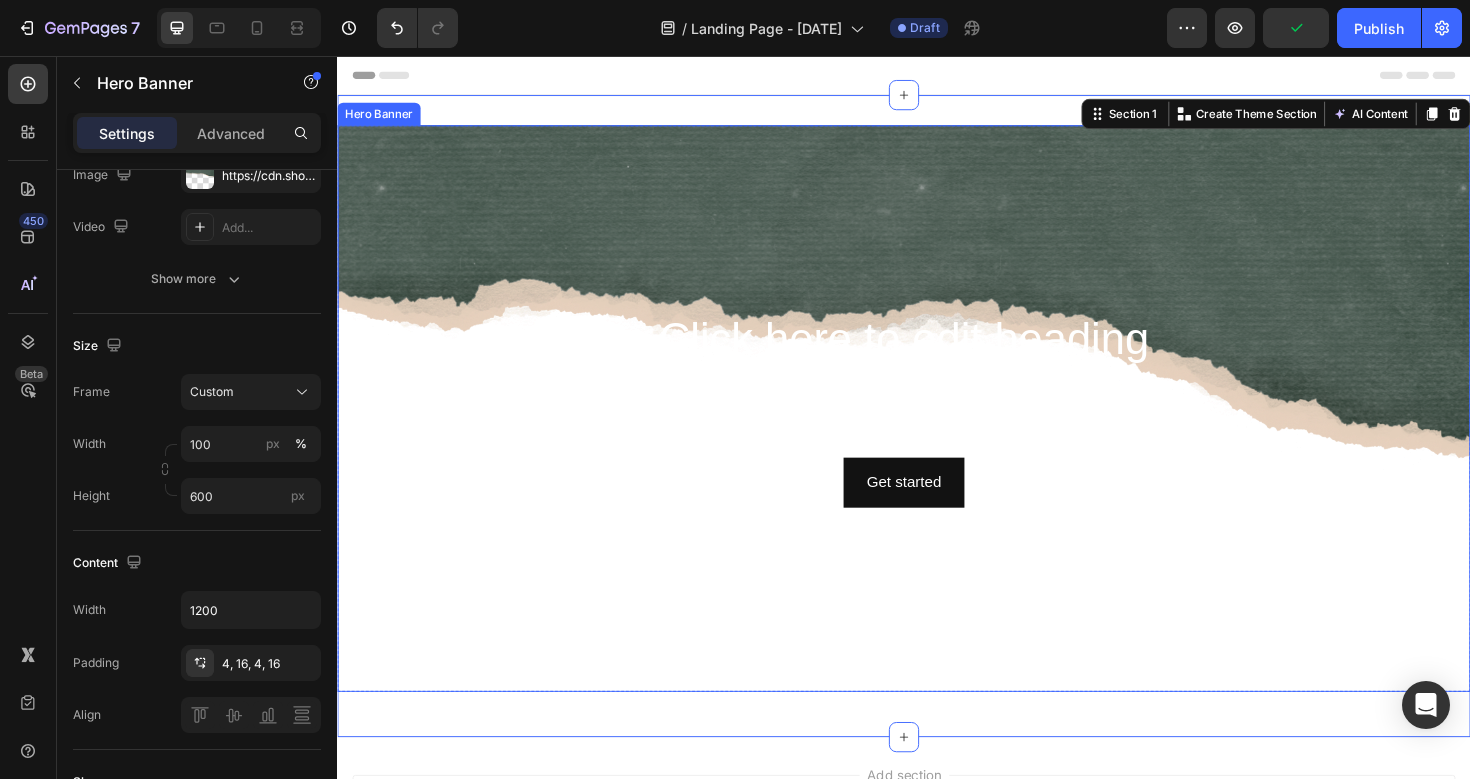 click at bounding box center [937, 429] 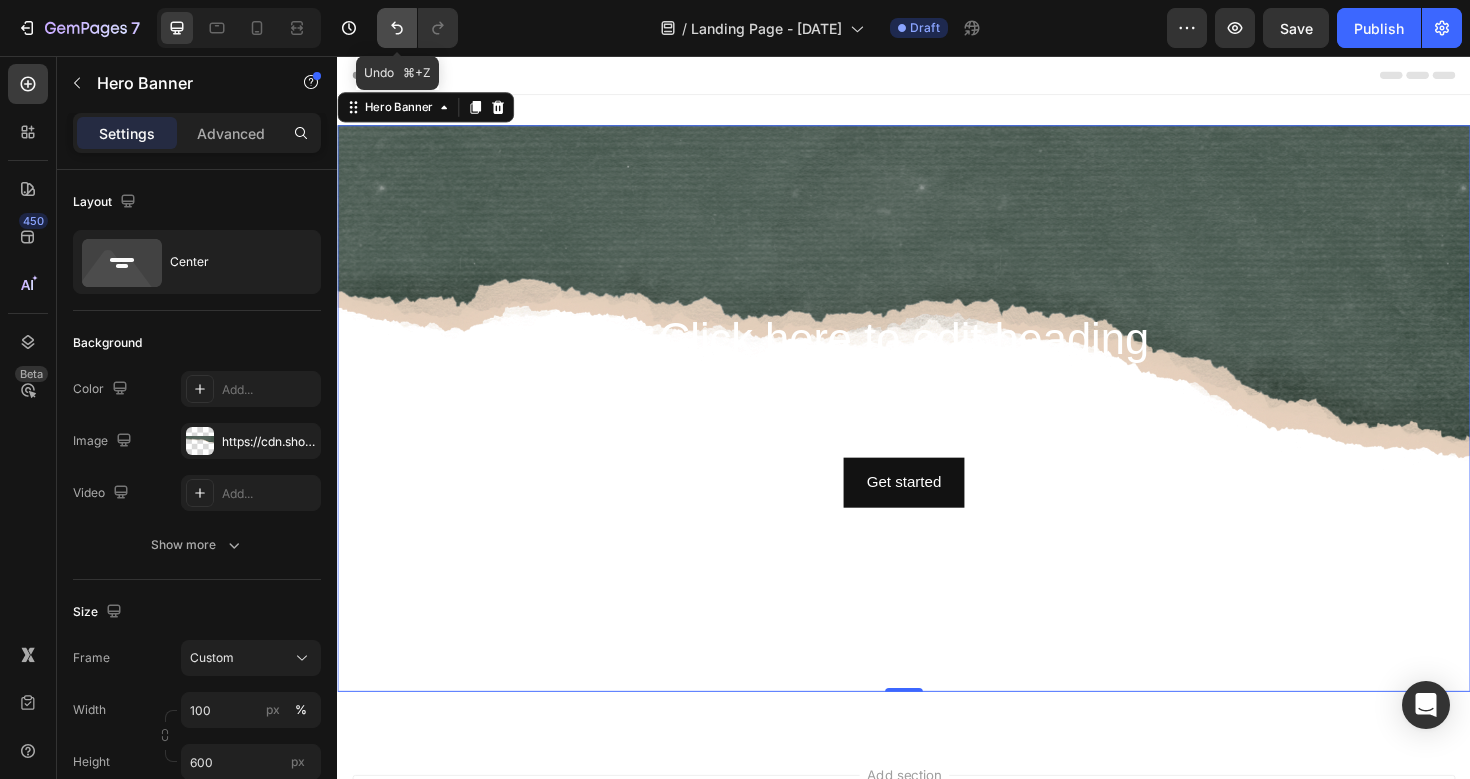 click 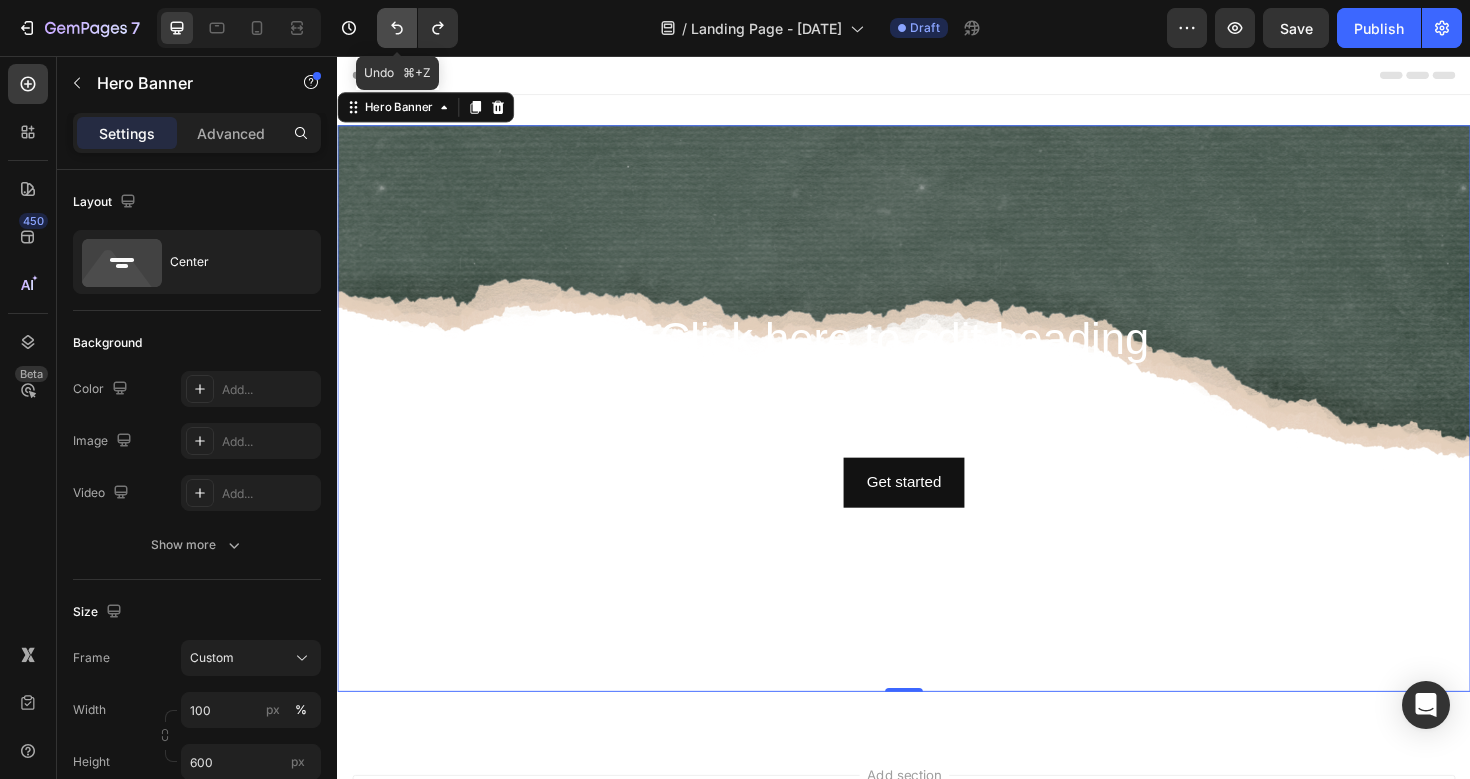 click 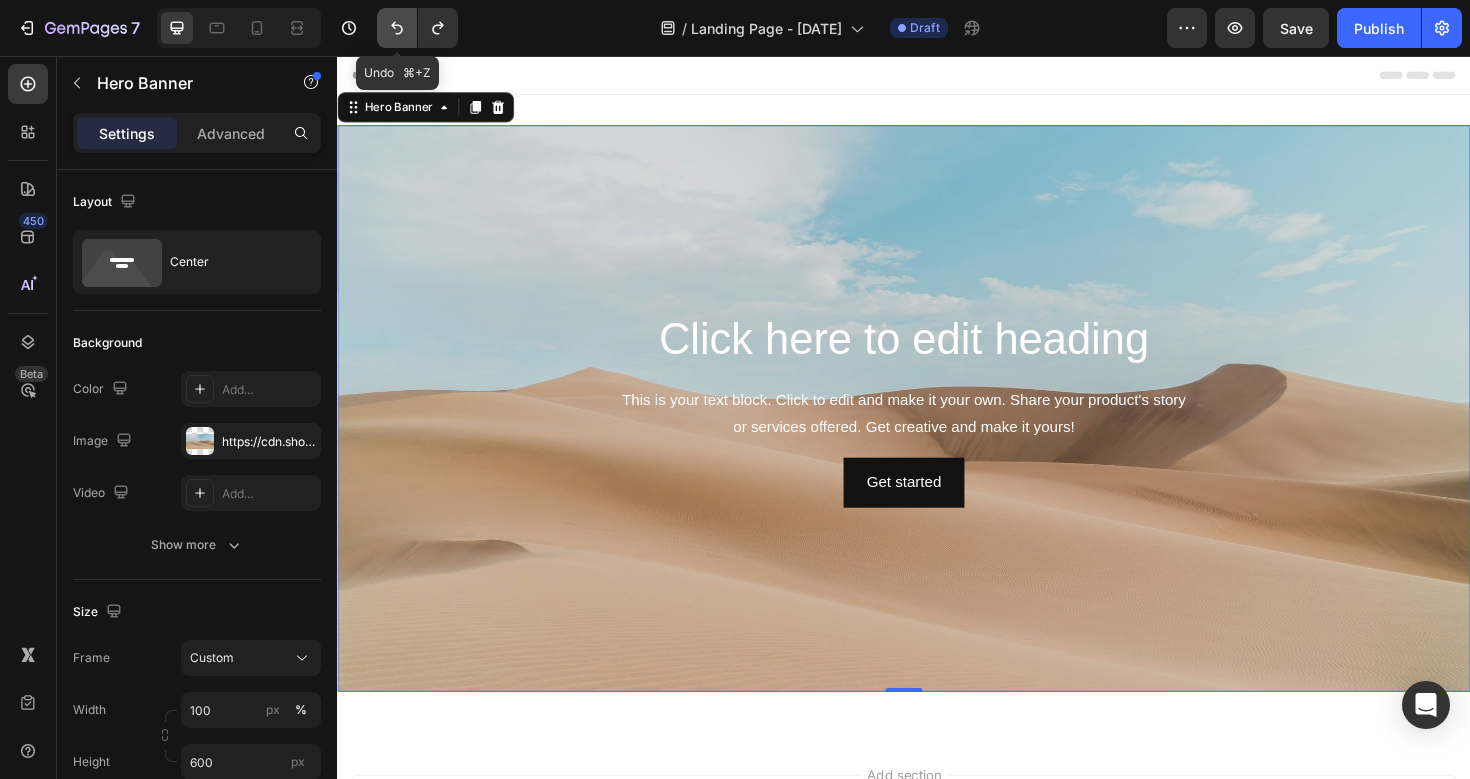 click 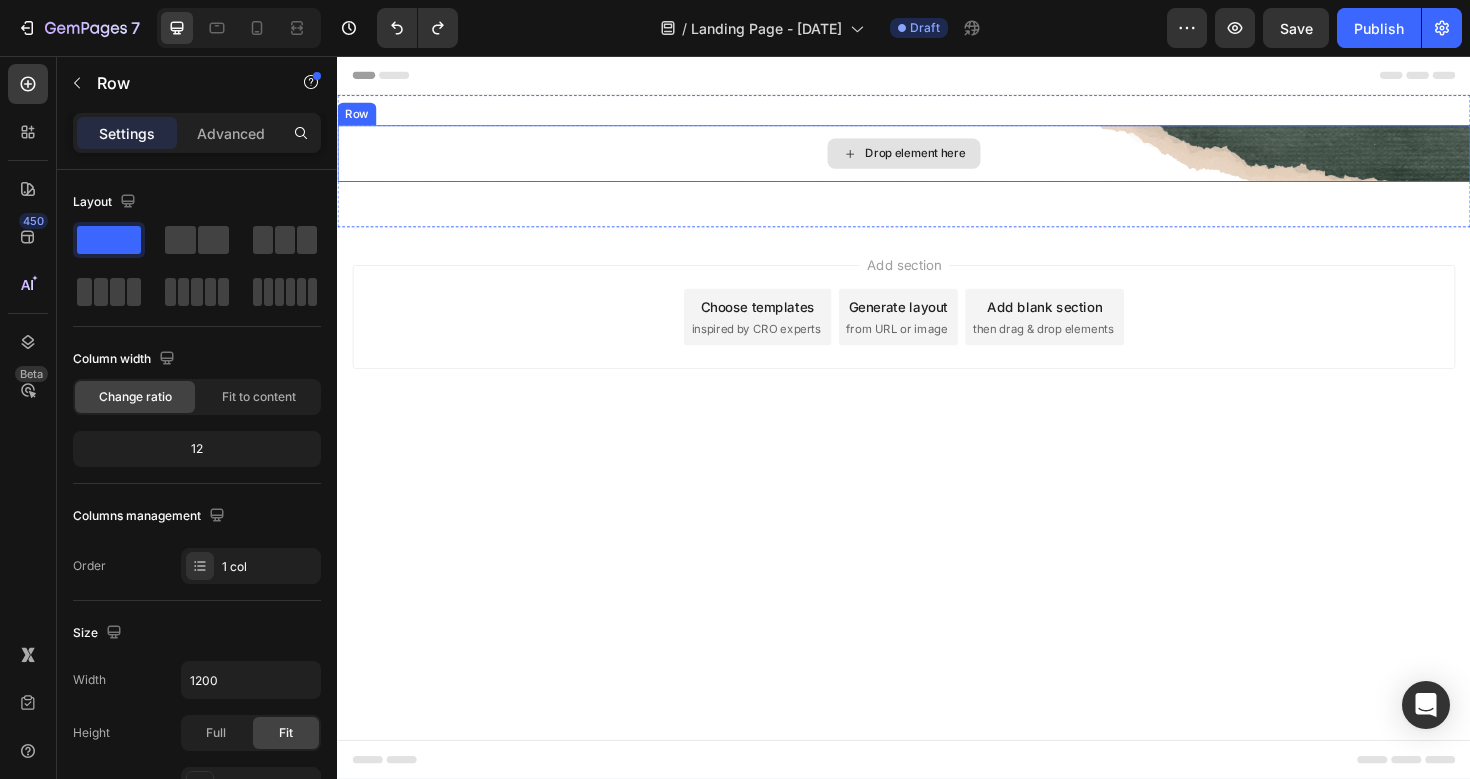 click on "Drop element here" at bounding box center (937, 159) 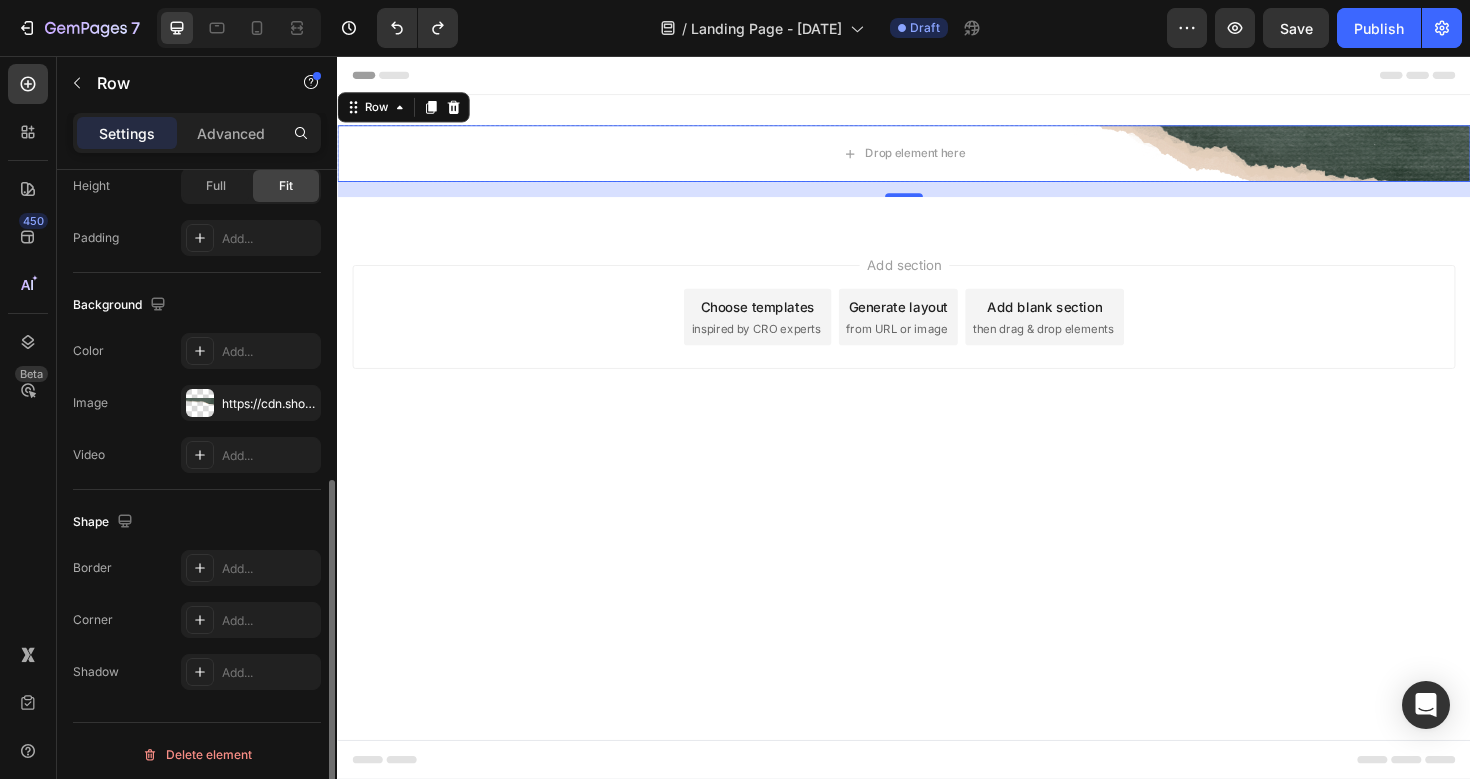 scroll, scrollTop: 554, scrollLeft: 0, axis: vertical 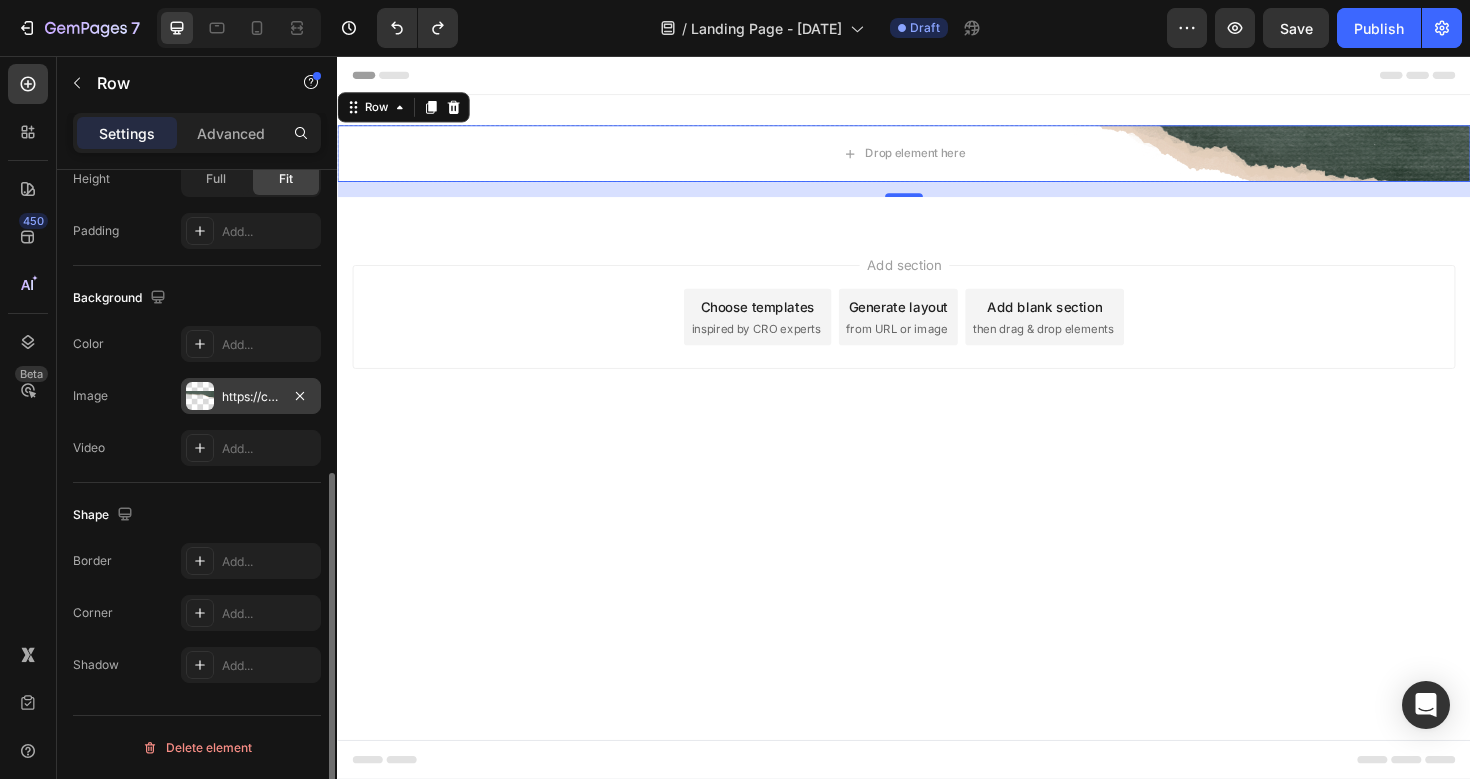 click on "https://cdn.shopify.com/s/files/1/0910/3386/2467/files/gempages_540342684171109508-cb861c71-2033-4f67-8065-a4b9b094bcb5.png" at bounding box center [251, 396] 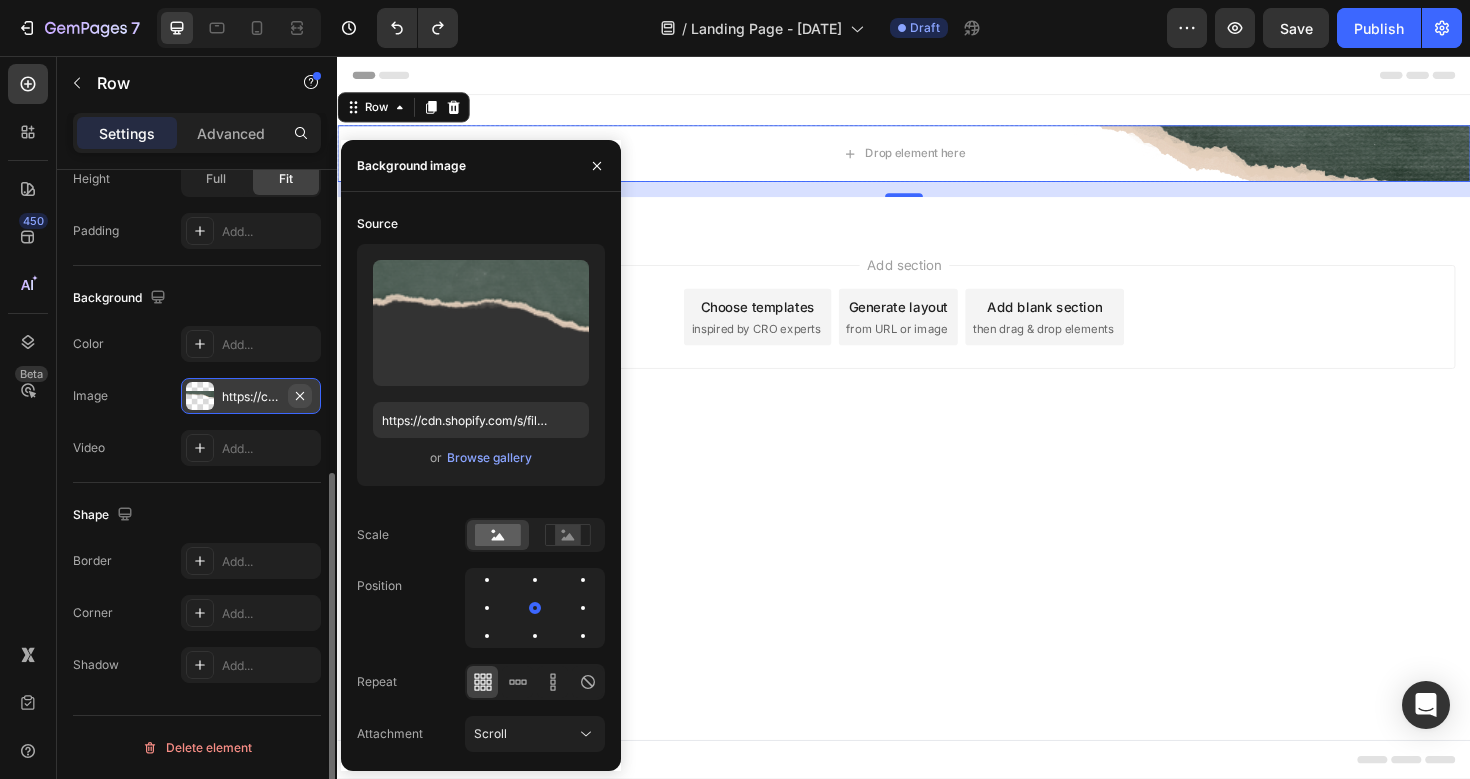click 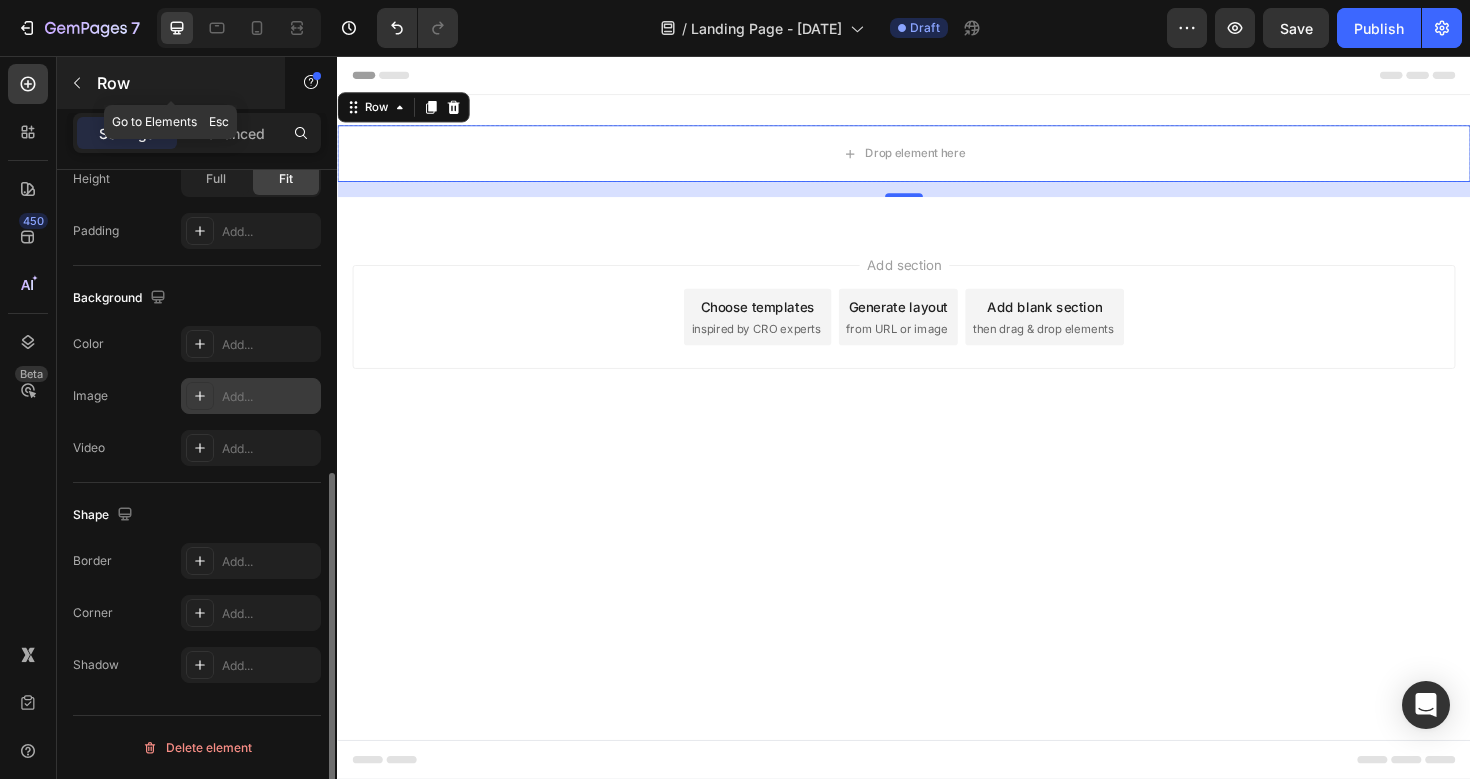 click at bounding box center (77, 83) 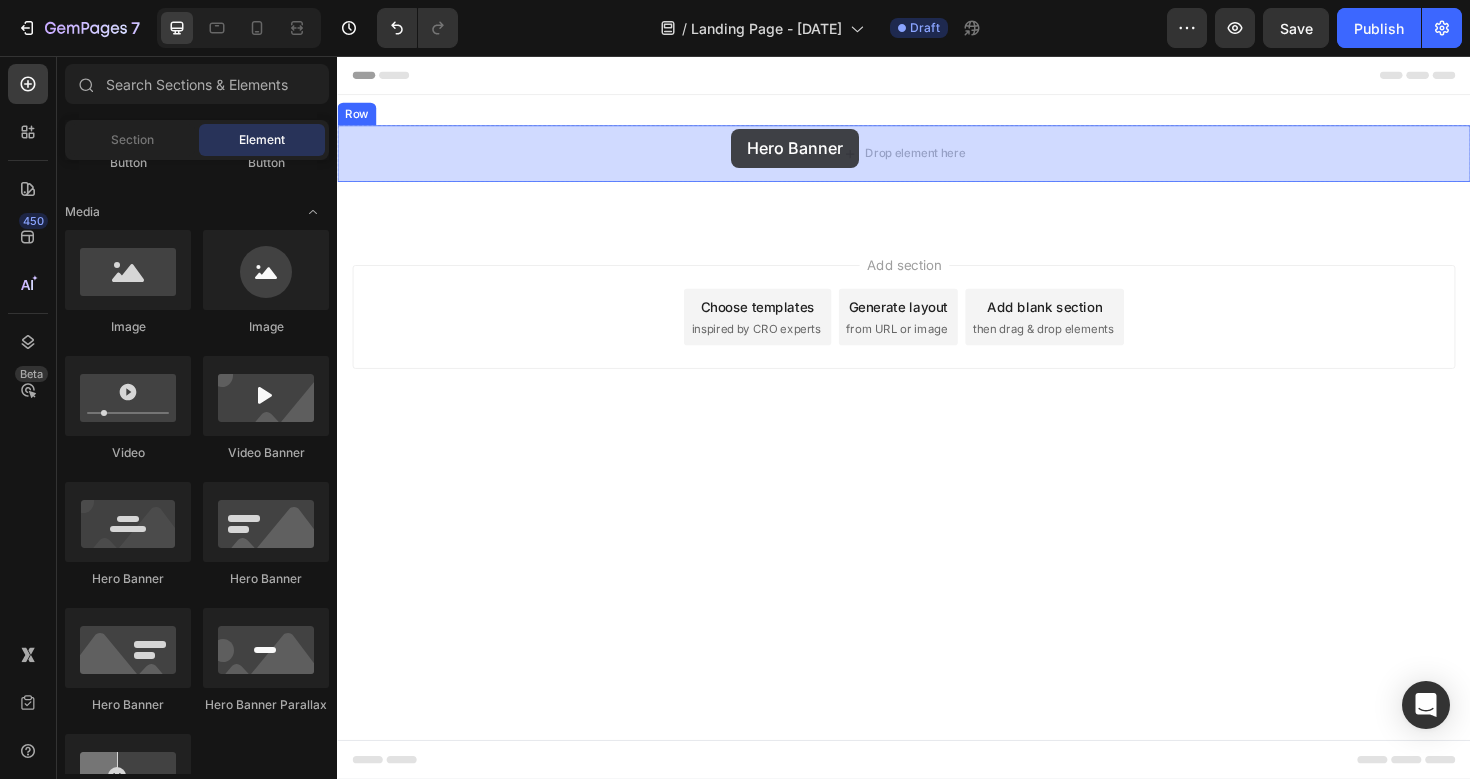 drag, startPoint x: 475, startPoint y: 581, endPoint x: 754, endPoint y: 133, distance: 527.7736 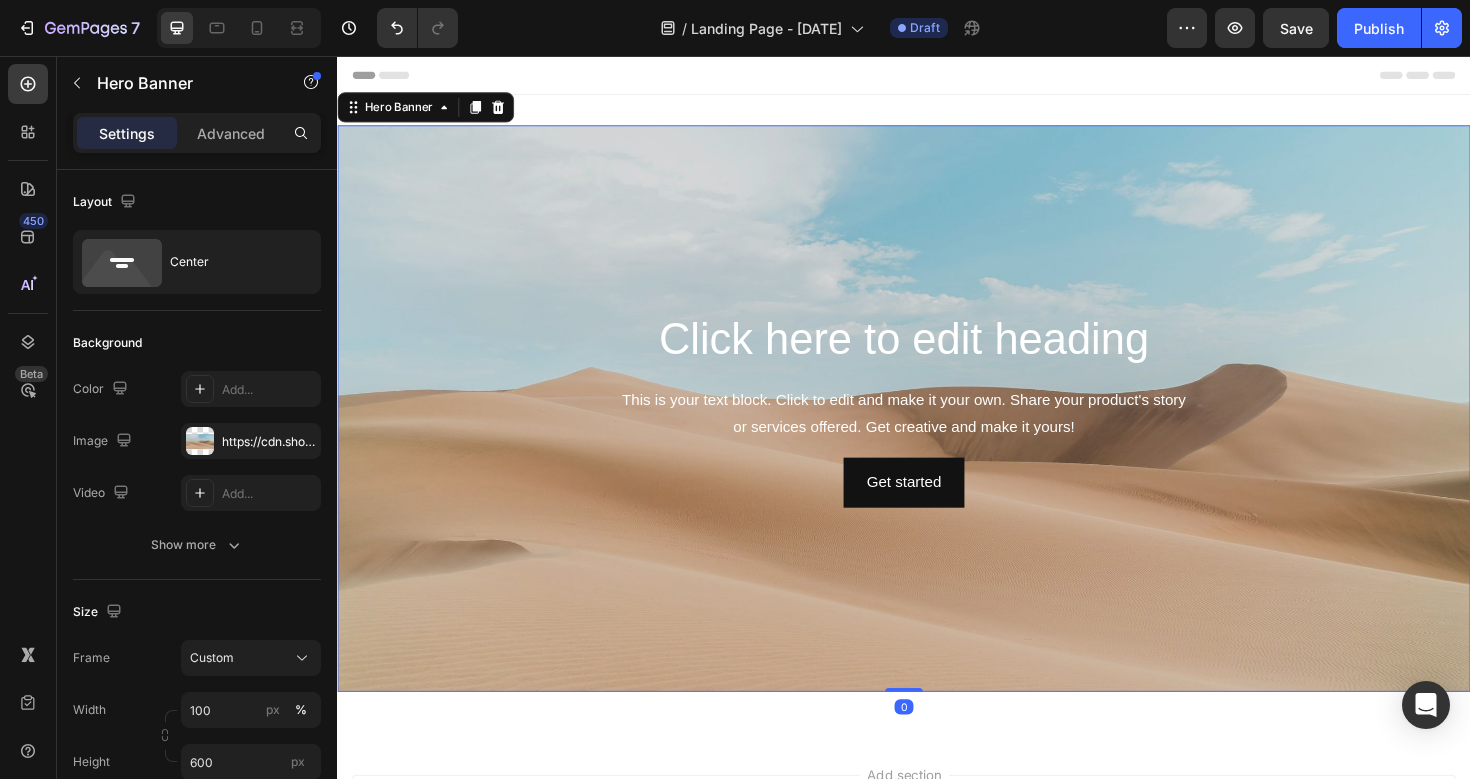click at bounding box center [937, 429] 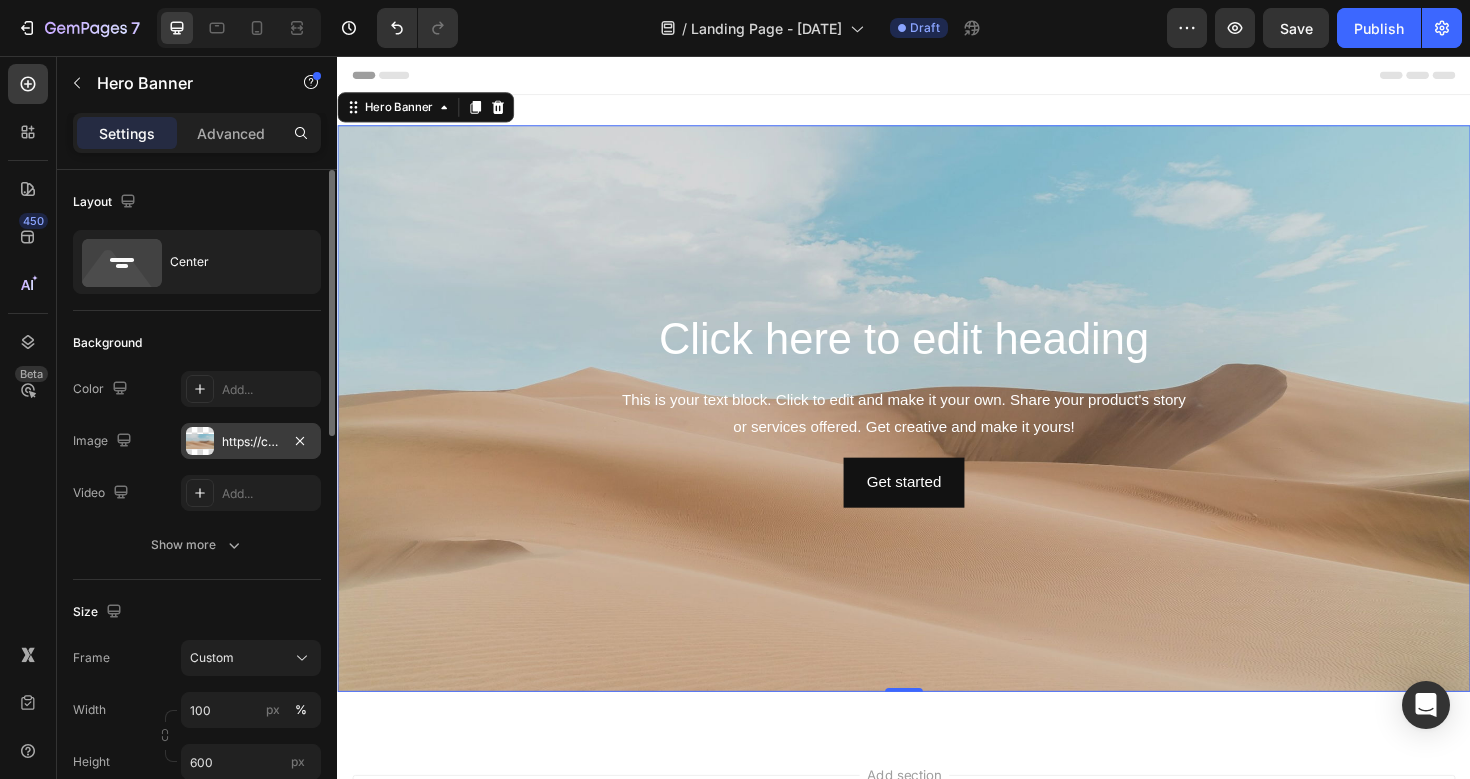 click on "https://cdn.shopify.com/s/files/1/2005/9307/files/background_settings.jpg" at bounding box center (251, 441) 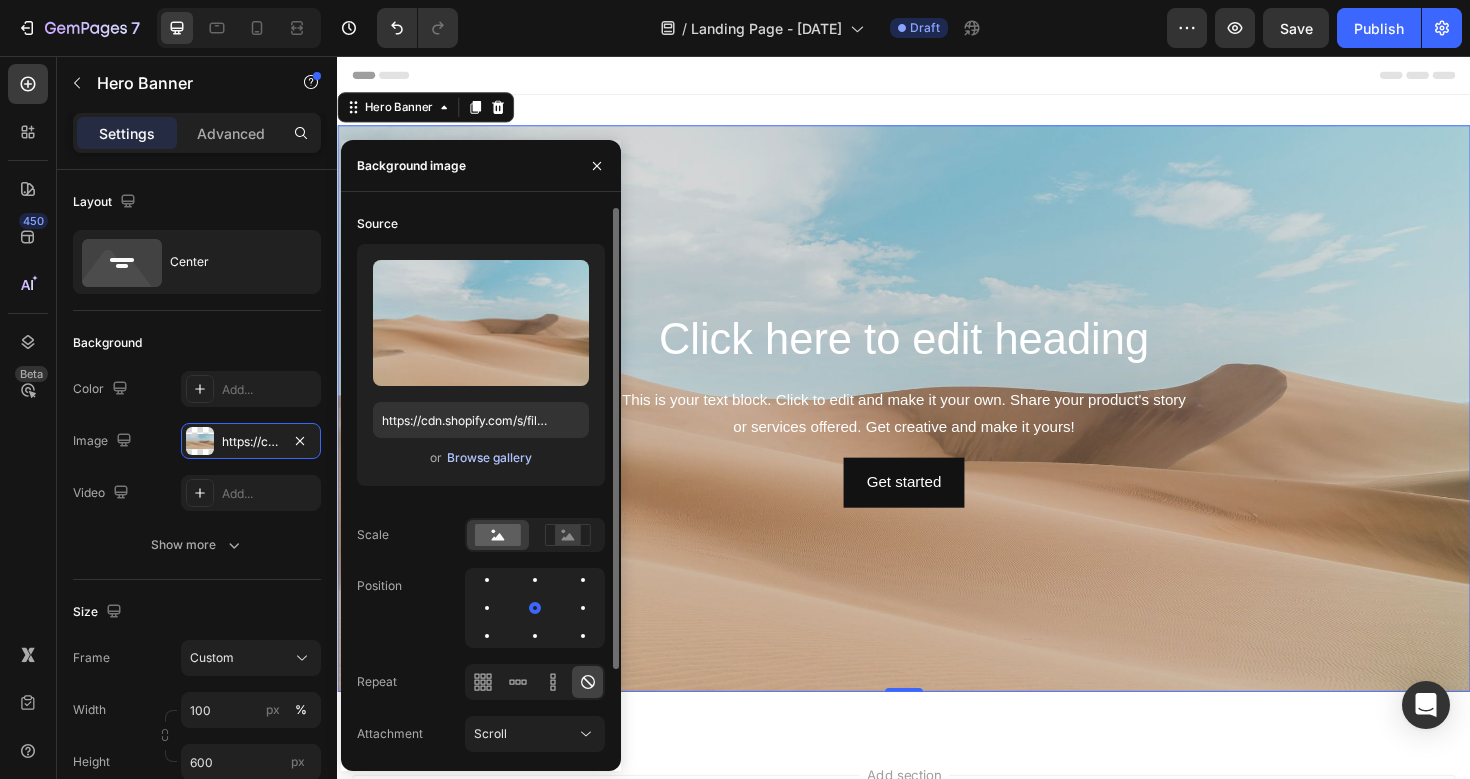 click on "Browse gallery" at bounding box center (489, 458) 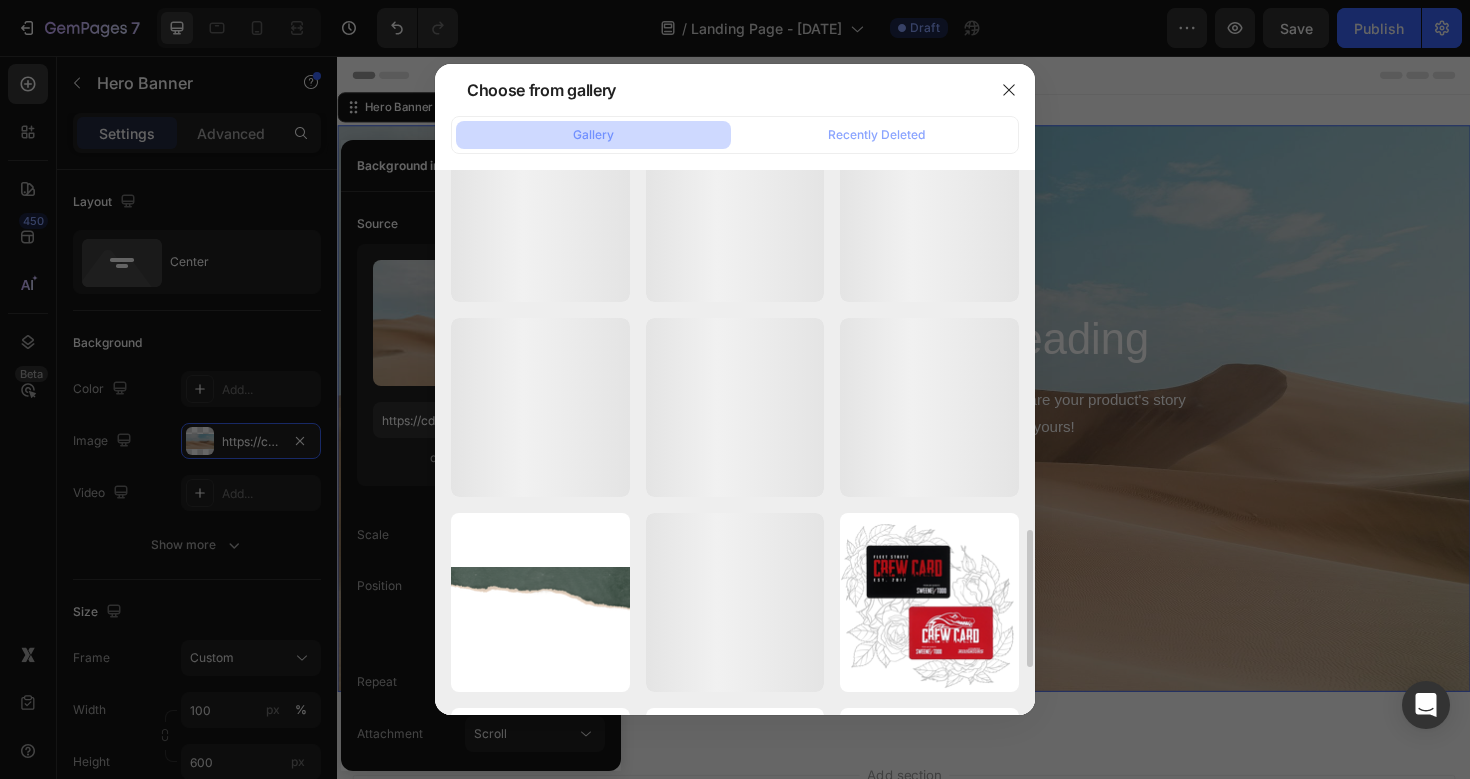 scroll, scrollTop: 1426, scrollLeft: 0, axis: vertical 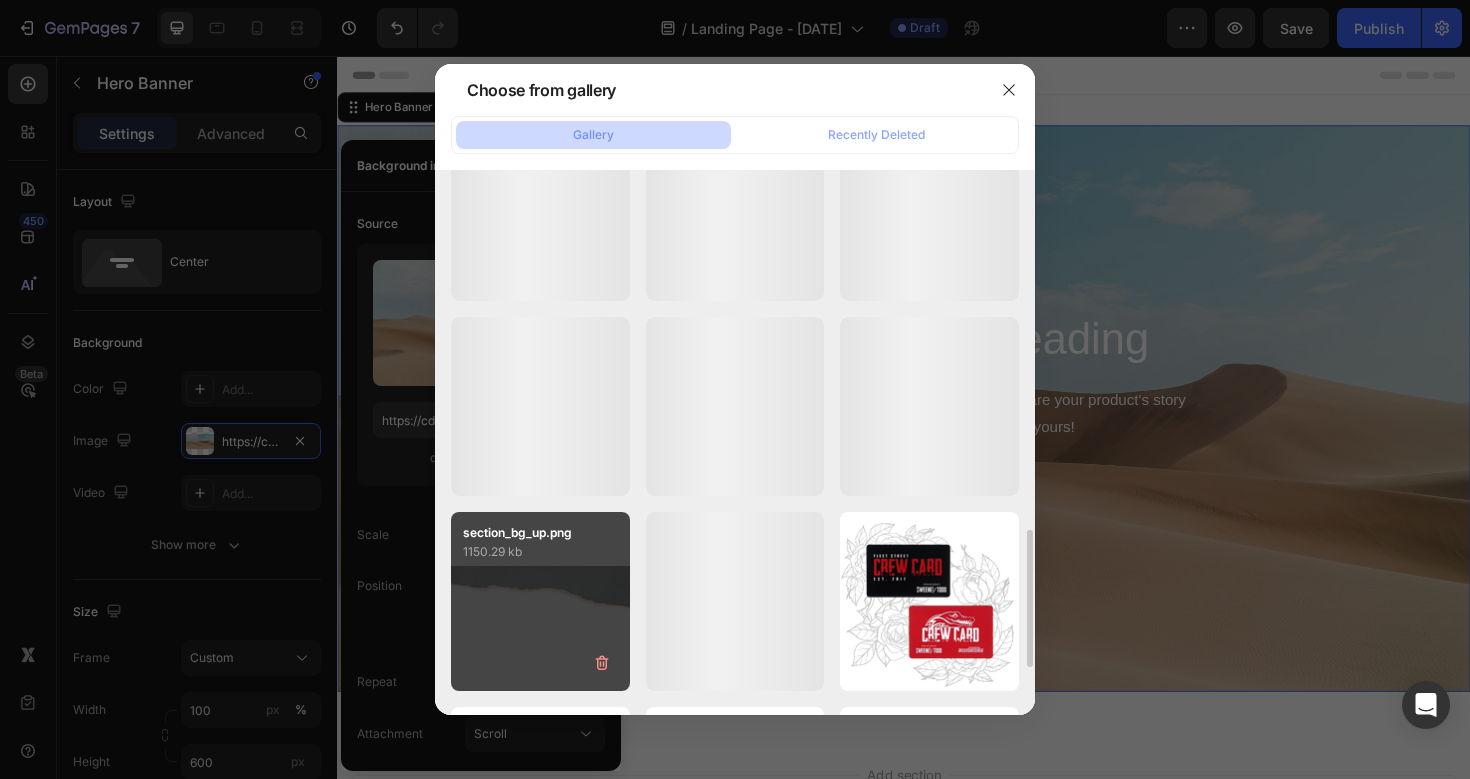 click on "section_bg_up.png 1150.29 kb" at bounding box center [540, 601] 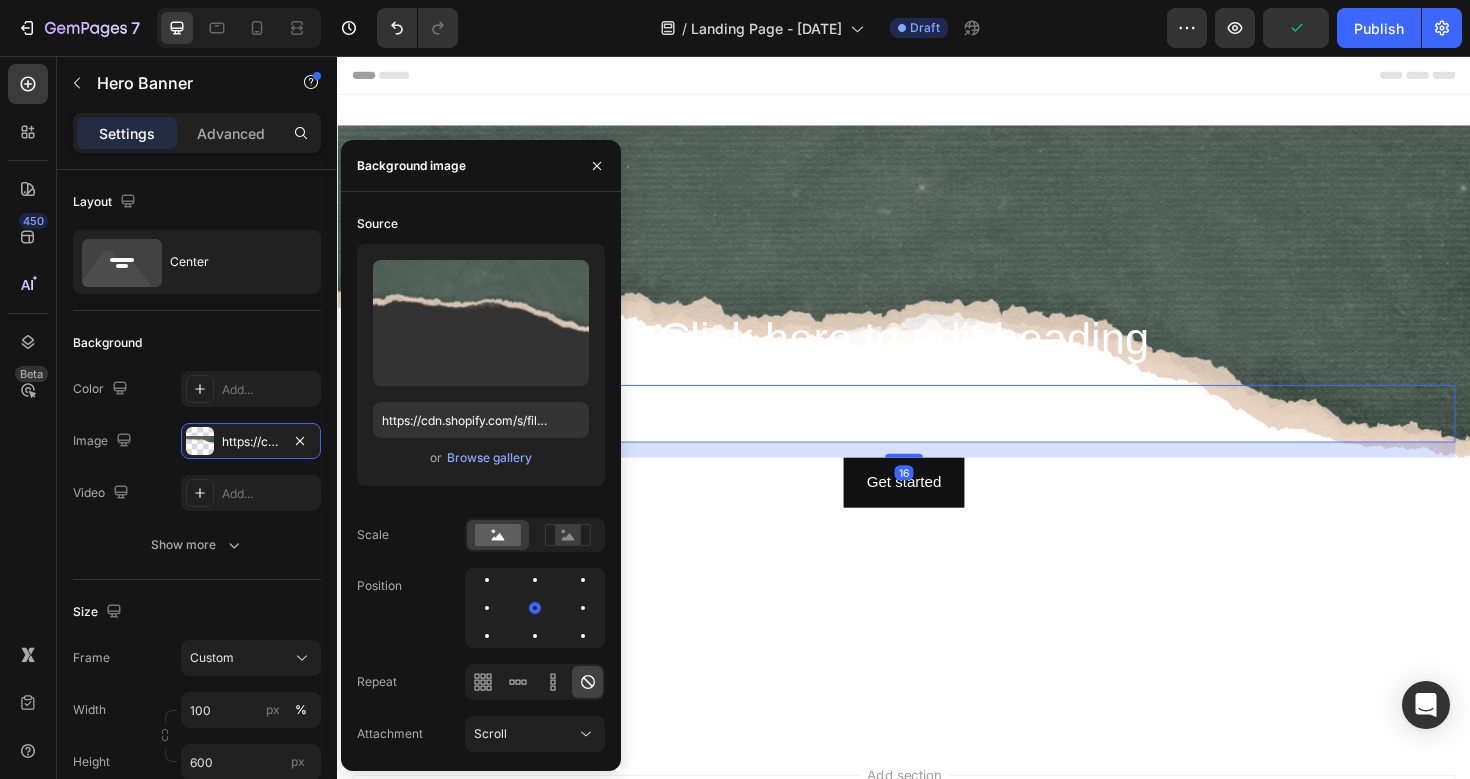 click on "This is your text block. Click to edit and make it your own. Share your product's story                   or services offered. Get creative and make it yours!" at bounding box center (937, 435) 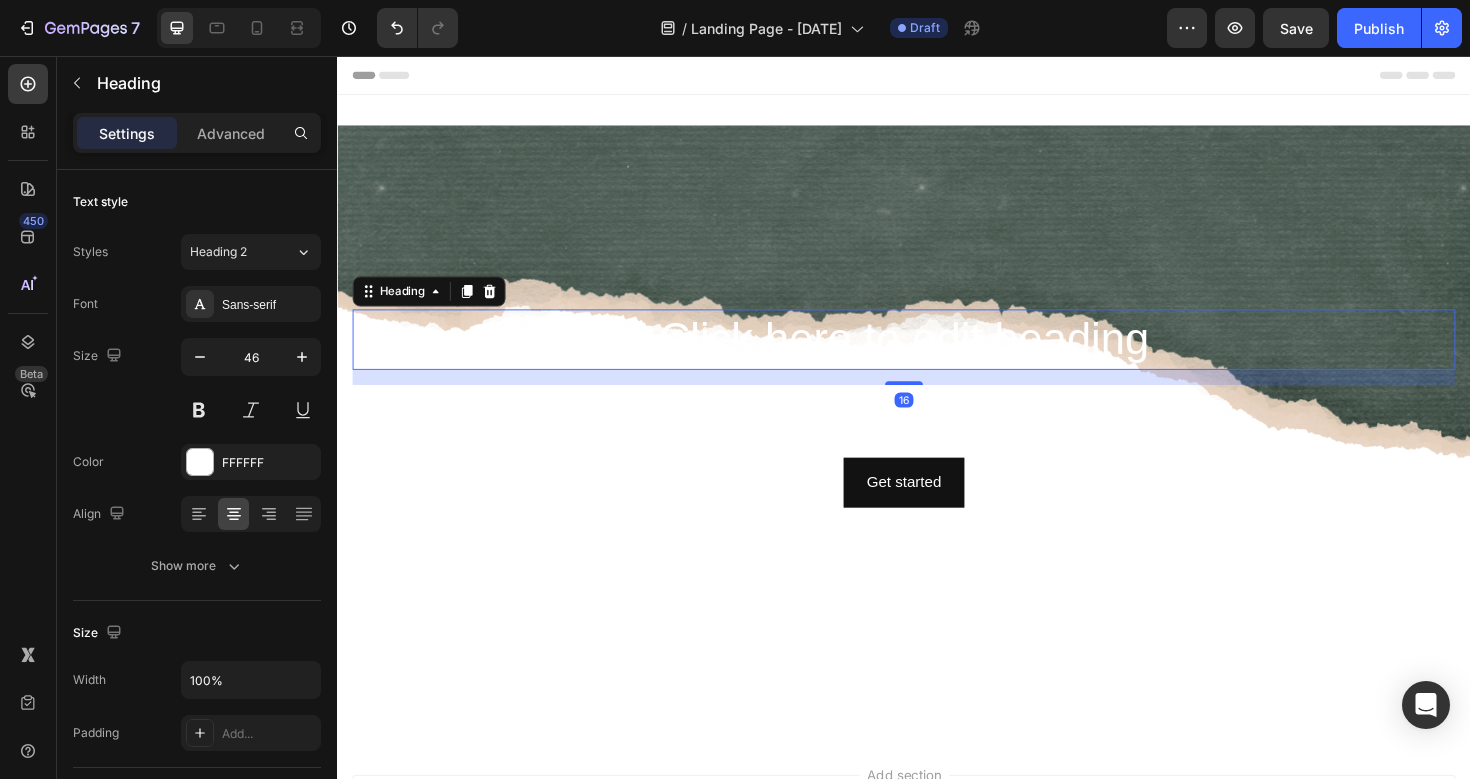 click on "Click here to edit heading" at bounding box center [937, 356] 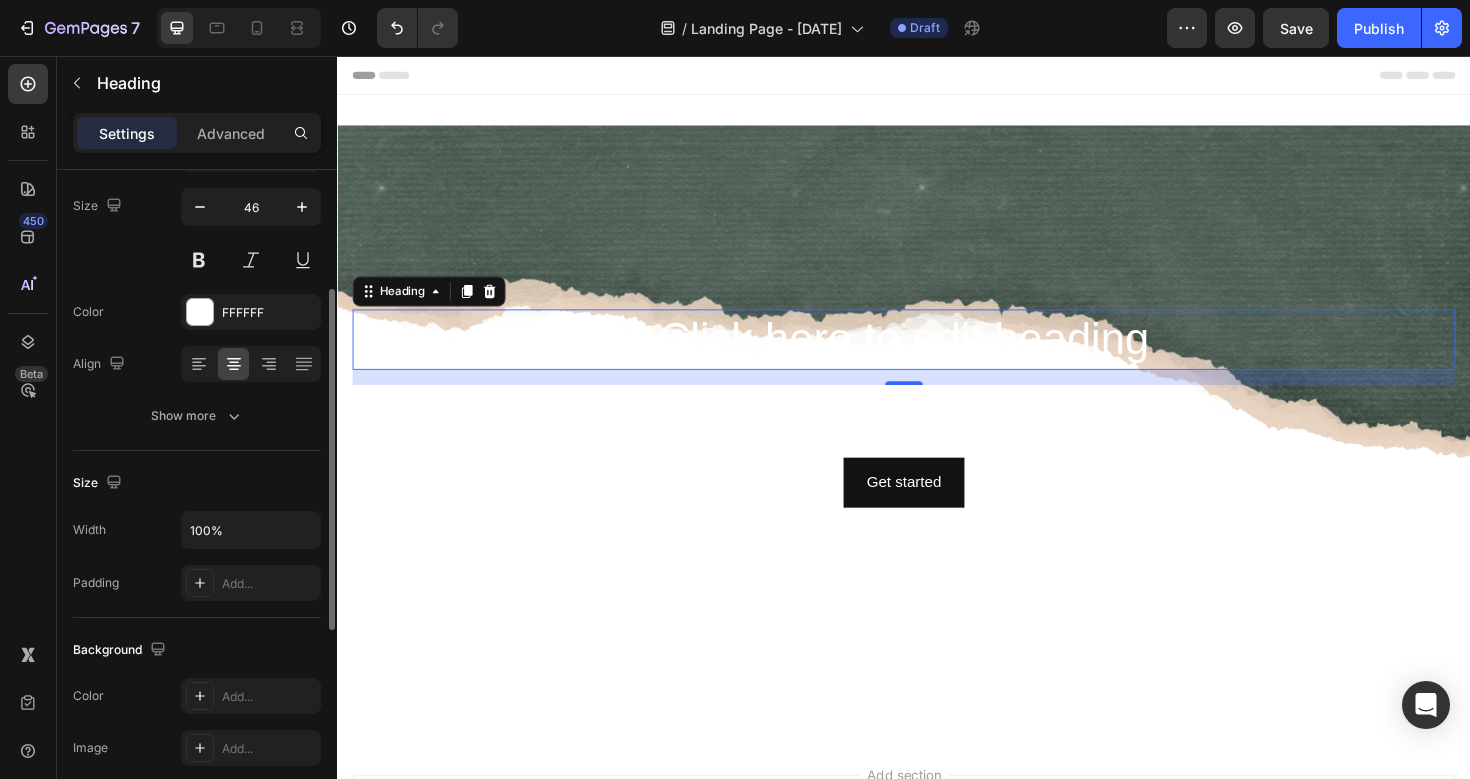 scroll, scrollTop: 144, scrollLeft: 0, axis: vertical 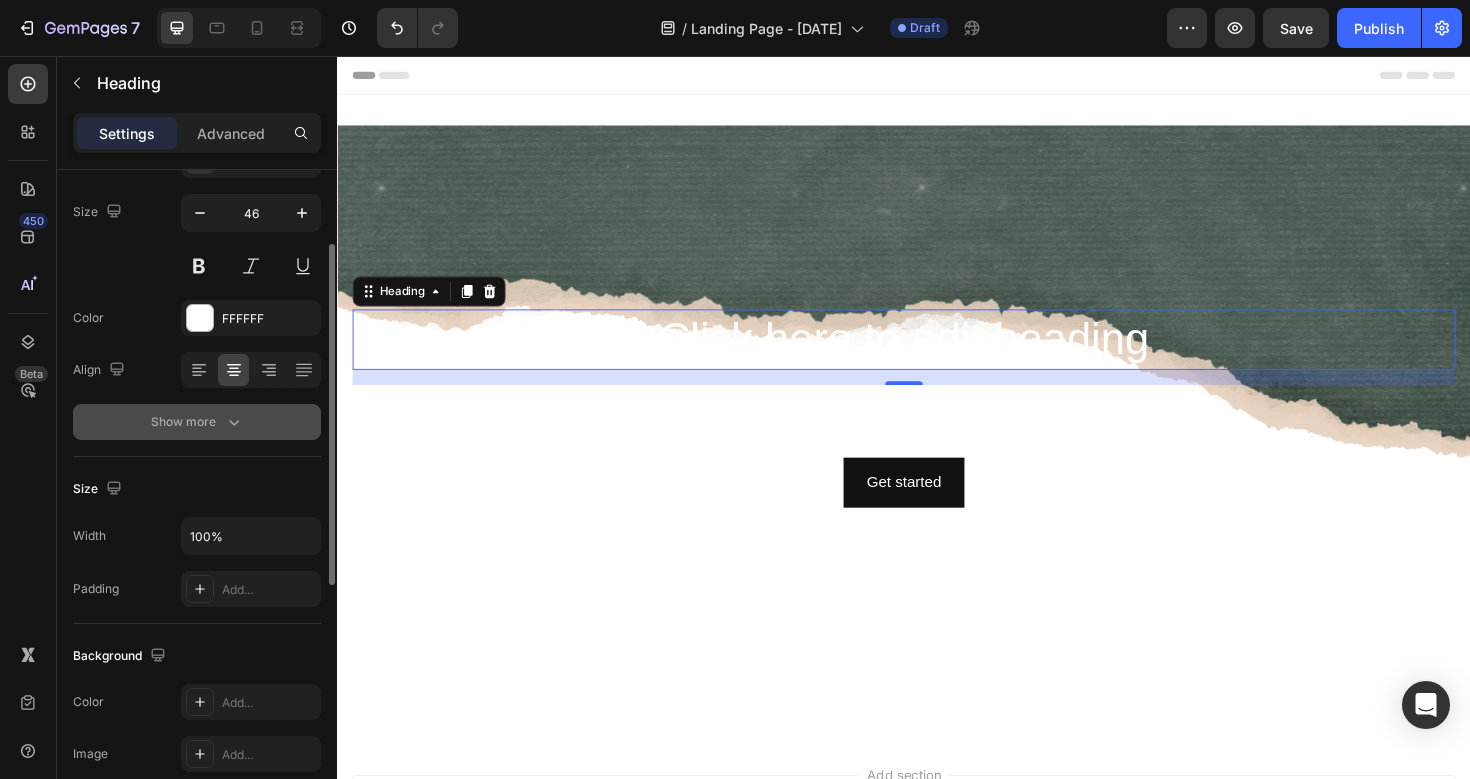 click 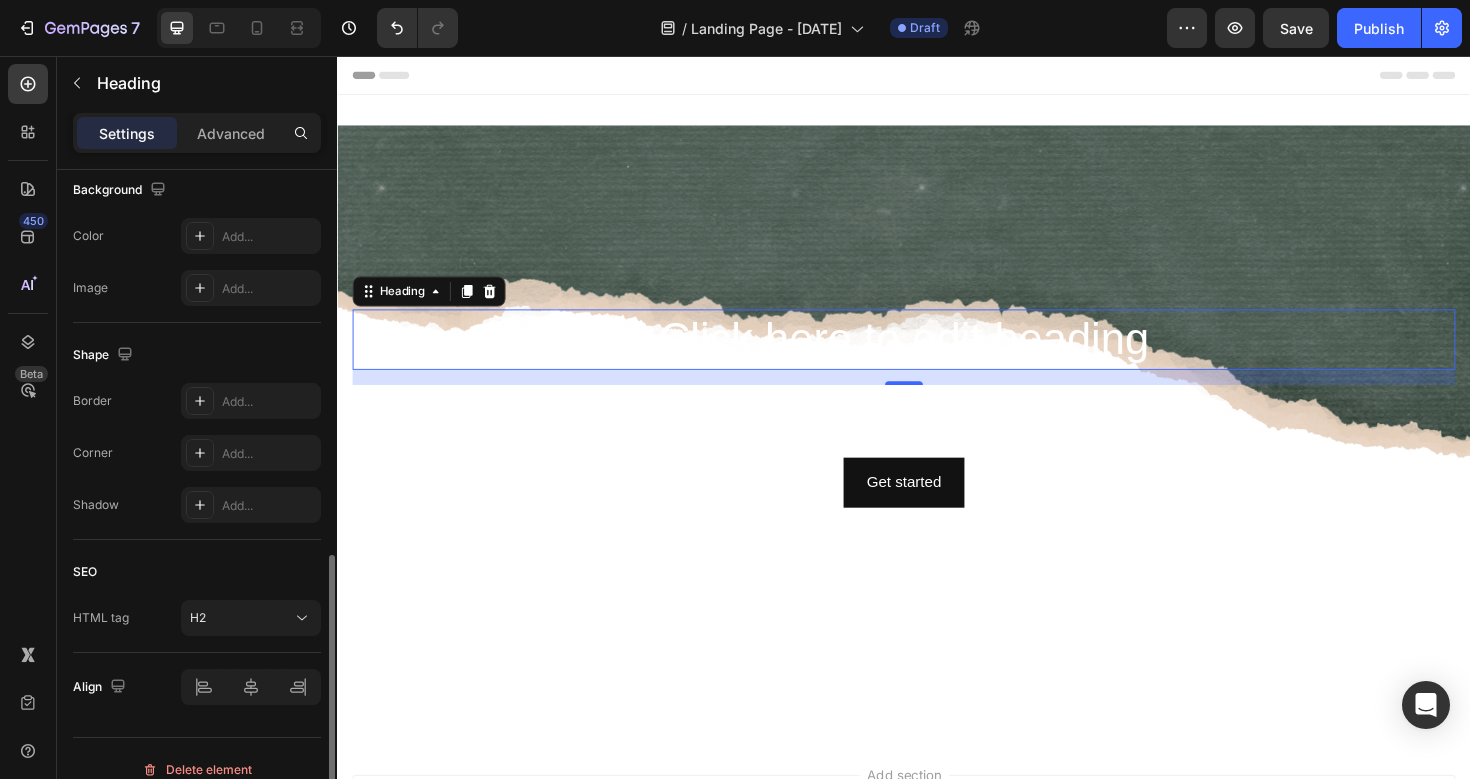 scroll, scrollTop: 896, scrollLeft: 0, axis: vertical 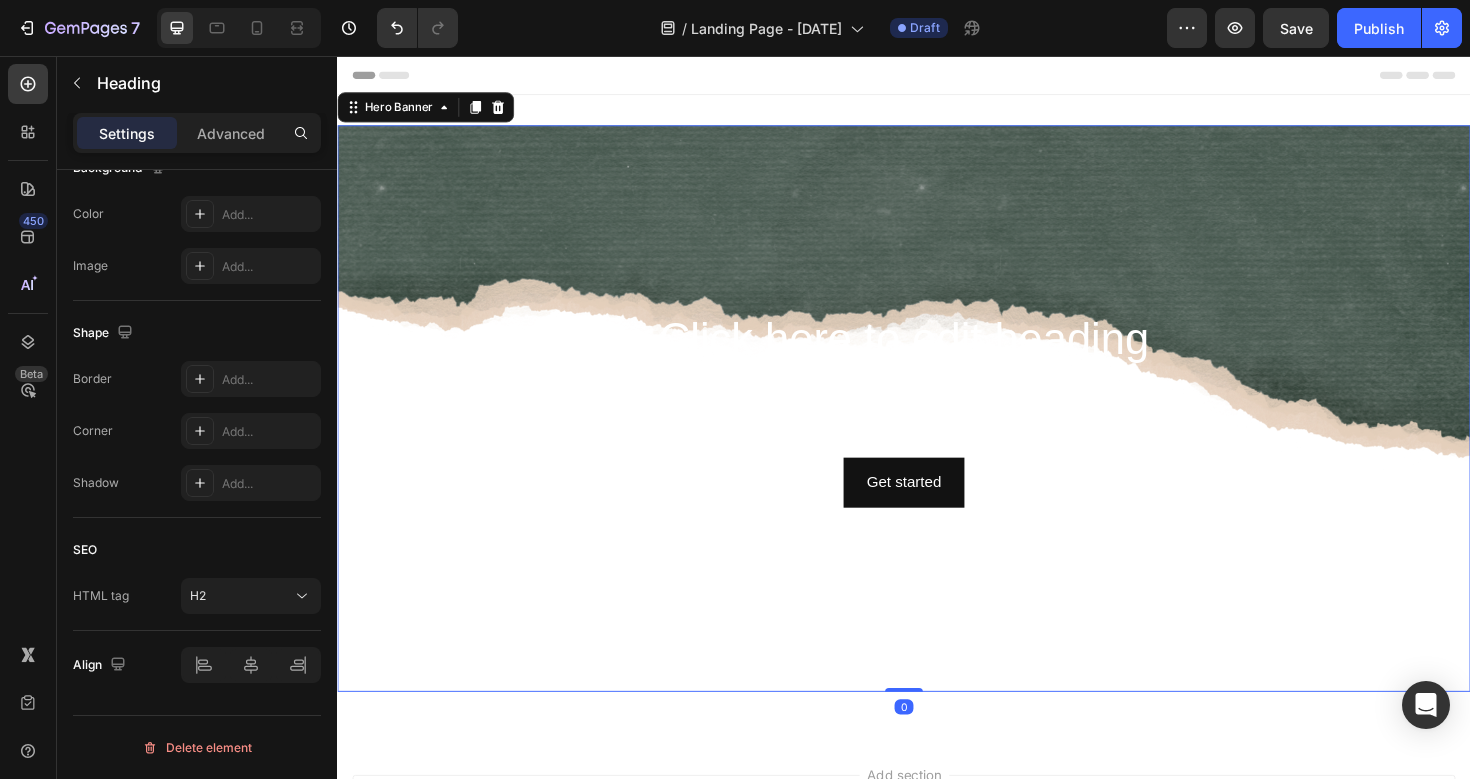 click at bounding box center (937, 429) 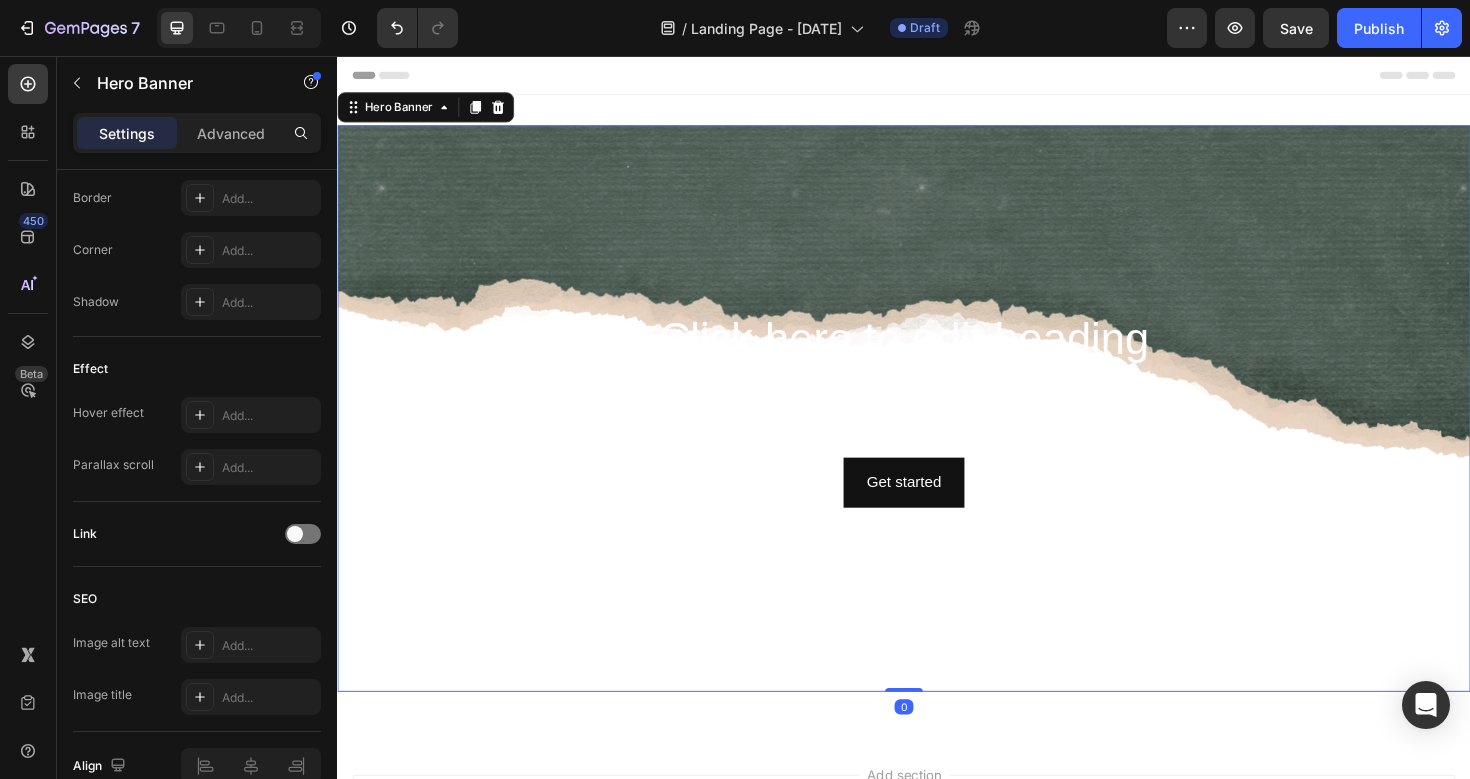 scroll, scrollTop: 0, scrollLeft: 0, axis: both 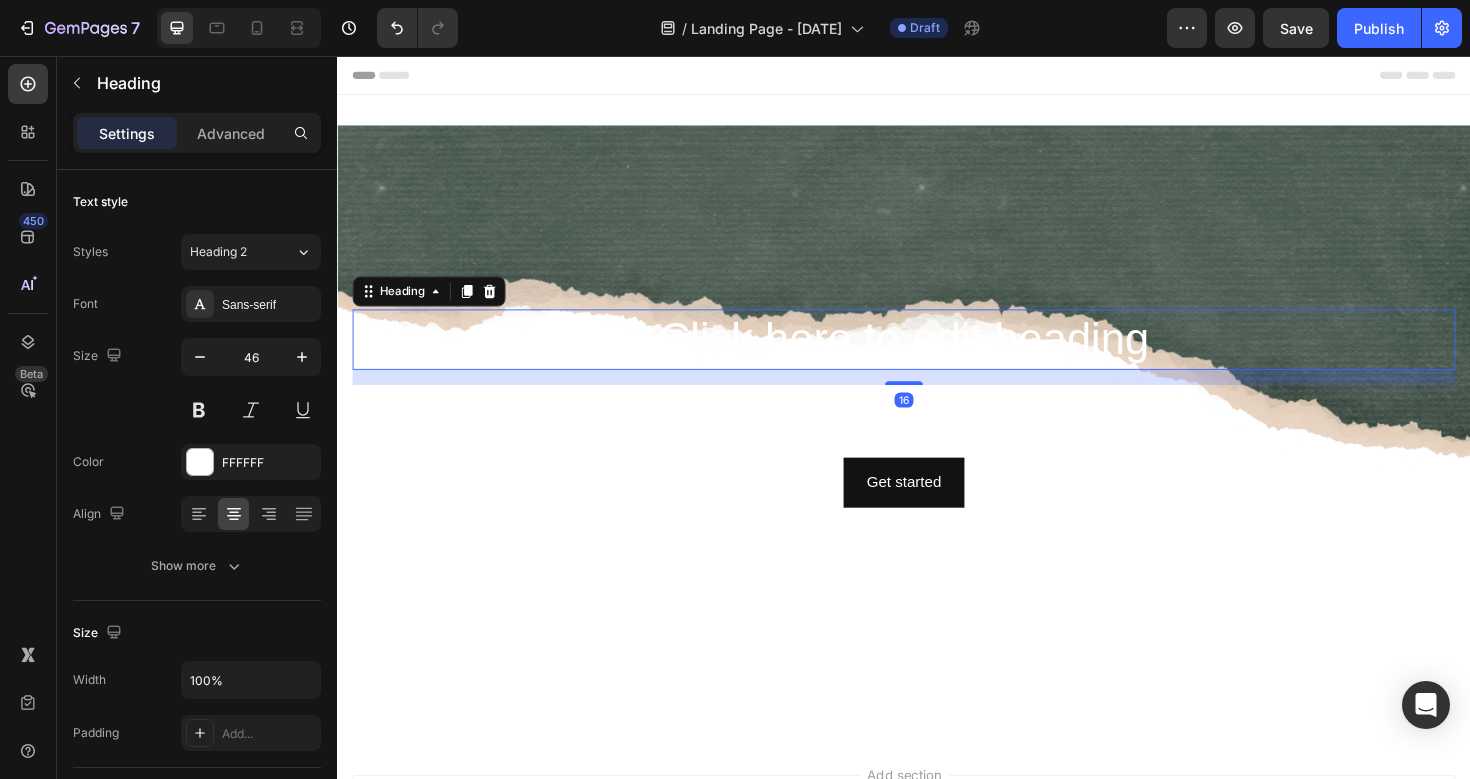 click on "Click here to edit heading" at bounding box center (937, 356) 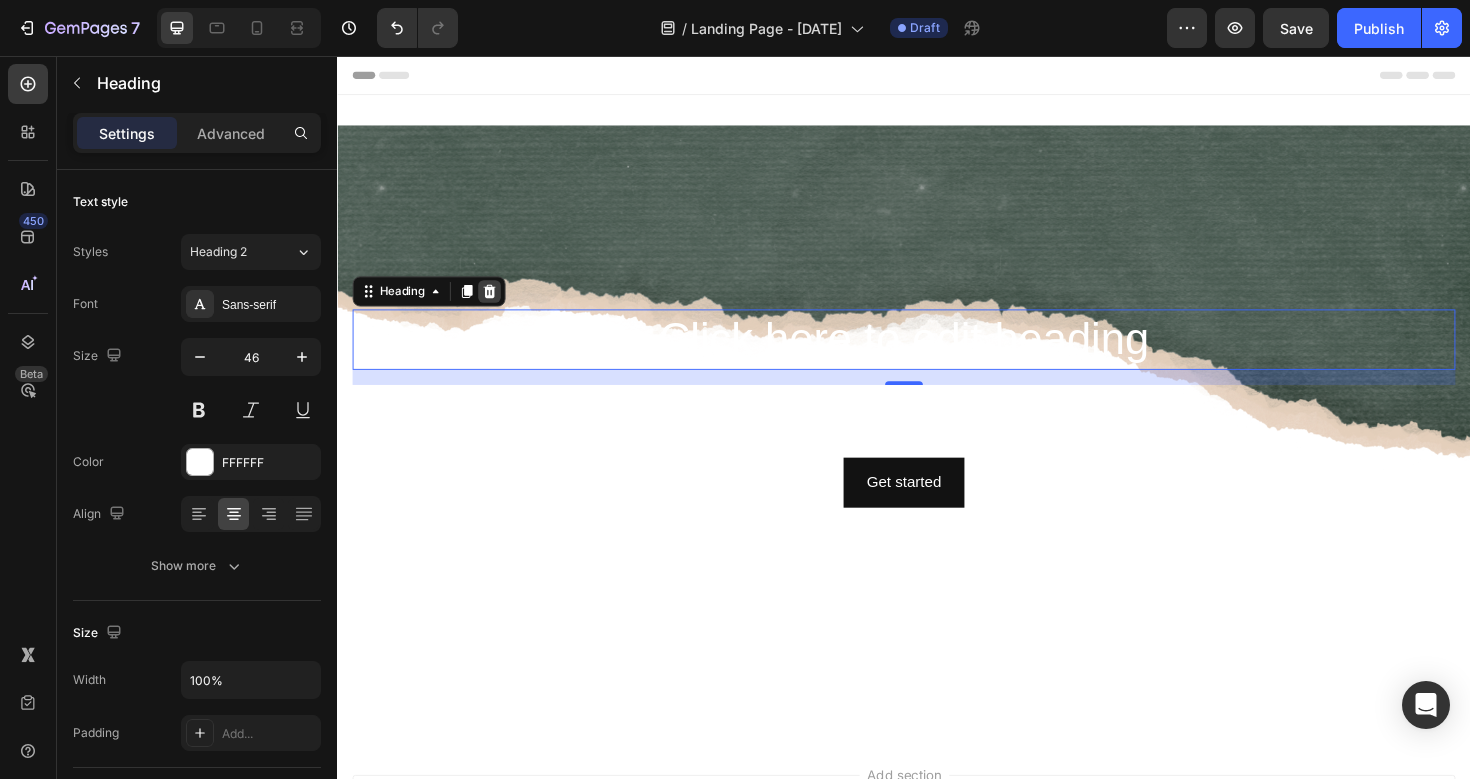 click 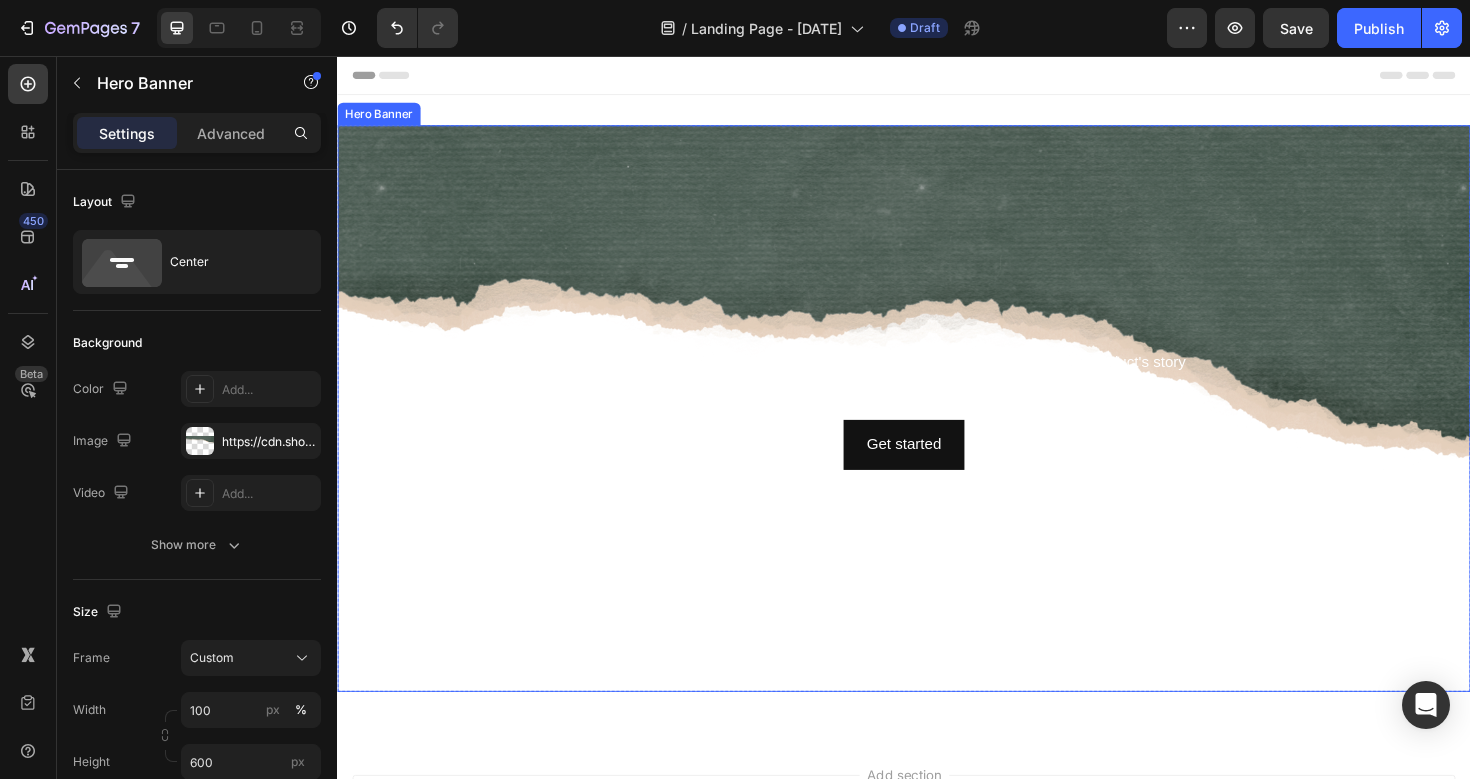 click at bounding box center (937, 429) 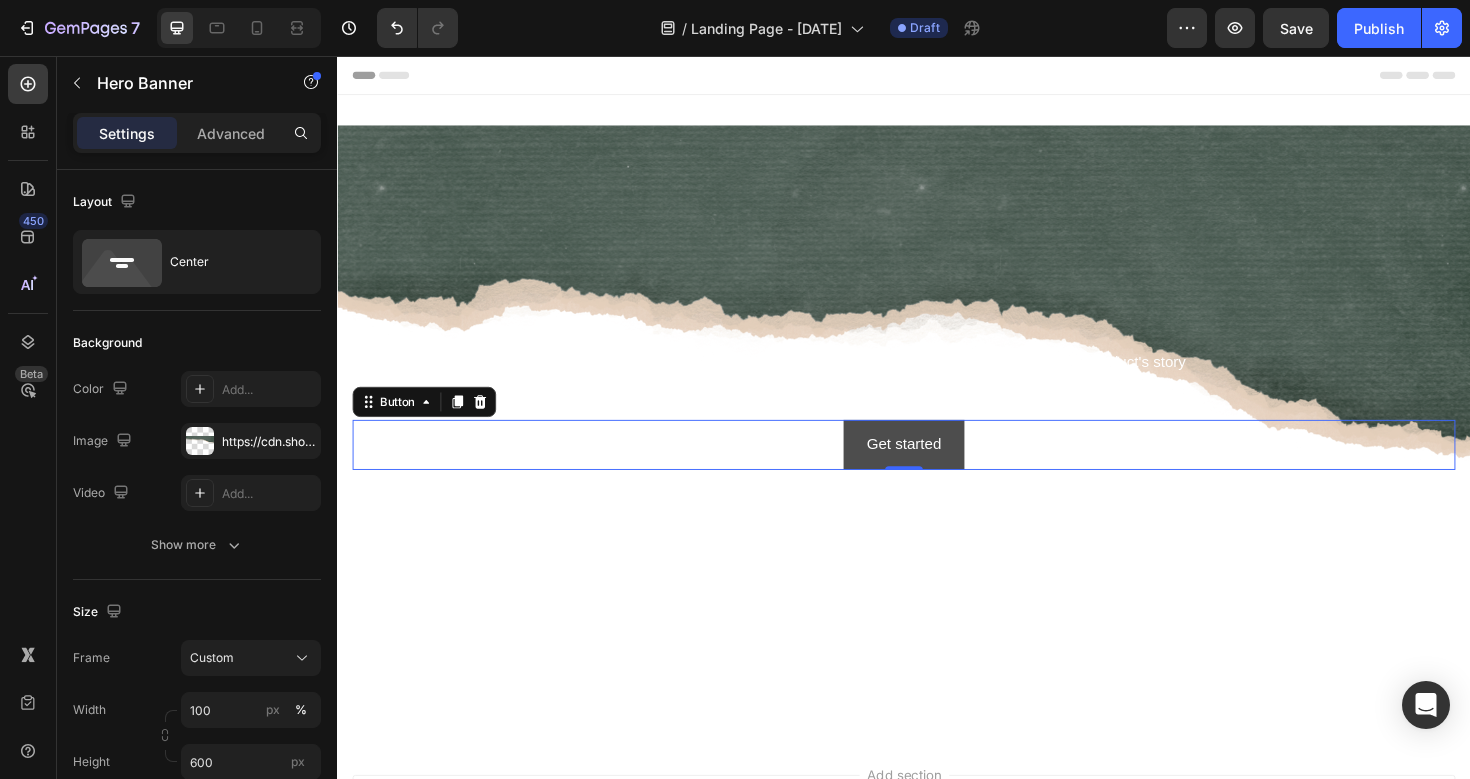 click on "Get started" at bounding box center [936, 467] 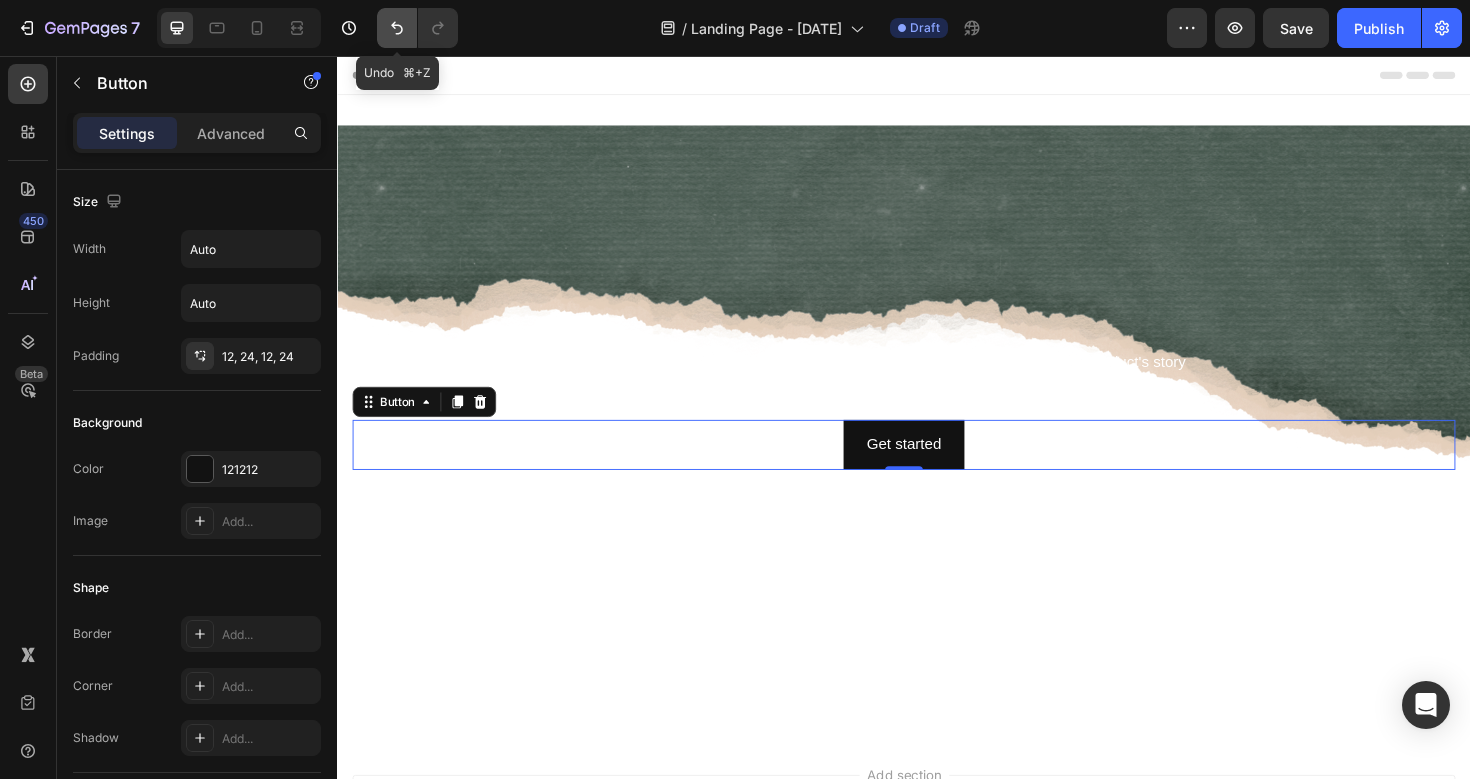 click 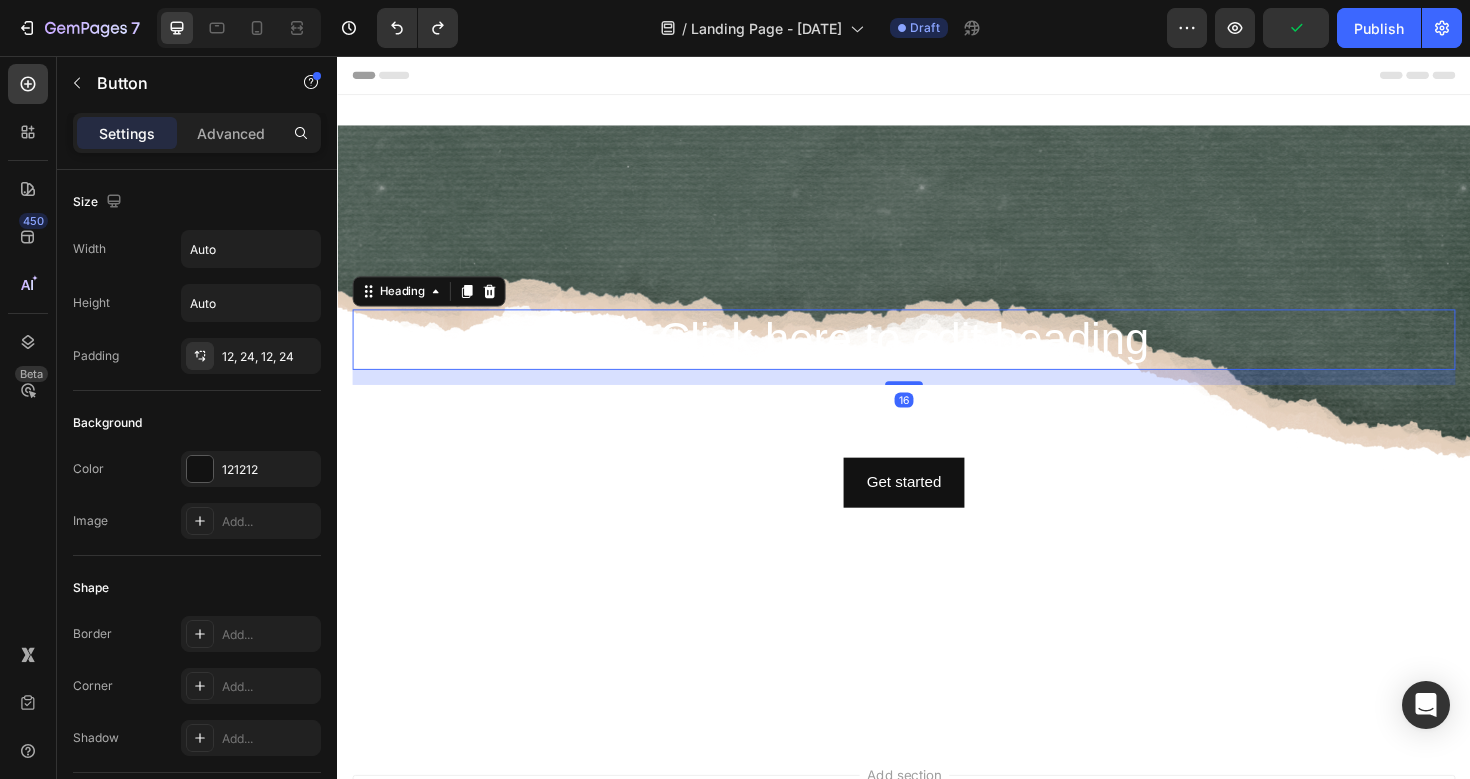 click on "Click here to edit heading" at bounding box center [937, 356] 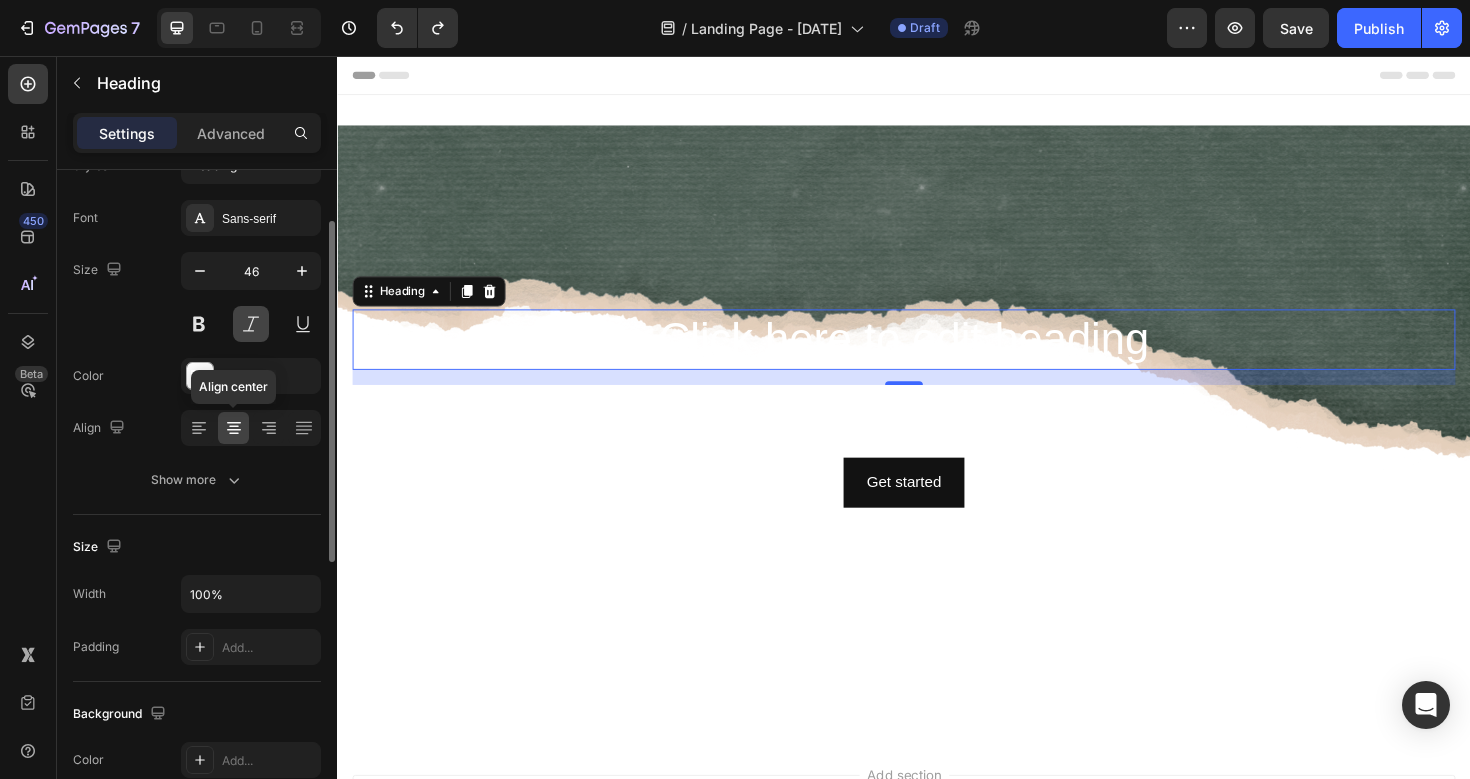 scroll, scrollTop: 91, scrollLeft: 0, axis: vertical 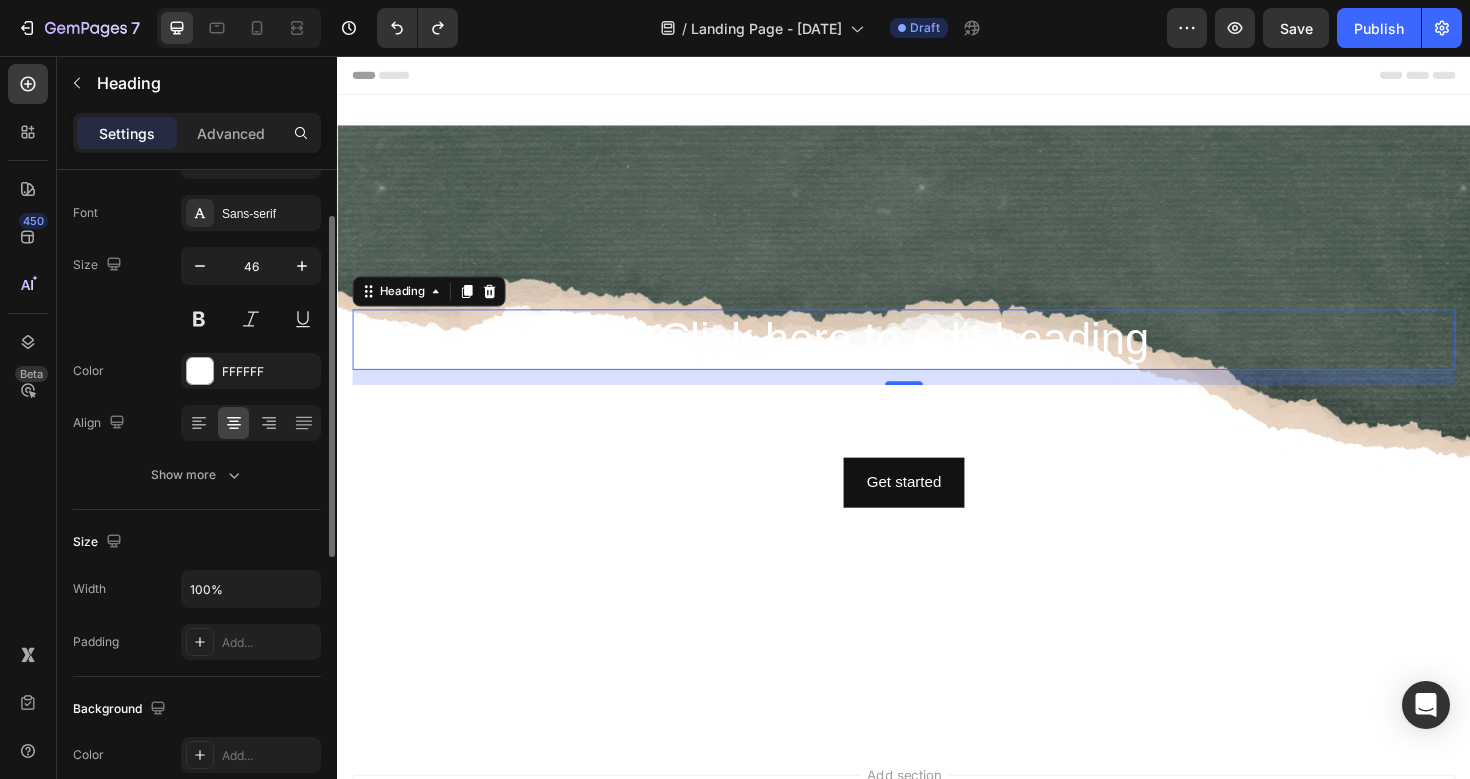 click on "Text style Styles Heading 2 Font Sans-serif Size 46 Color FFFFFF Align Show more" 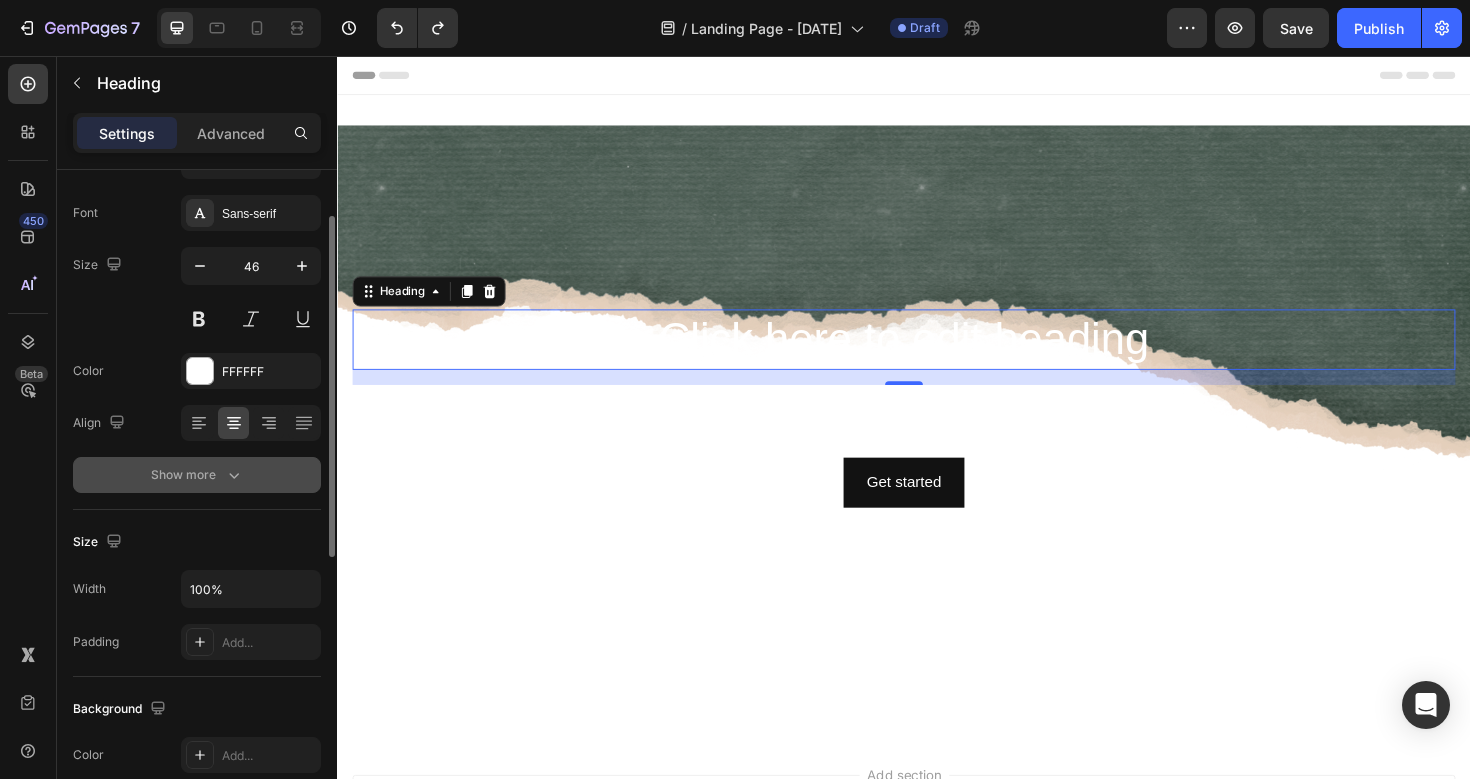 click on "Show more" at bounding box center (197, 475) 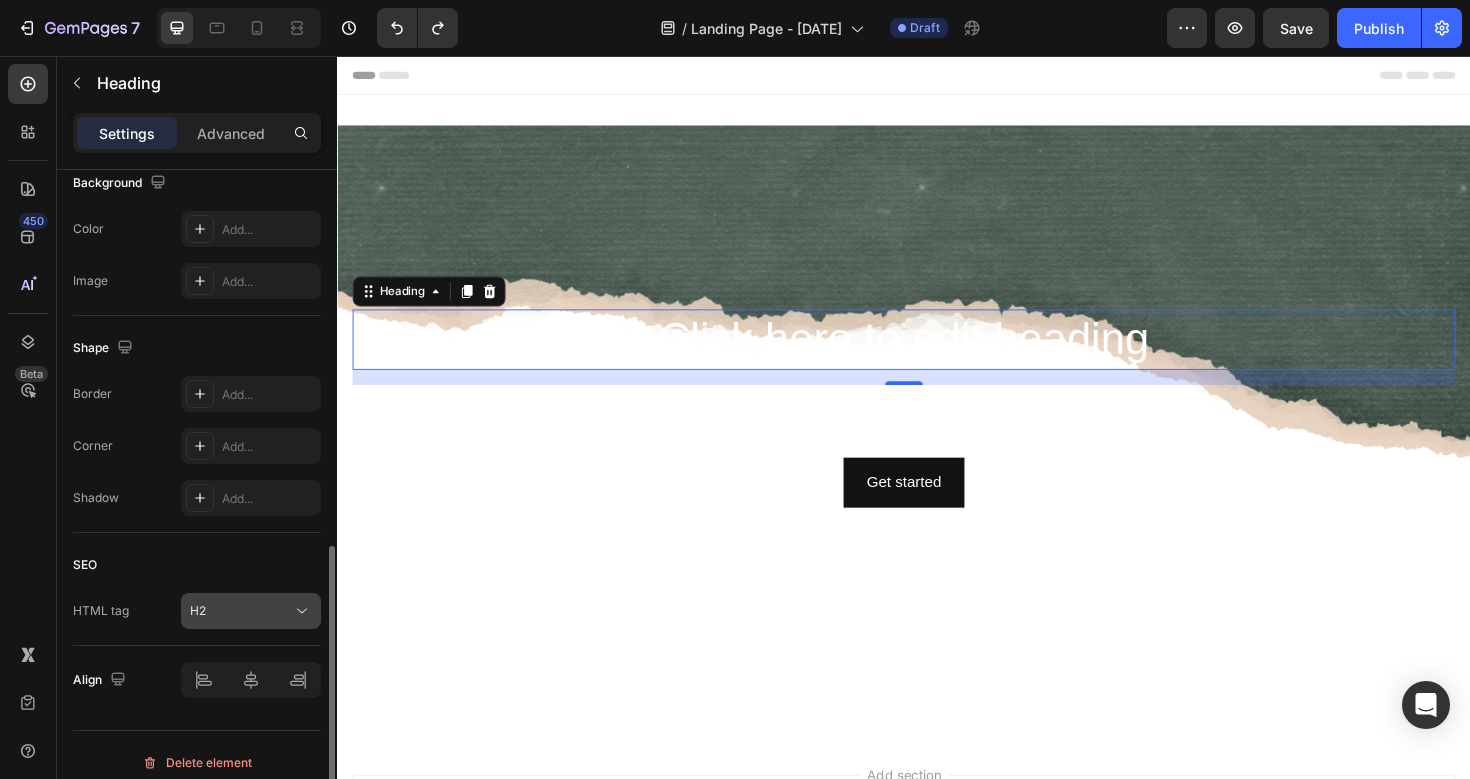 scroll, scrollTop: 896, scrollLeft: 0, axis: vertical 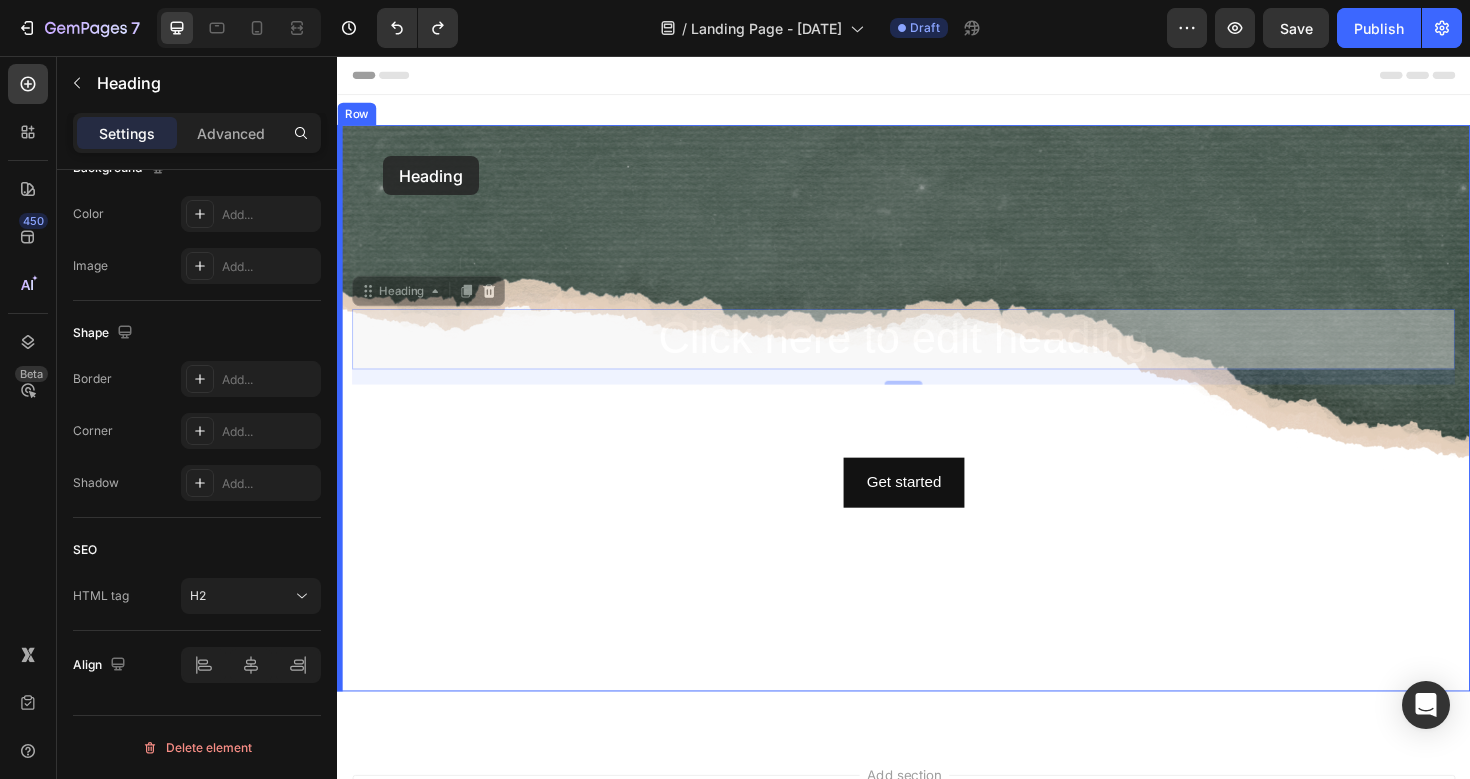 drag, startPoint x: 370, startPoint y: 307, endPoint x: 386, endPoint y: 162, distance: 145.88008 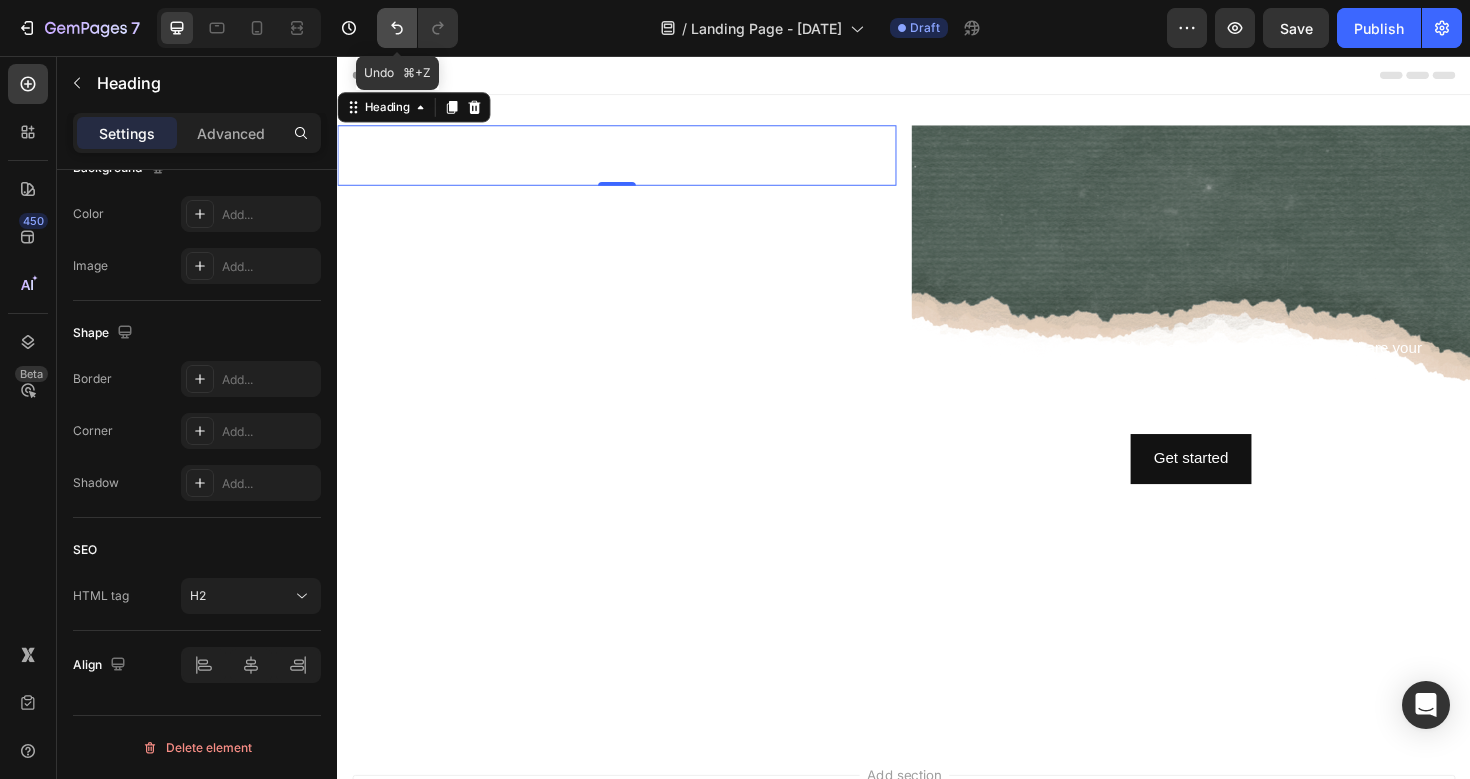 click 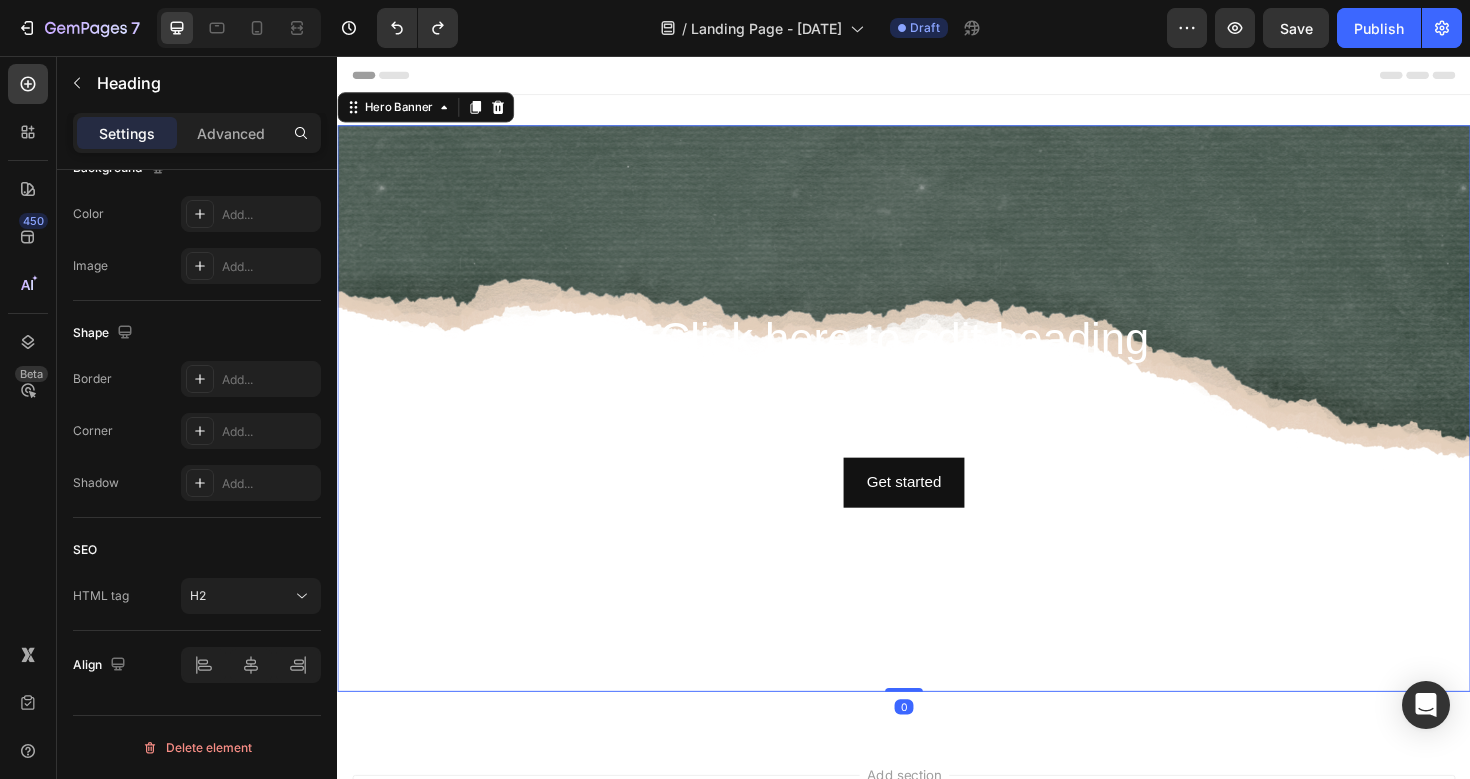 click on "Click here to edit heading Heading This is your text block. Click to edit and make it your own. Share your product's story                   or services offered. Get creative and make it yours! Text Block Get started Button" at bounding box center (937, 429) 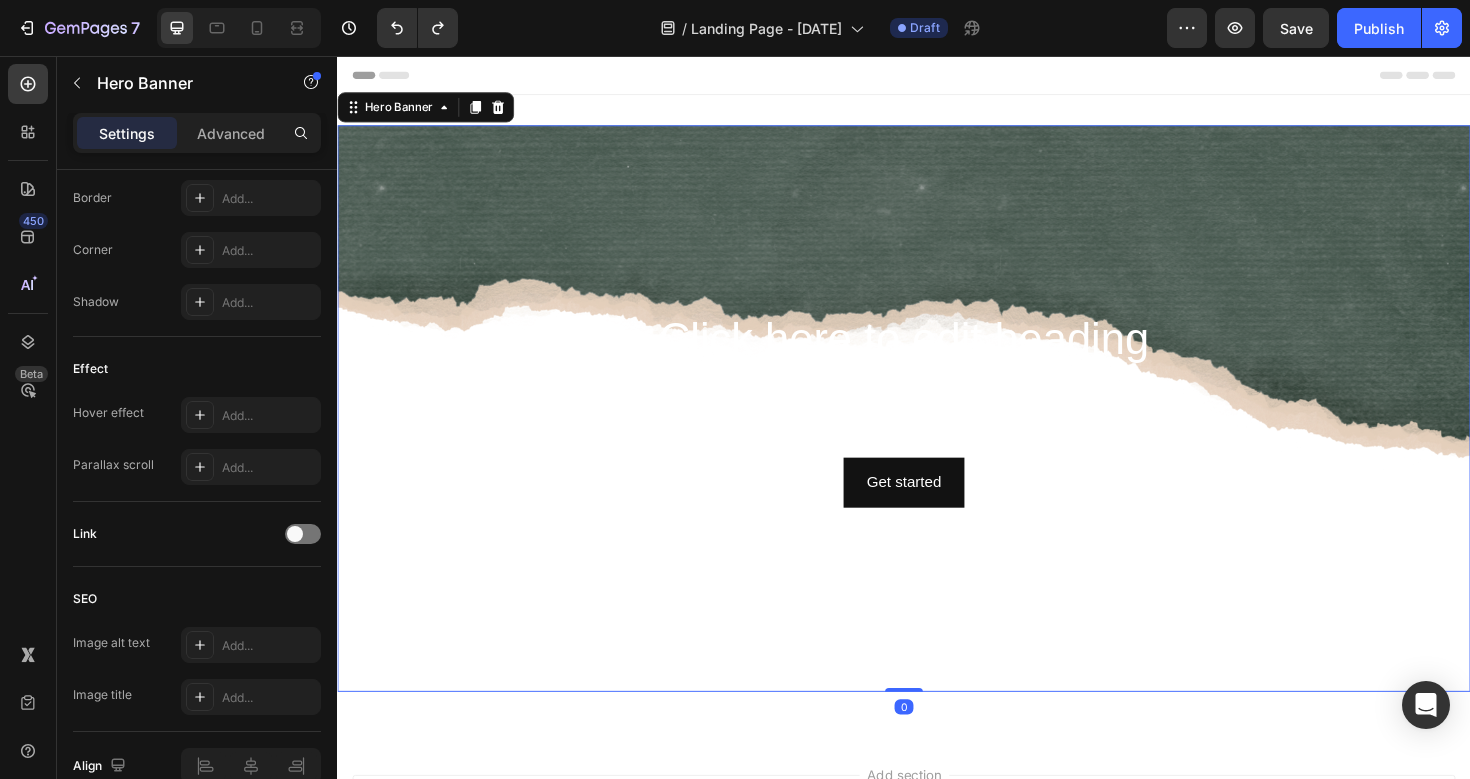scroll, scrollTop: 0, scrollLeft: 0, axis: both 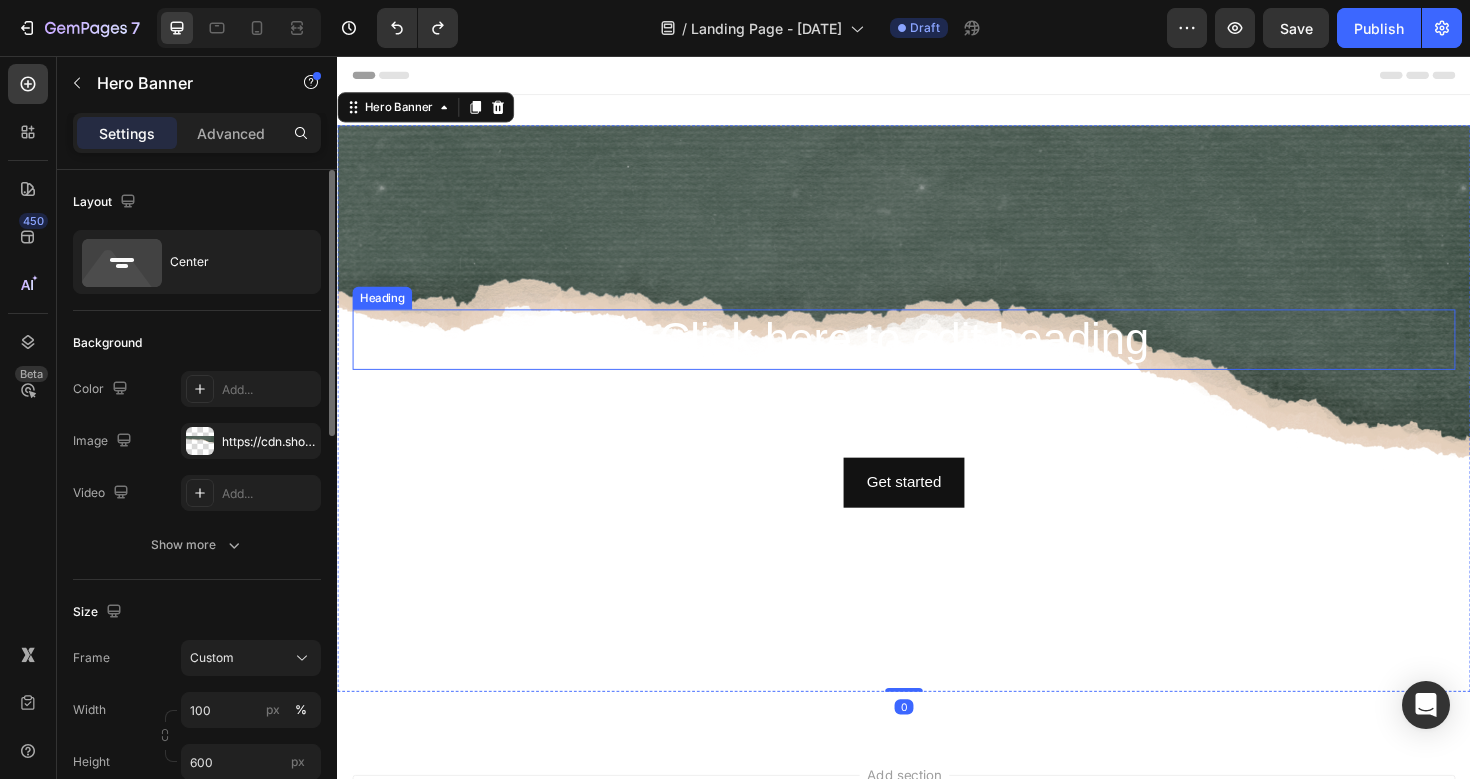 click on "Click here to edit heading" at bounding box center (937, 356) 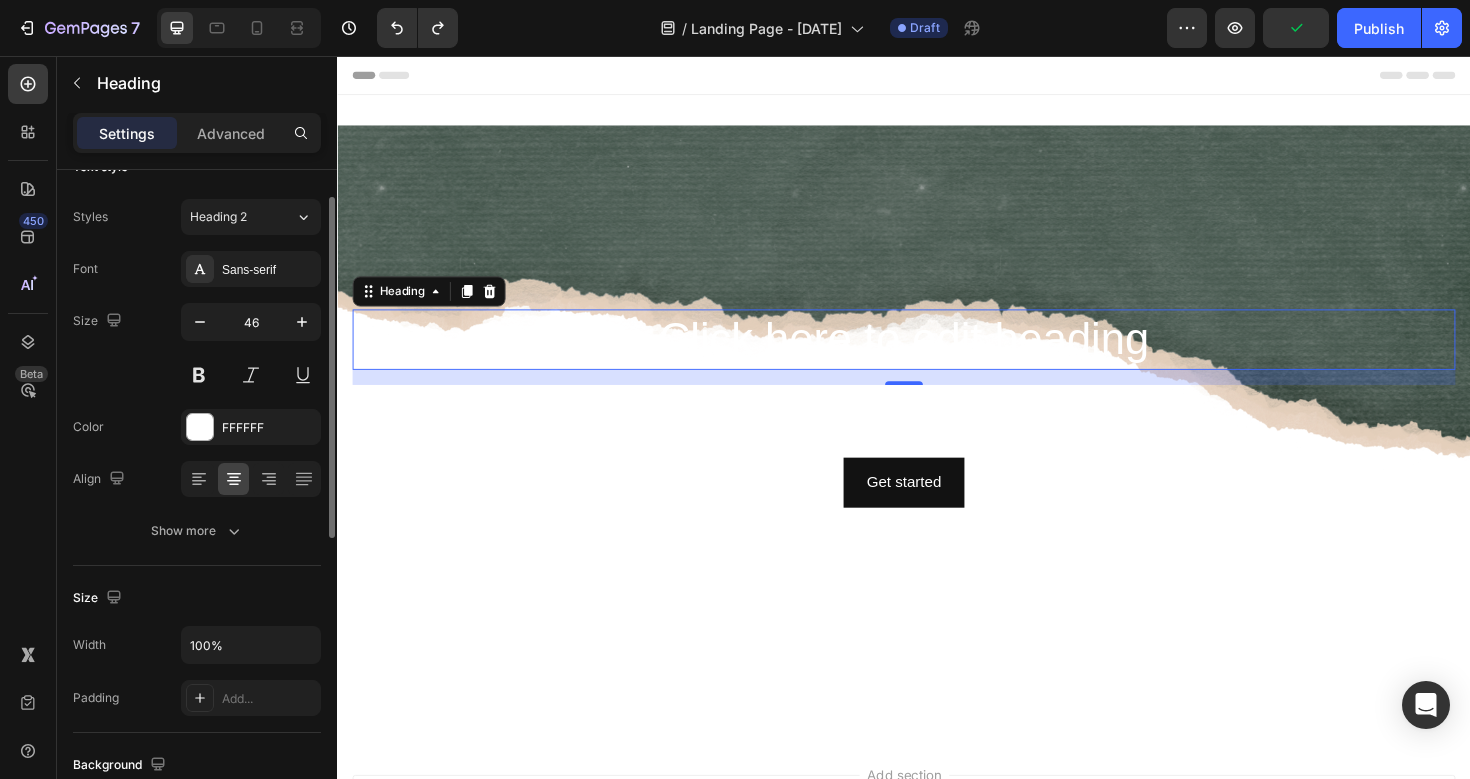 scroll, scrollTop: 41, scrollLeft: 0, axis: vertical 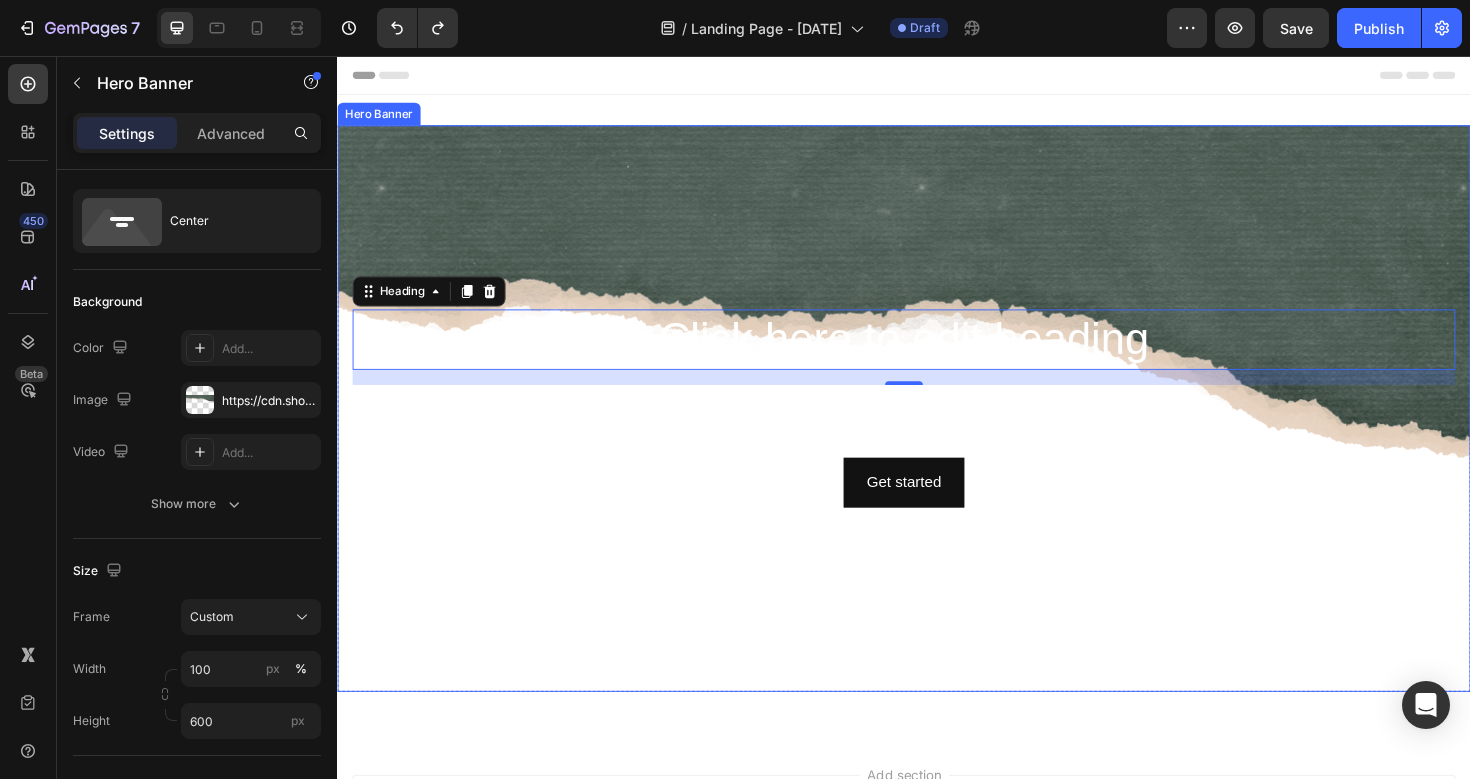 click at bounding box center [937, 429] 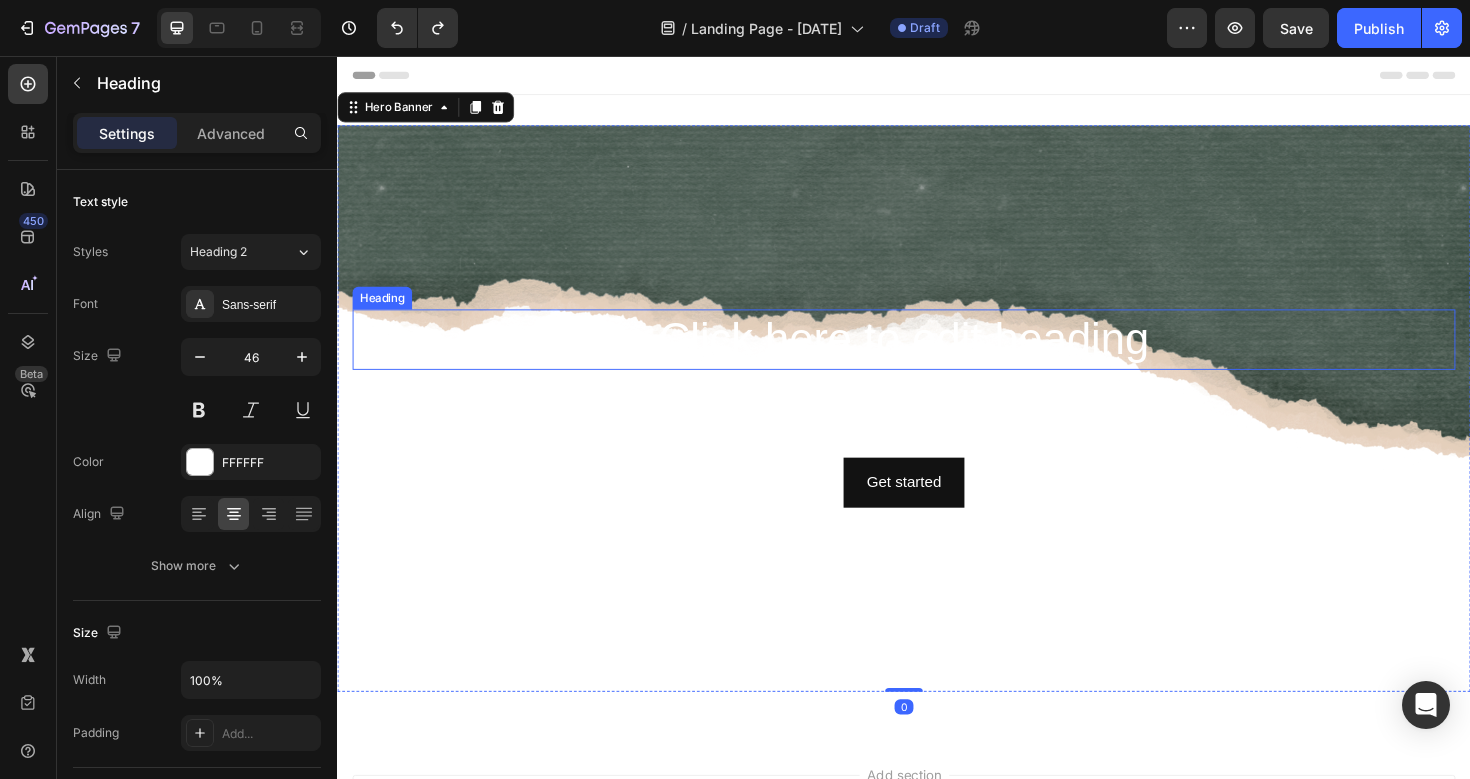 click on "Click here to edit heading" at bounding box center (937, 356) 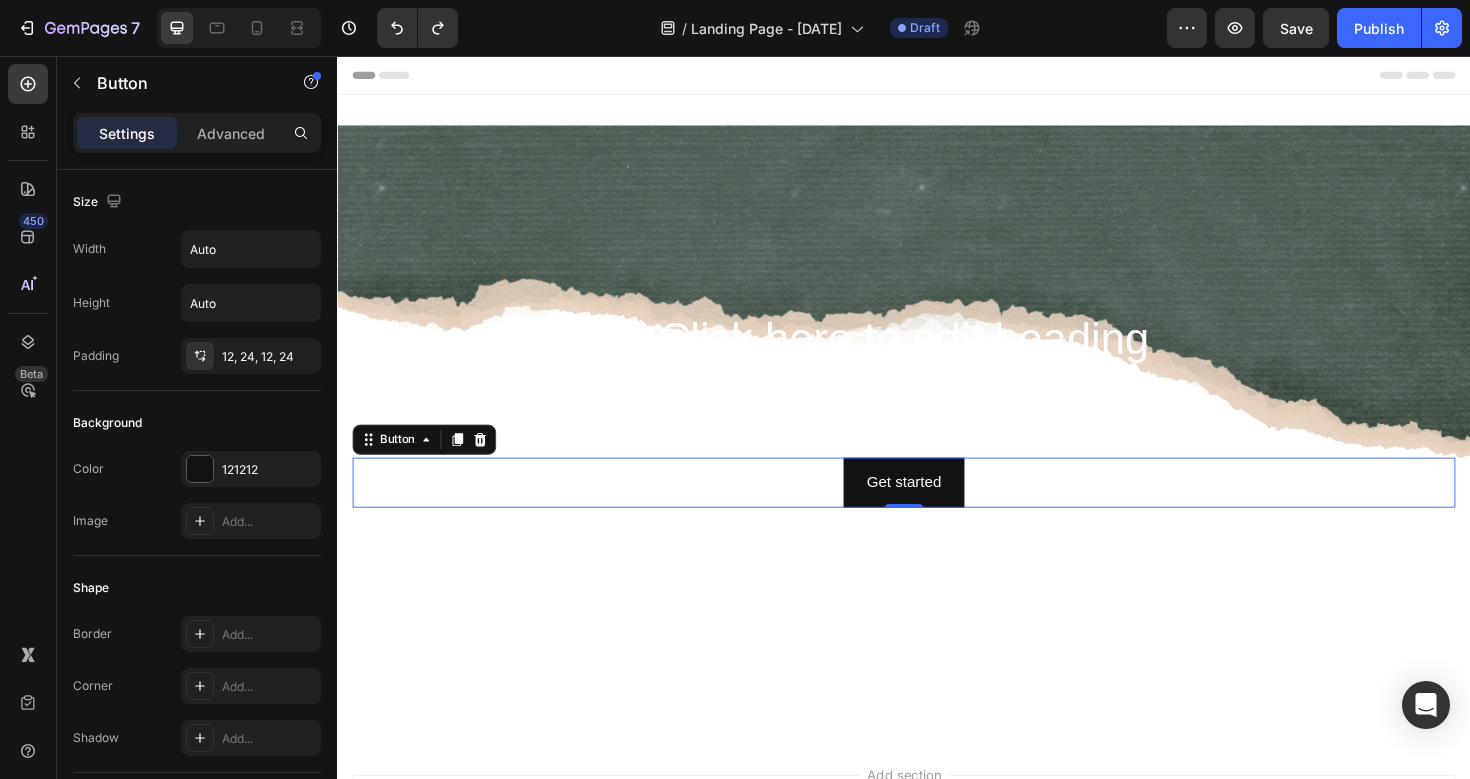 click on "Get started Button   0" at bounding box center [937, 507] 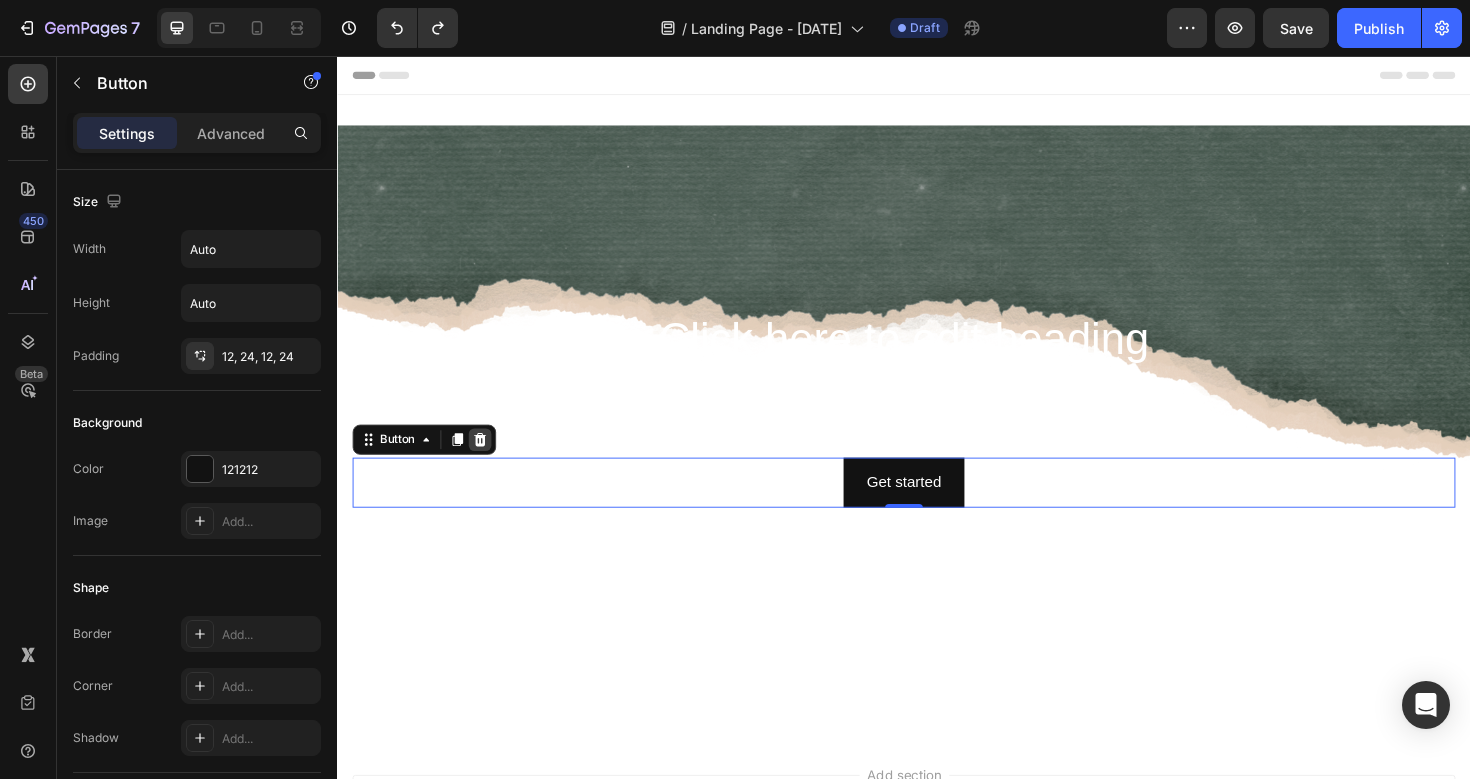 click 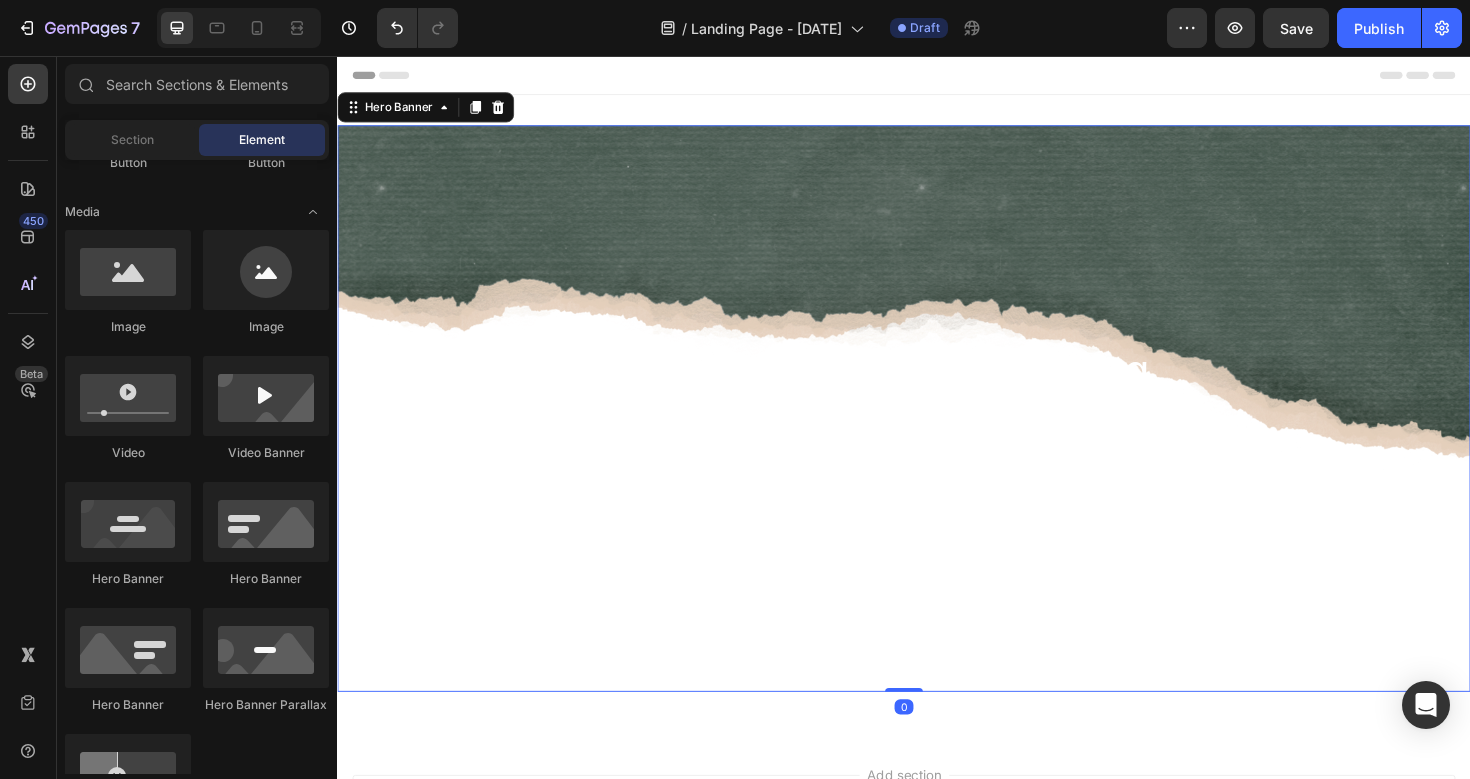 click at bounding box center (937, 429) 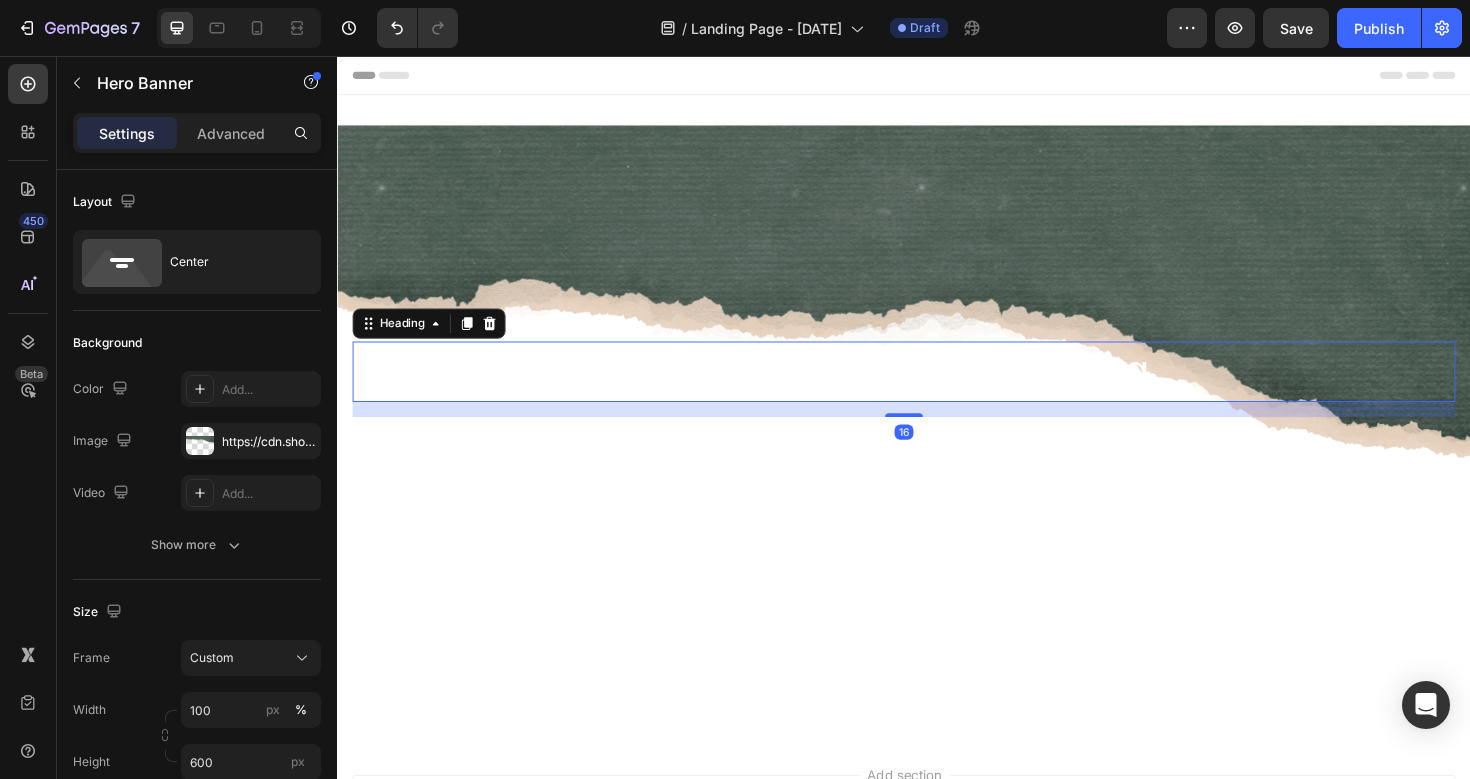 click on "Click here to edit heading" at bounding box center [937, 390] 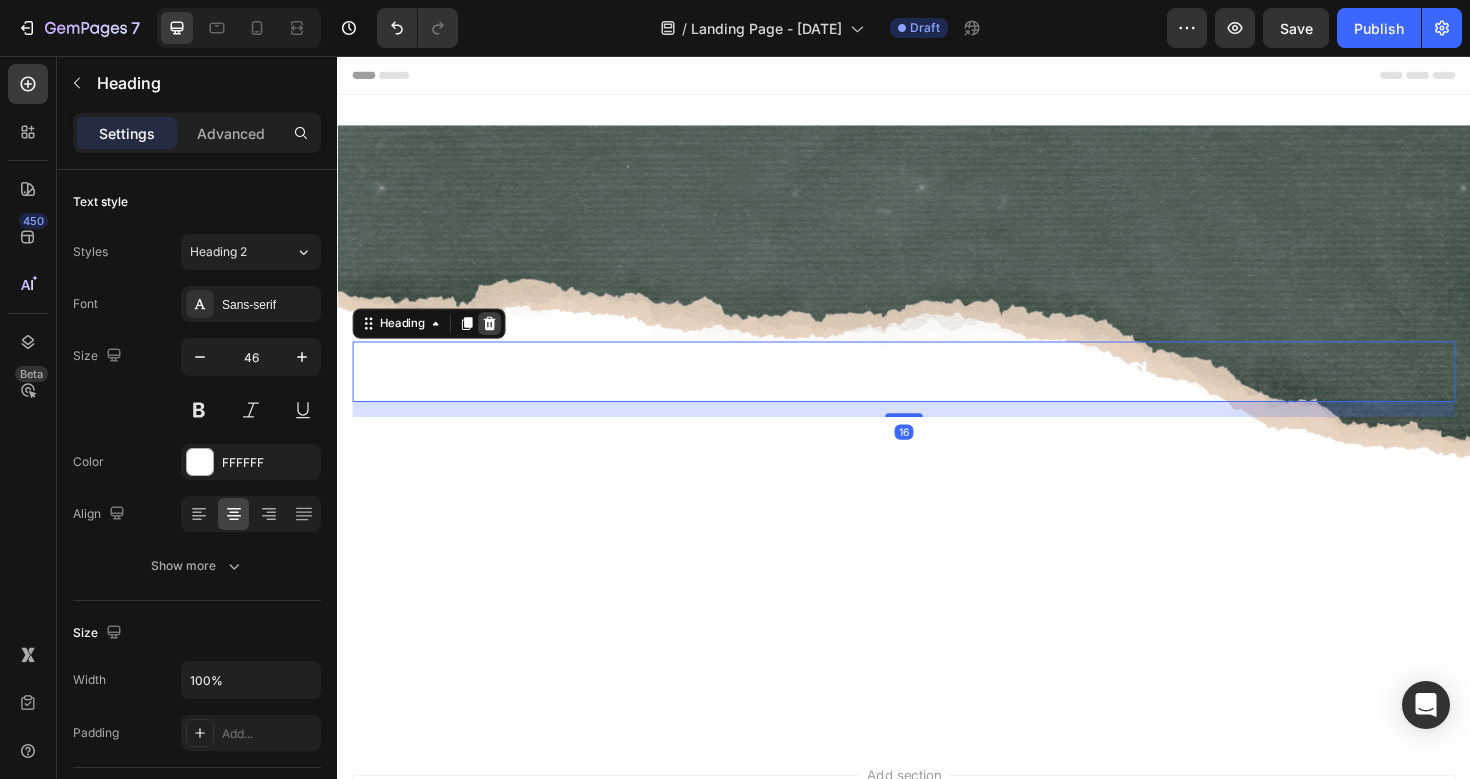 click at bounding box center (498, 339) 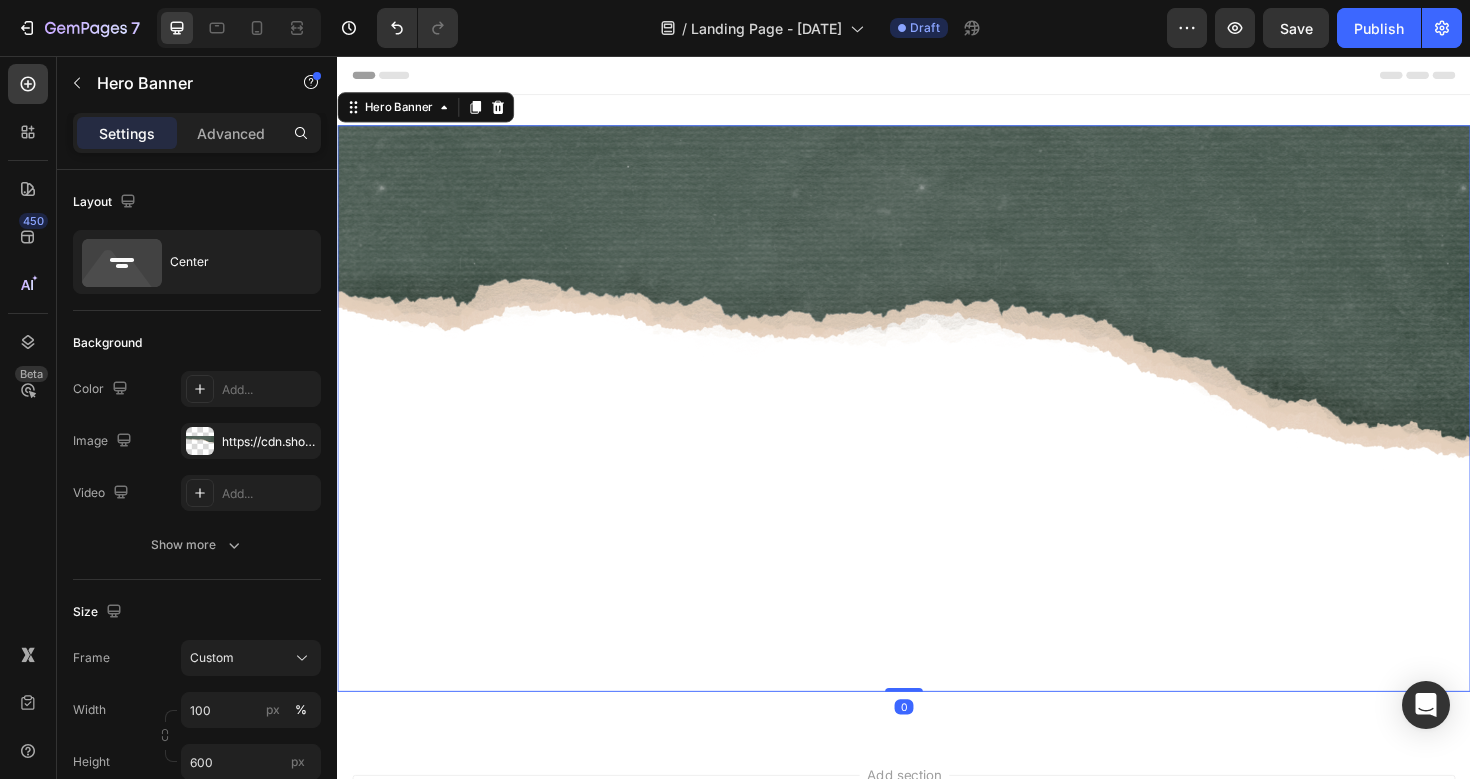 click at bounding box center (937, 429) 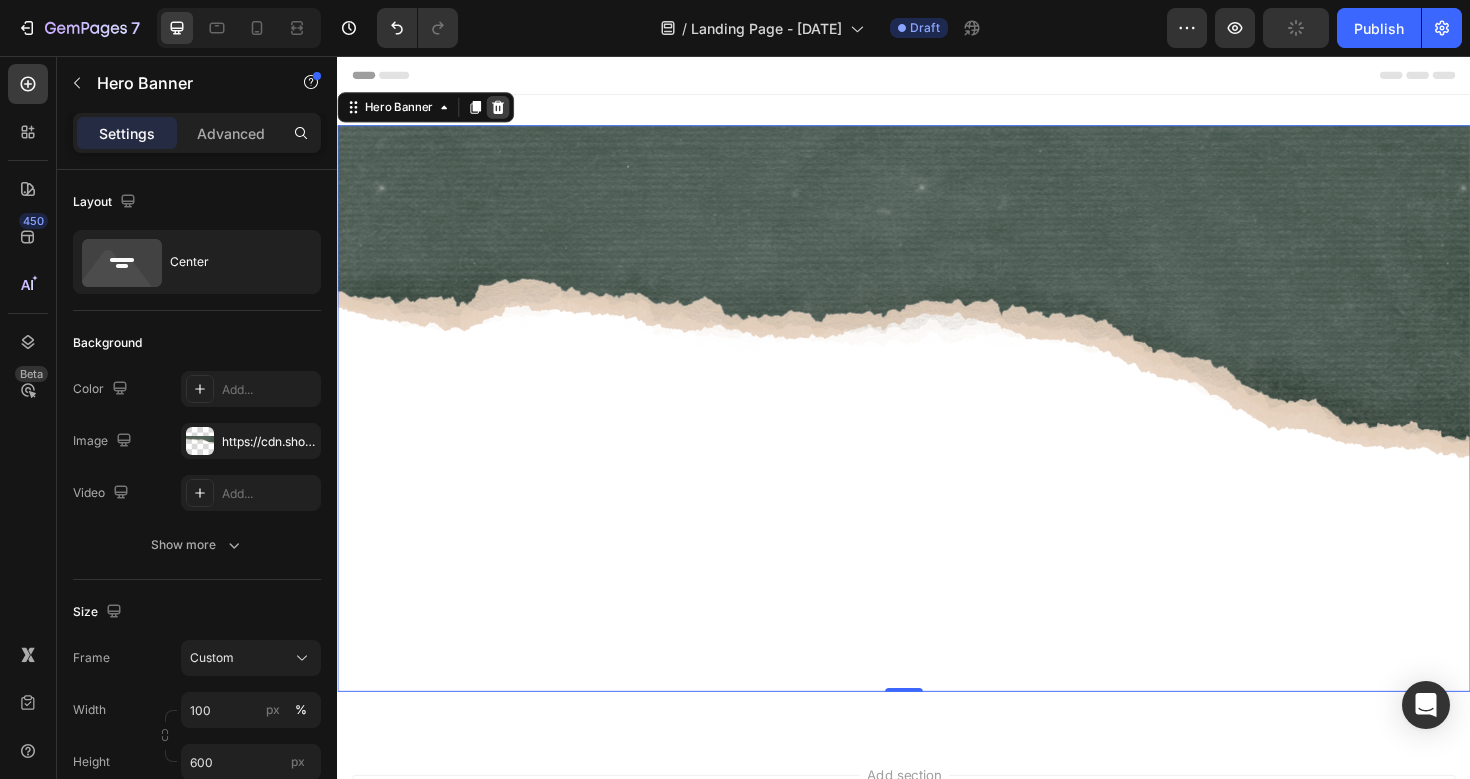 click 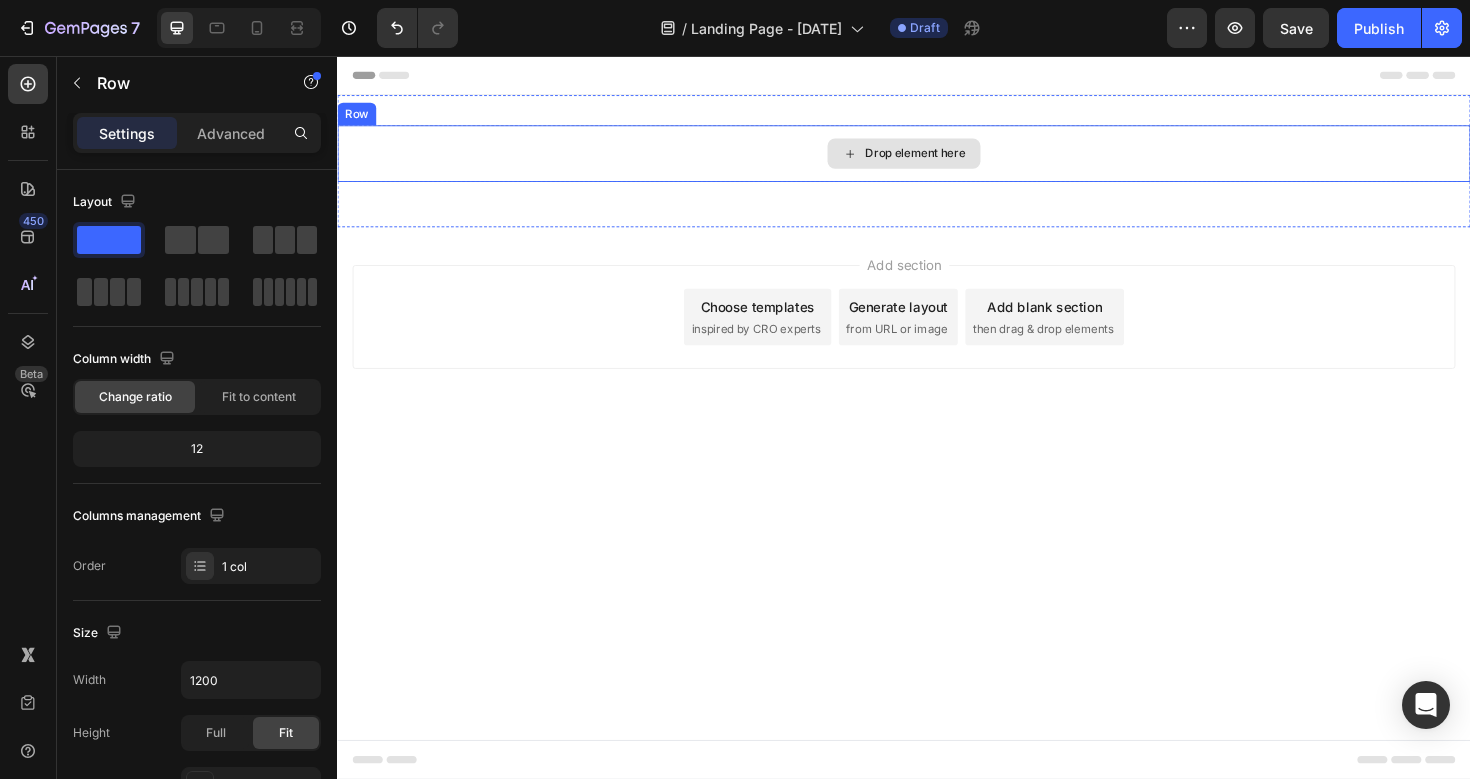 click on "Drop element here" at bounding box center [937, 159] 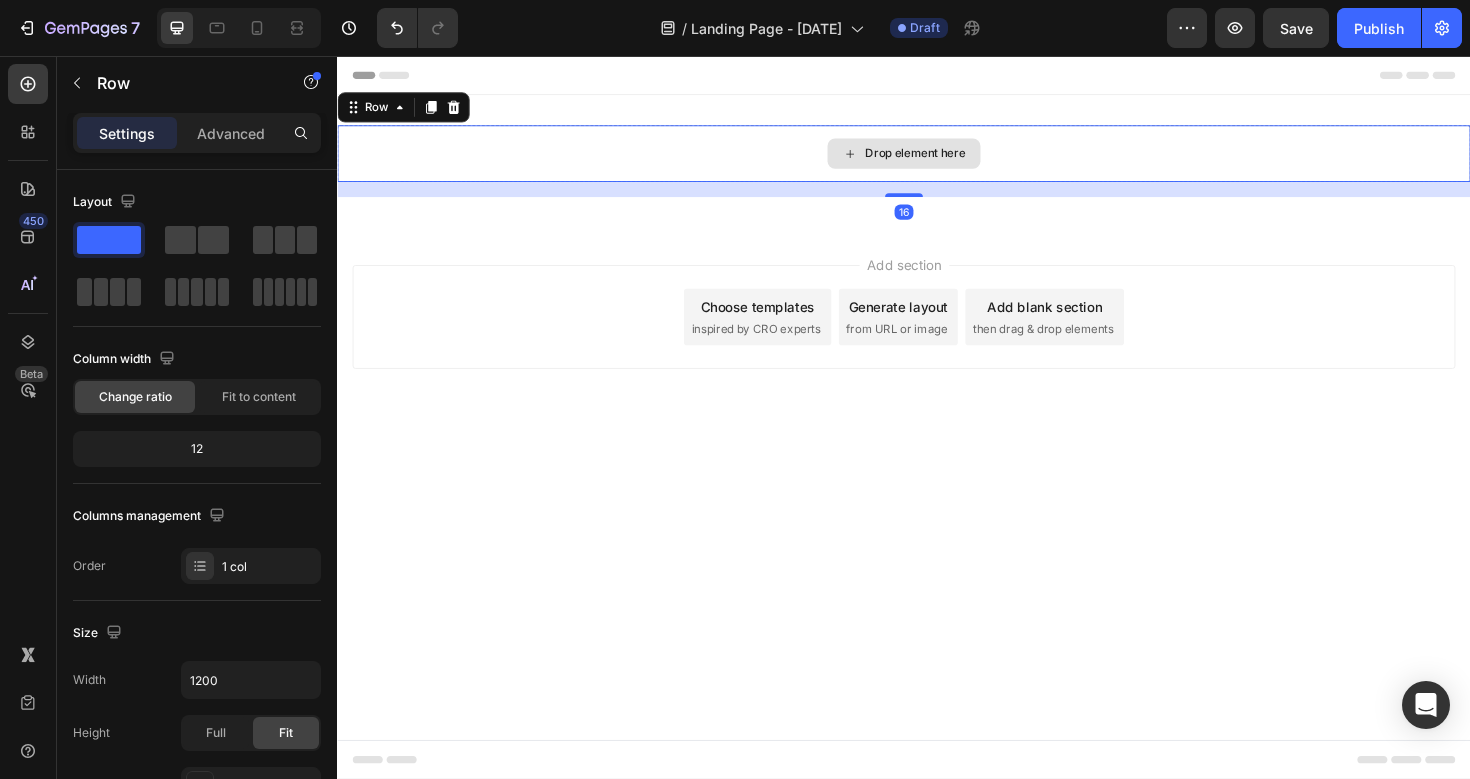 click on "Drop element here" at bounding box center [937, 159] 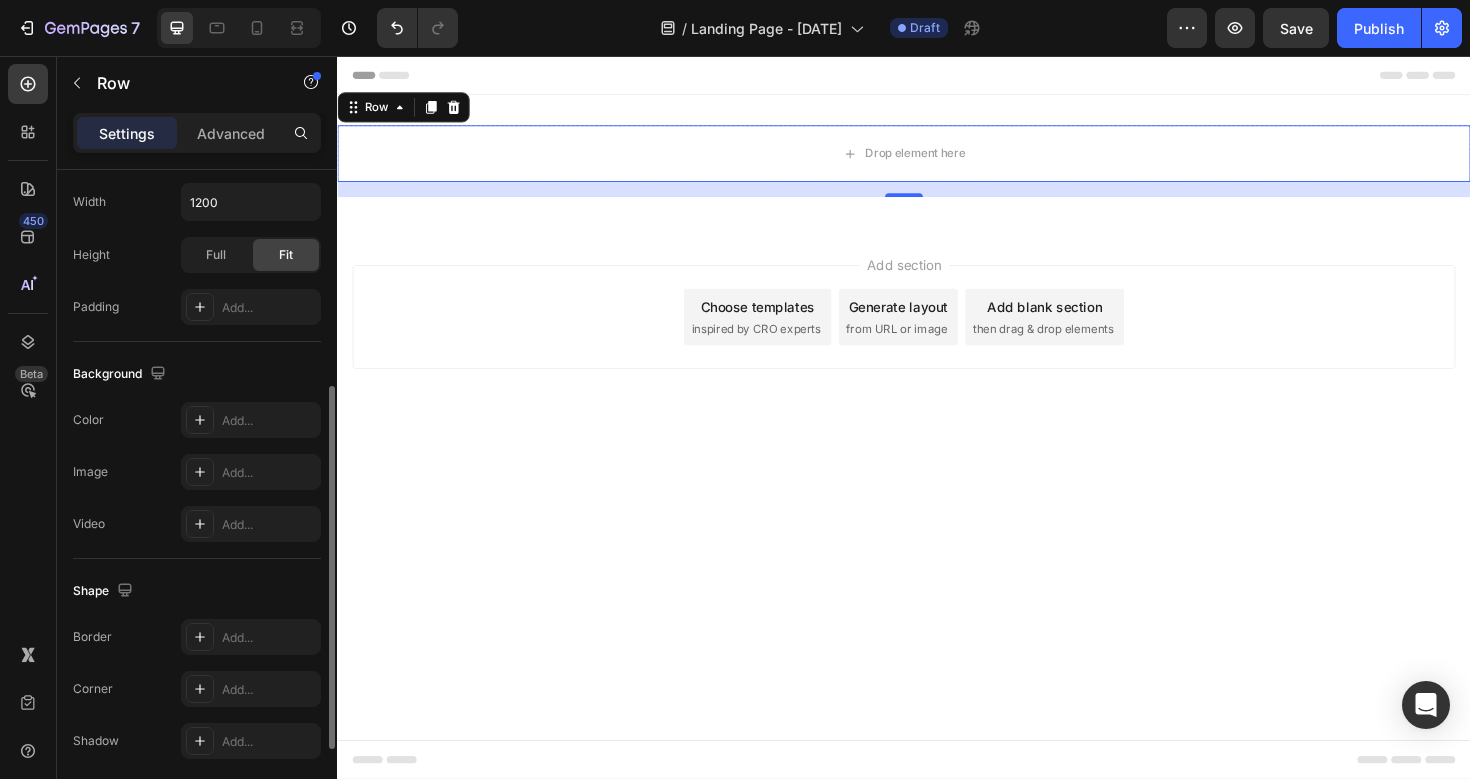 scroll, scrollTop: 491, scrollLeft: 0, axis: vertical 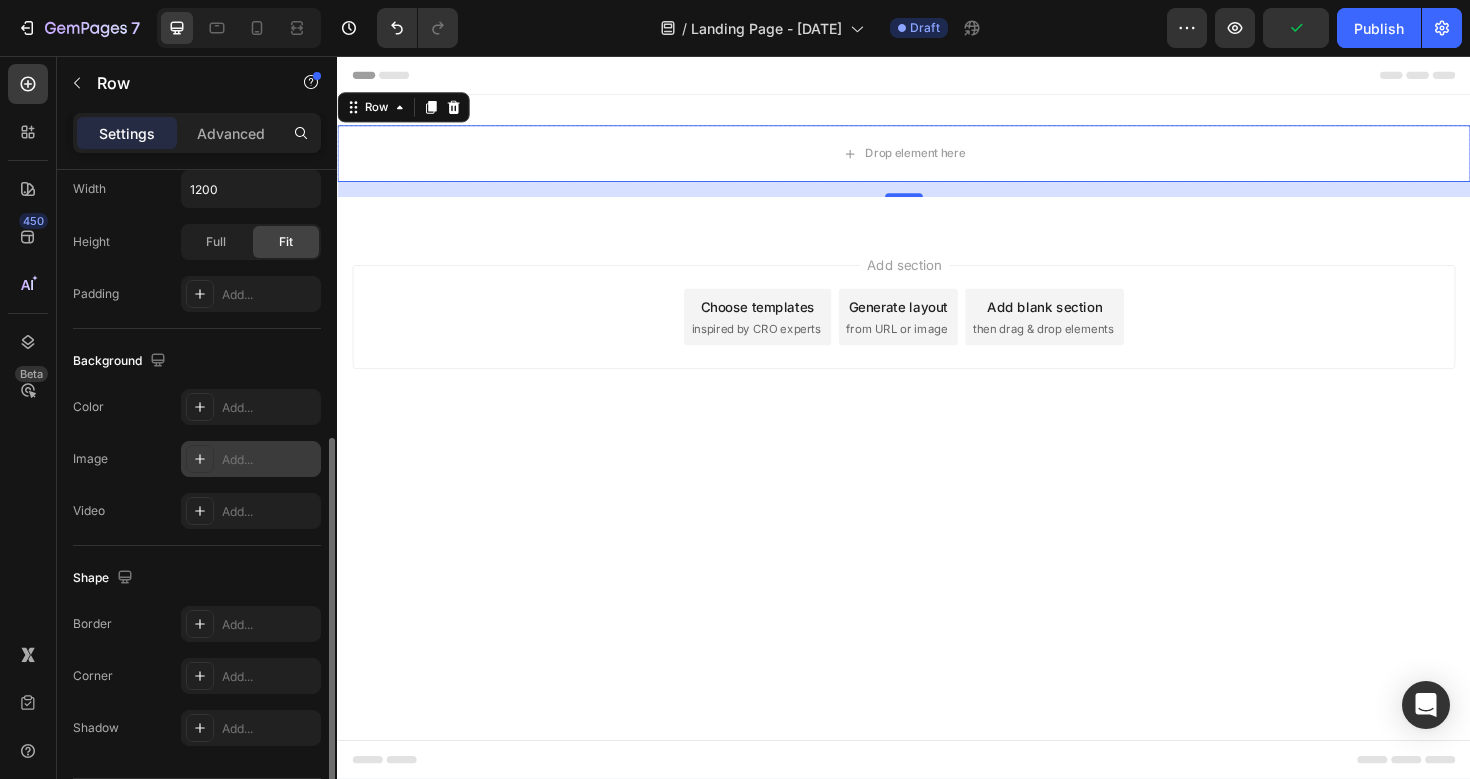 click on "Add..." at bounding box center (269, 460) 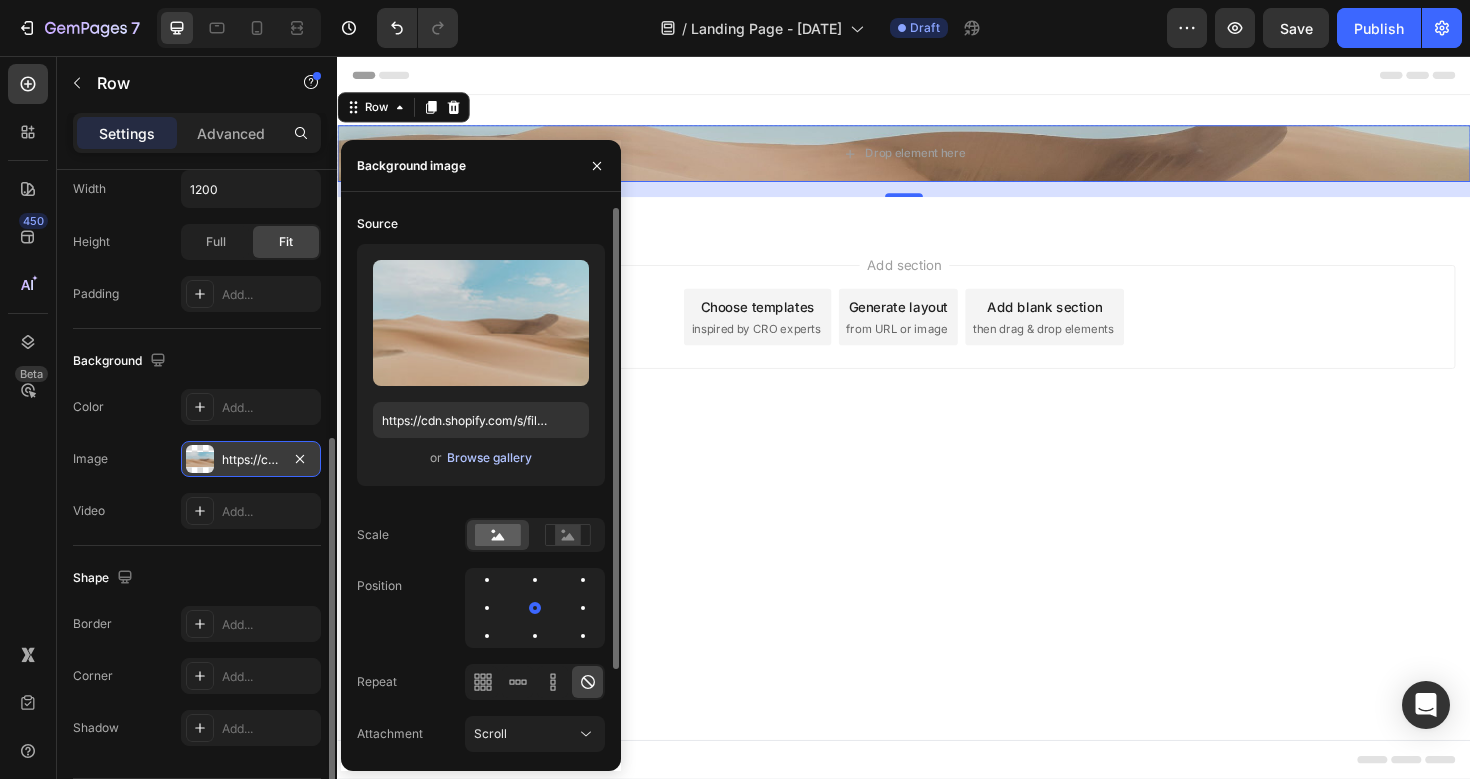 click on "Browse gallery" at bounding box center (489, 458) 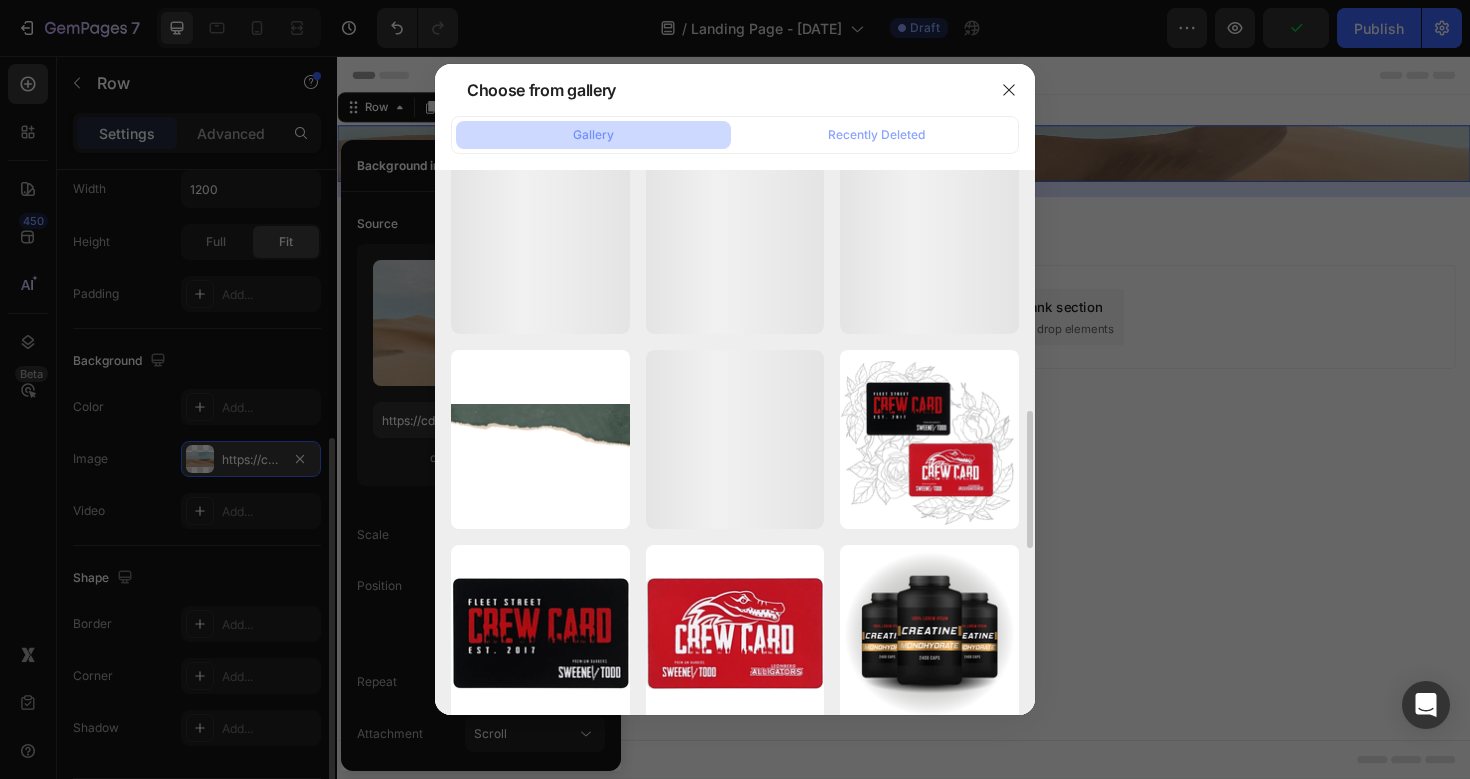 scroll, scrollTop: 1596, scrollLeft: 0, axis: vertical 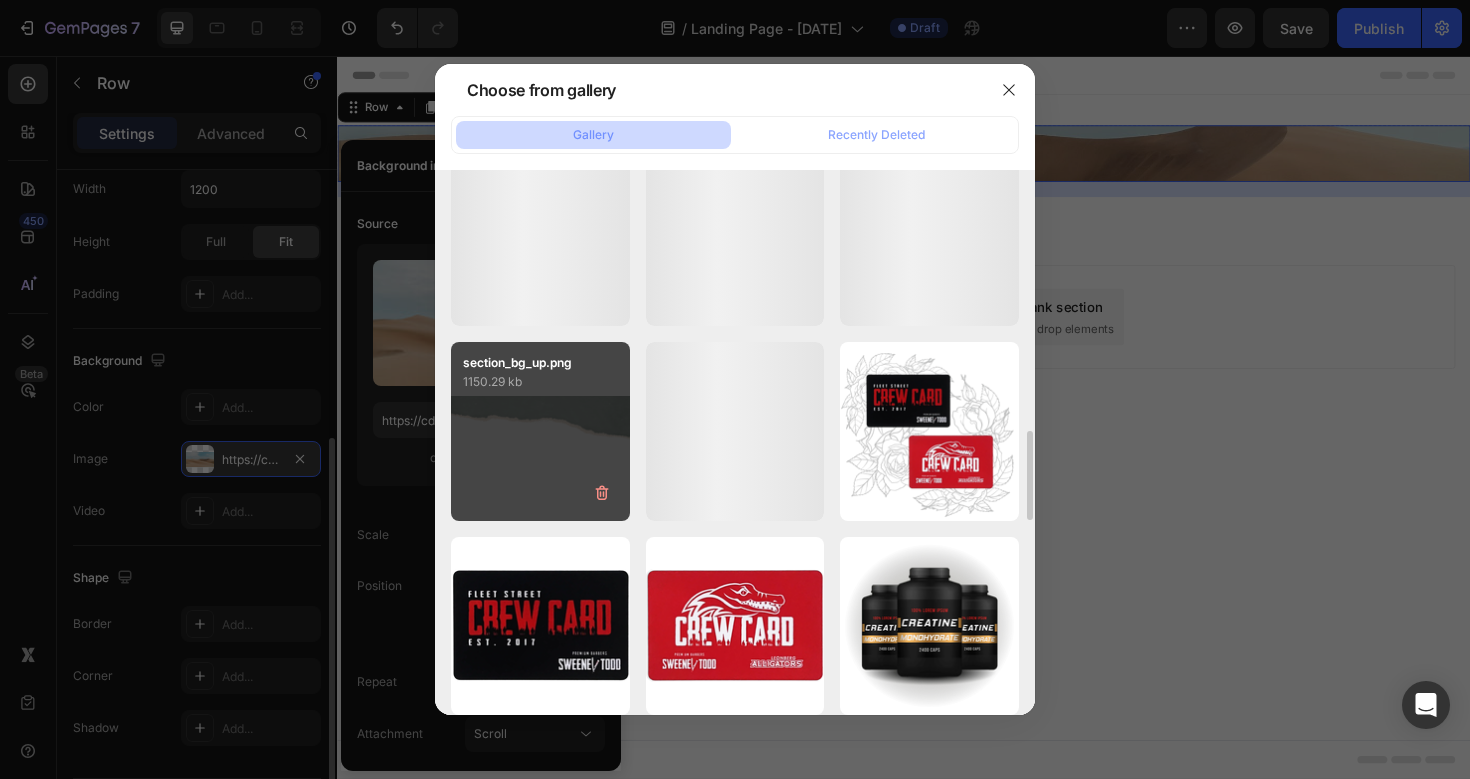 click on "section_bg_up.png 1150.29 kb" at bounding box center [540, 431] 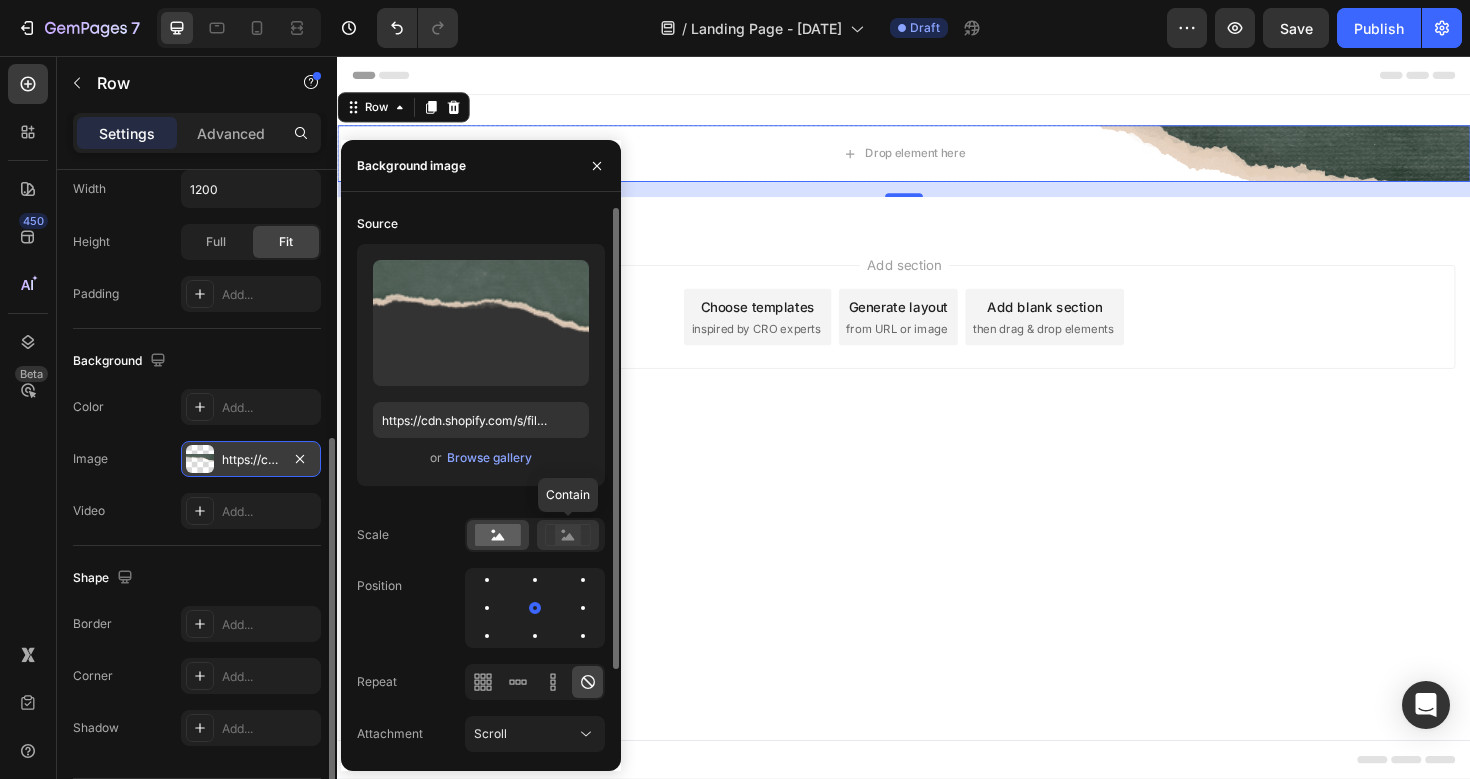 click 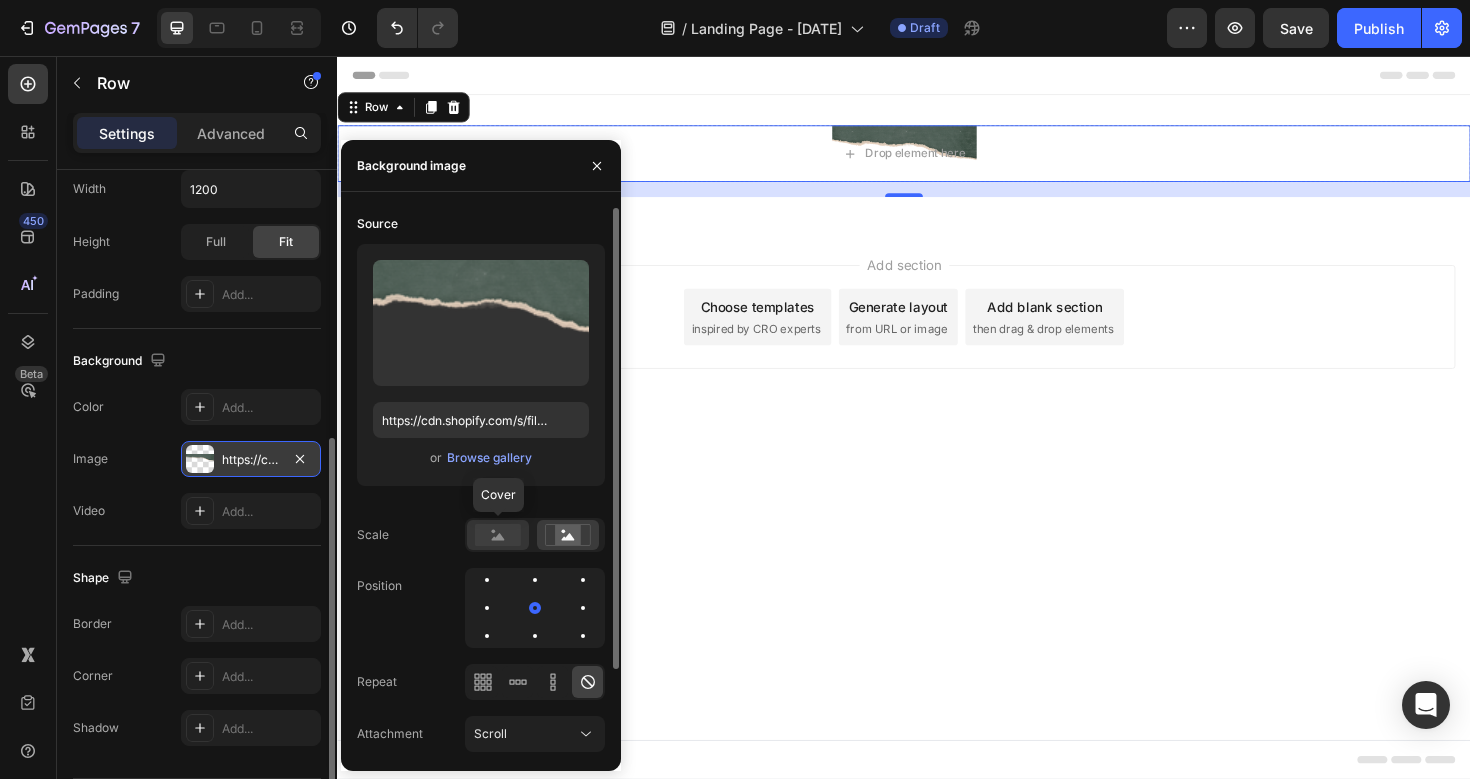 click 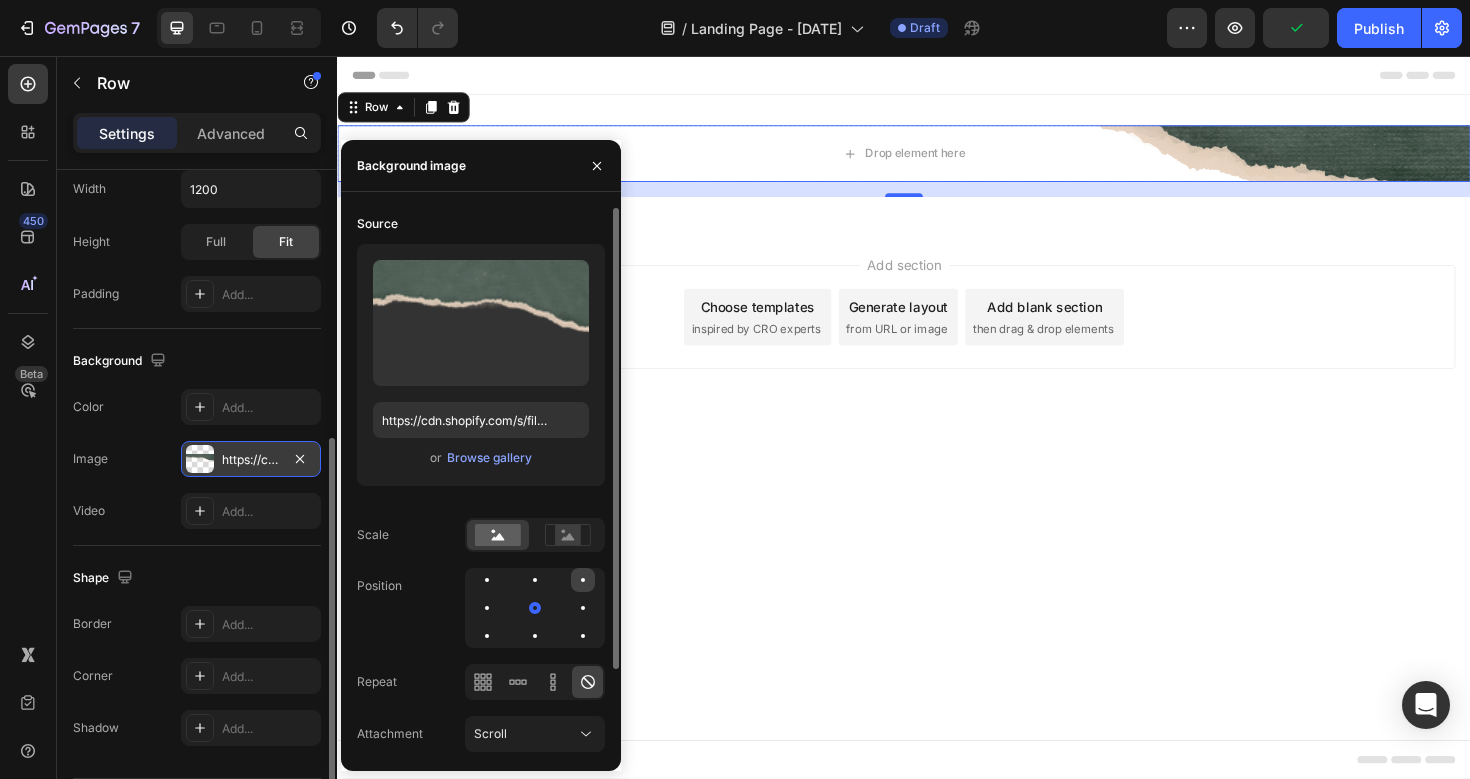 click 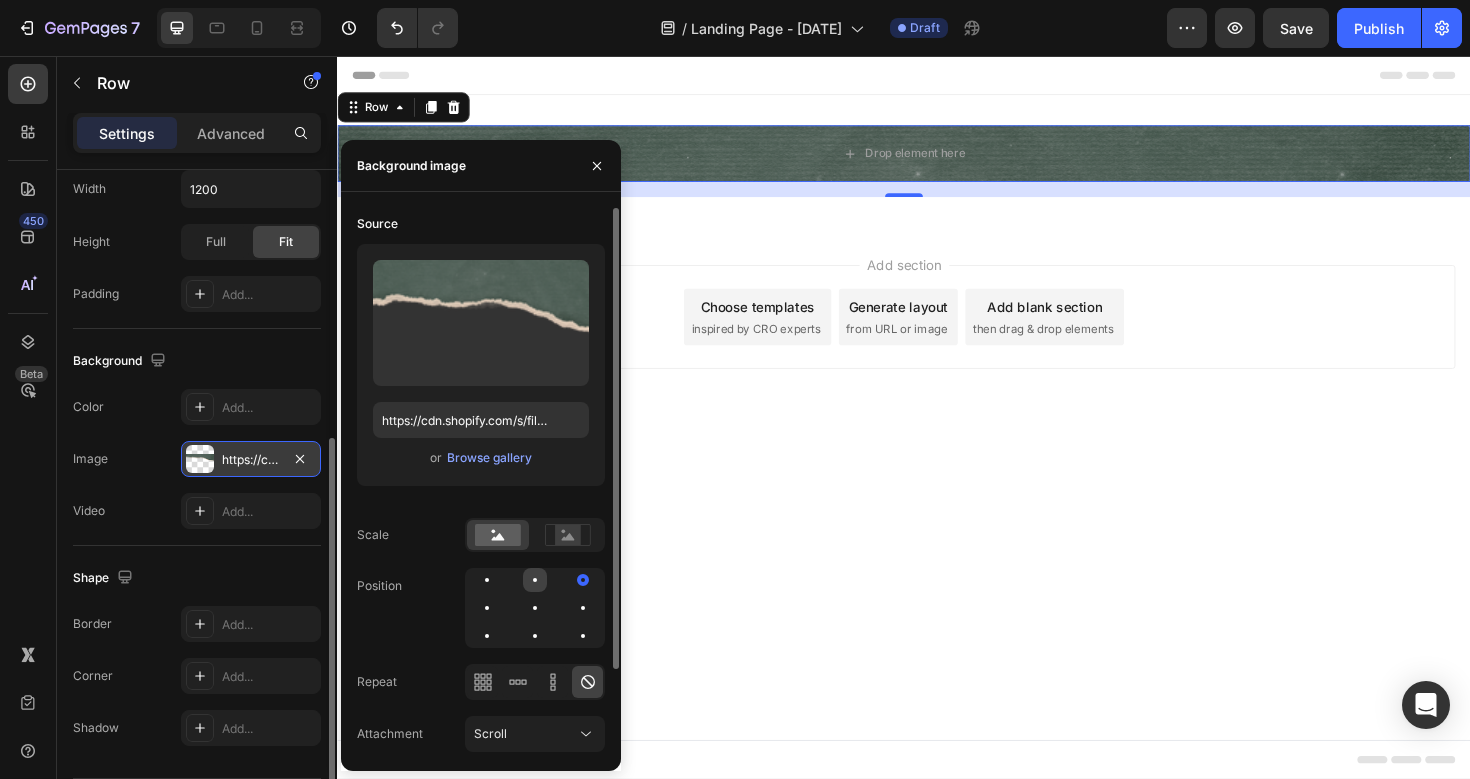 click 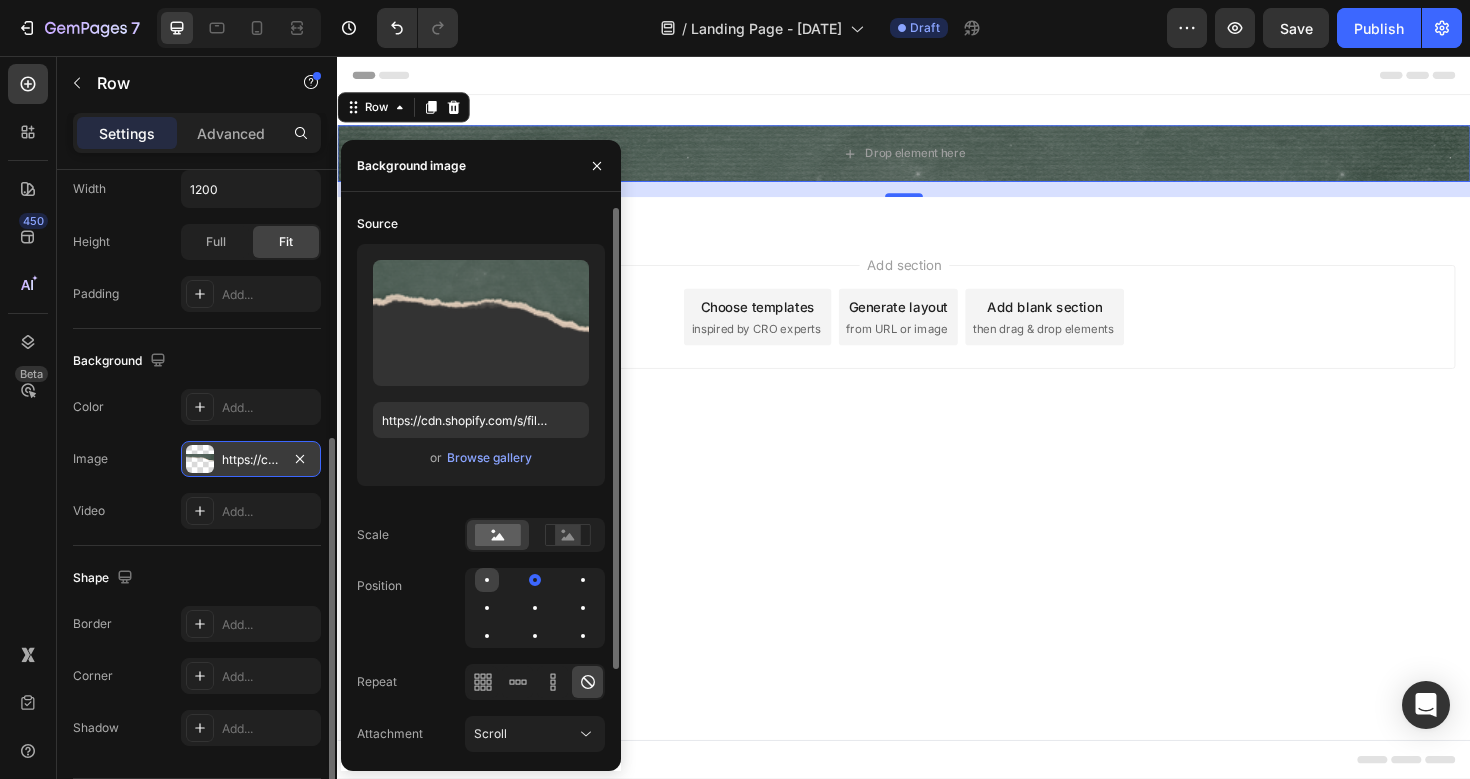 click 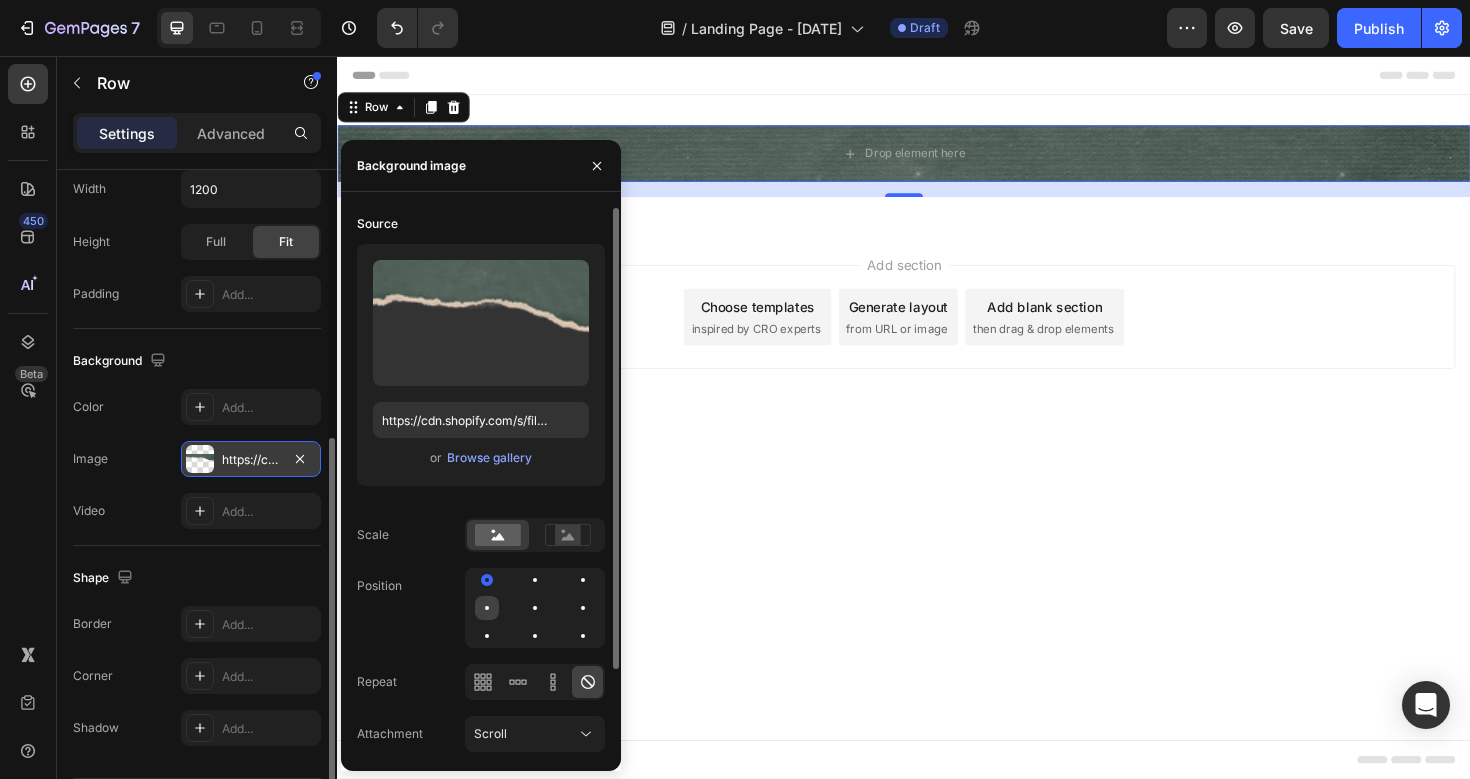 click 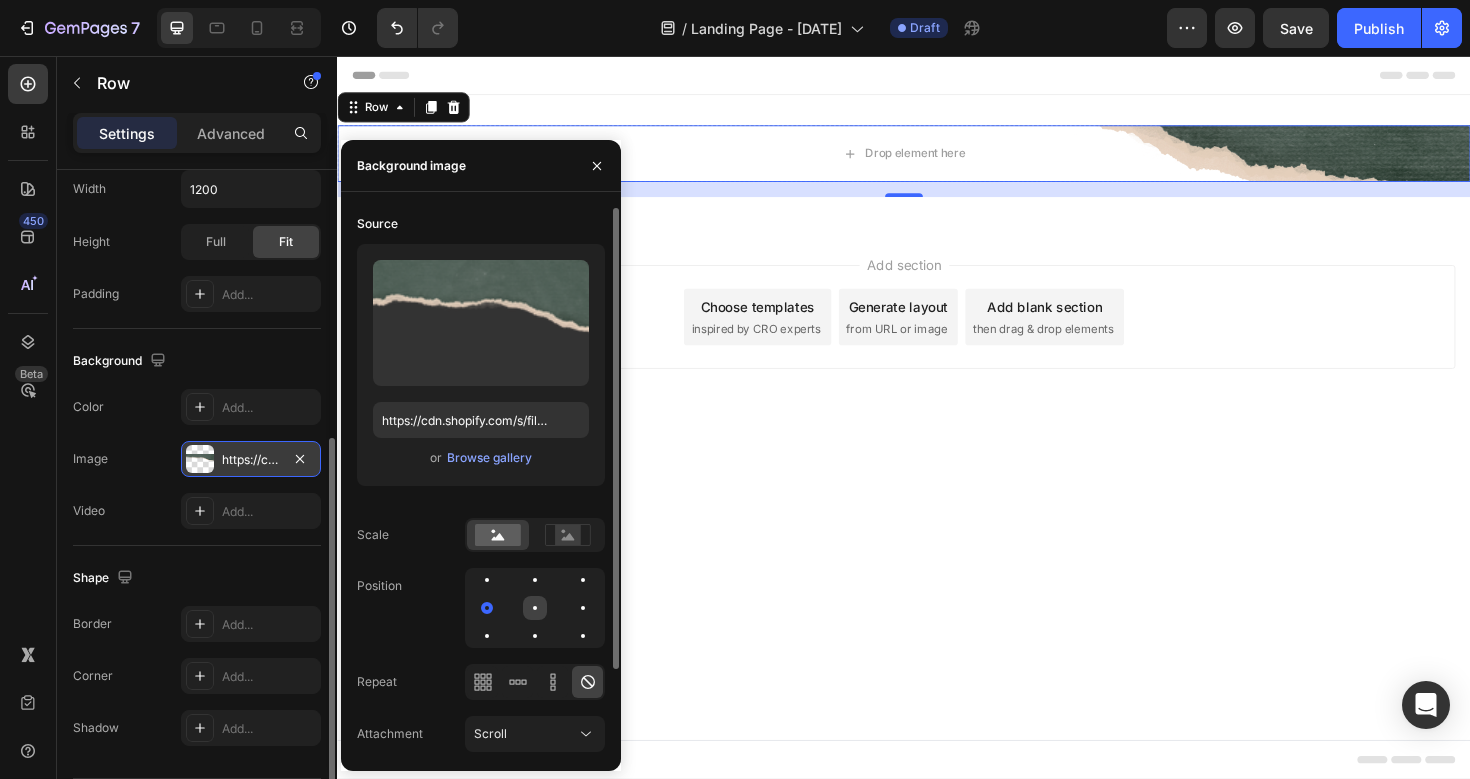 click 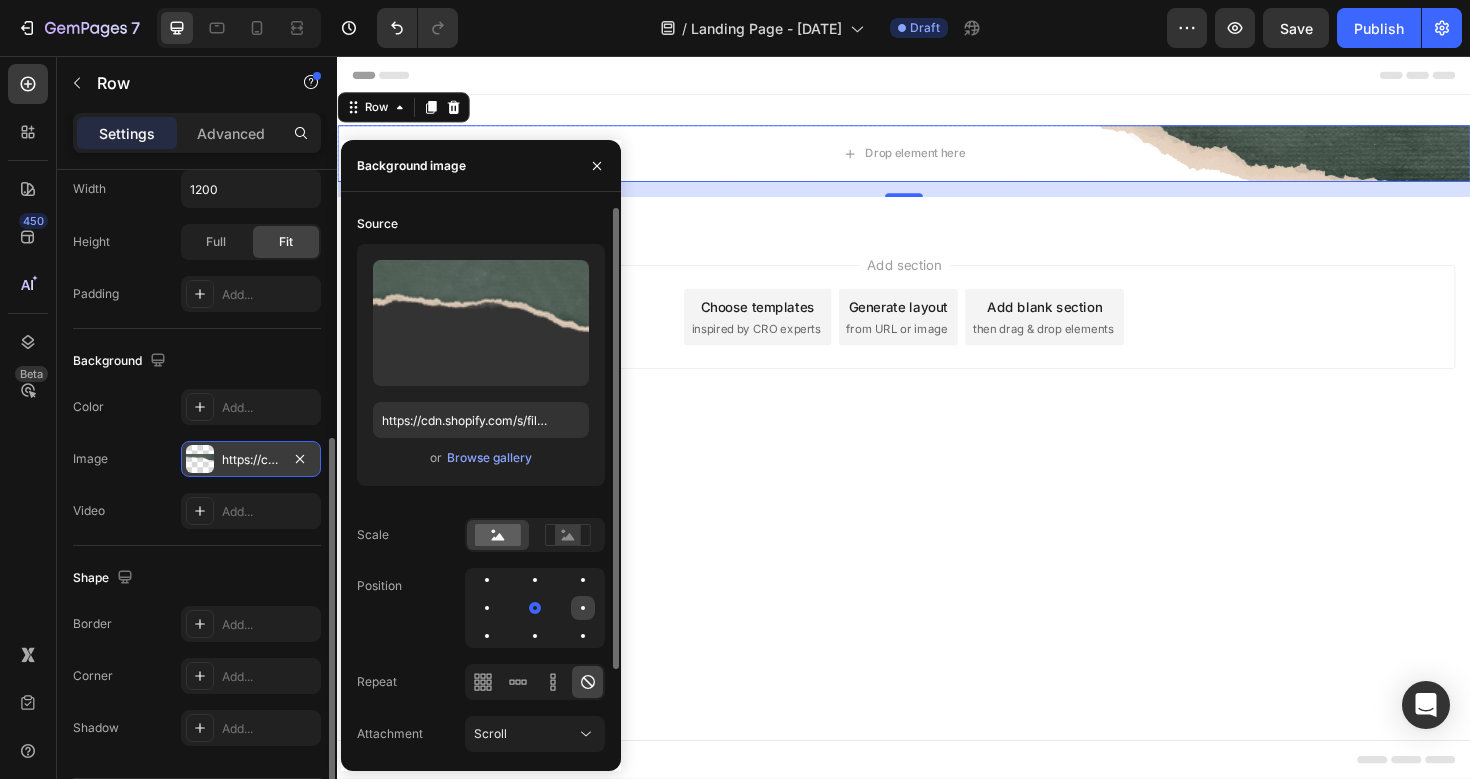 click 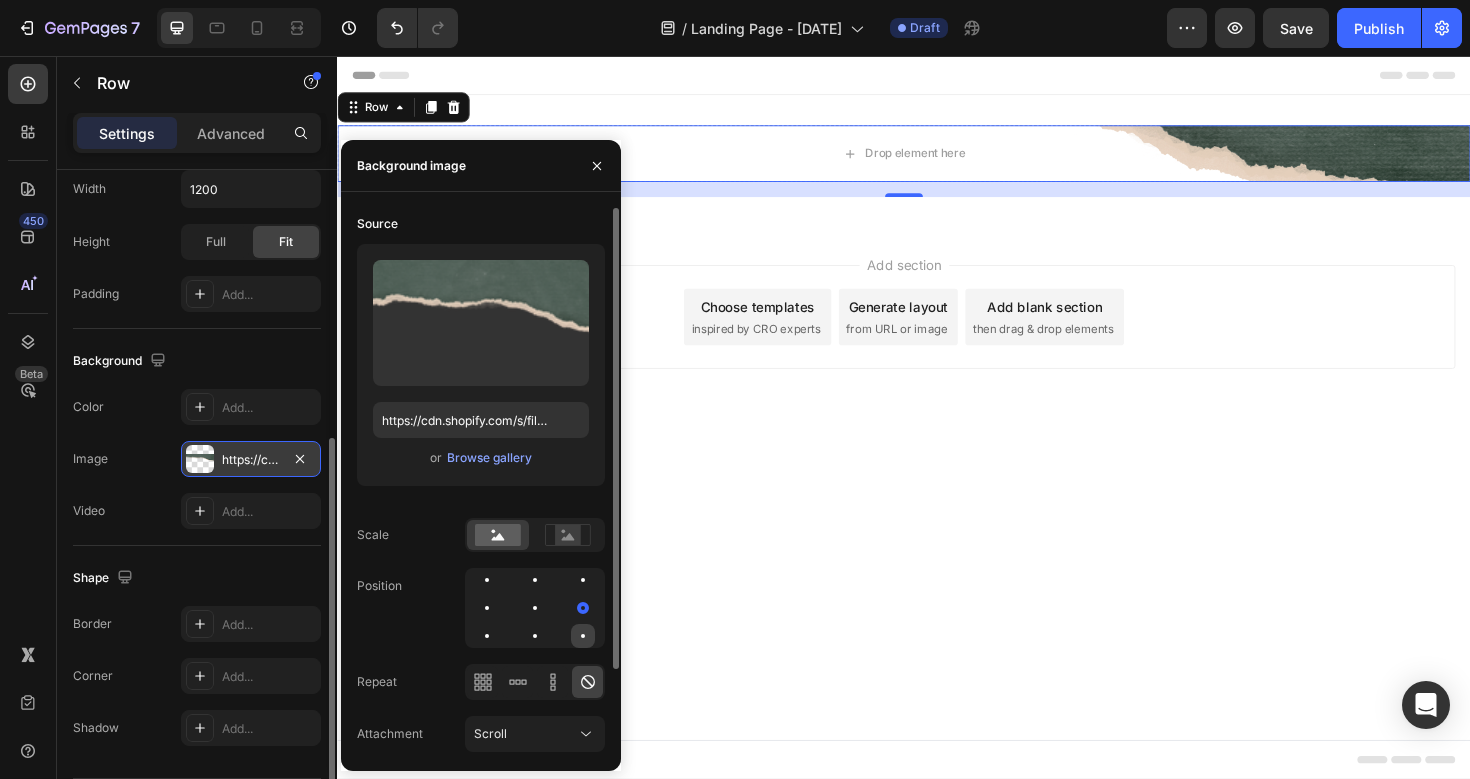 click 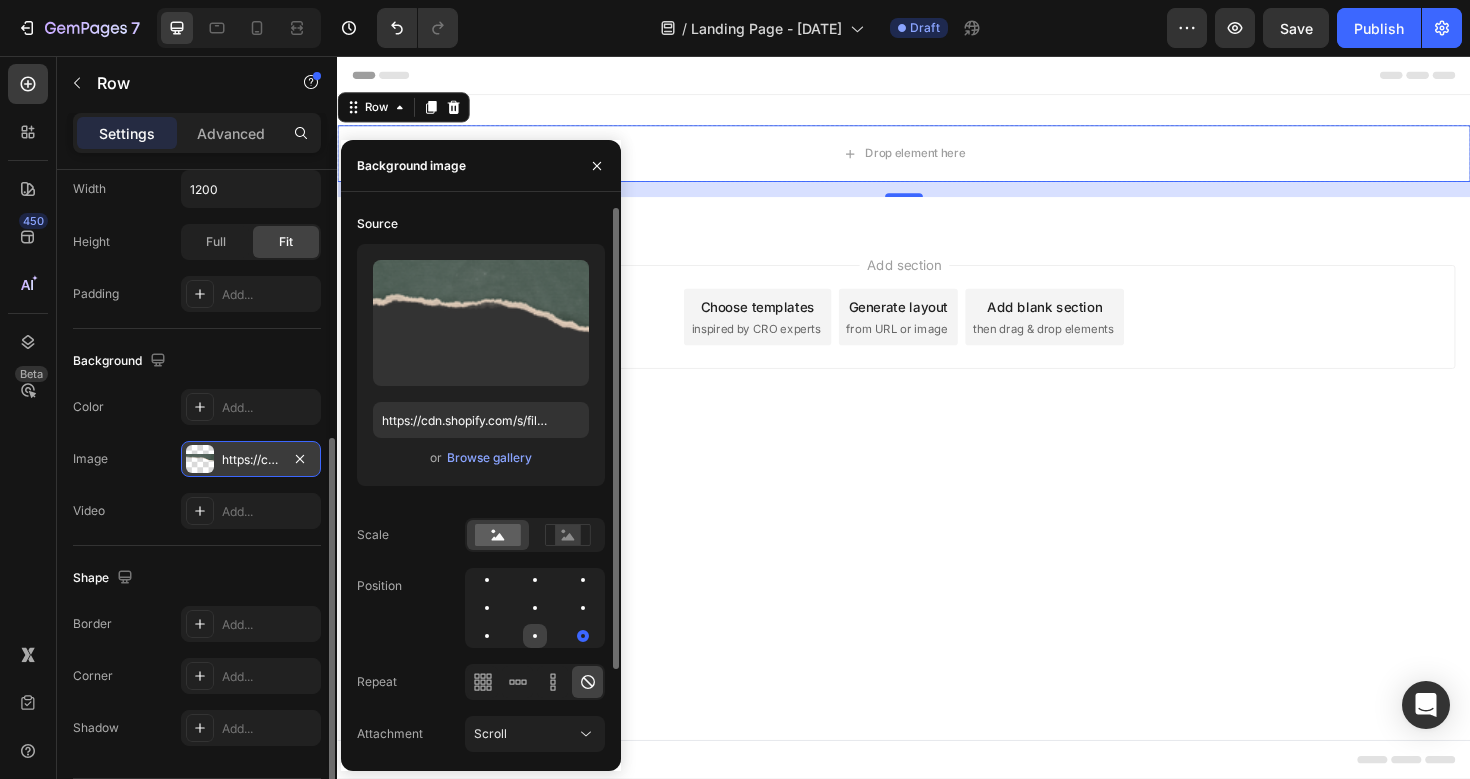 click 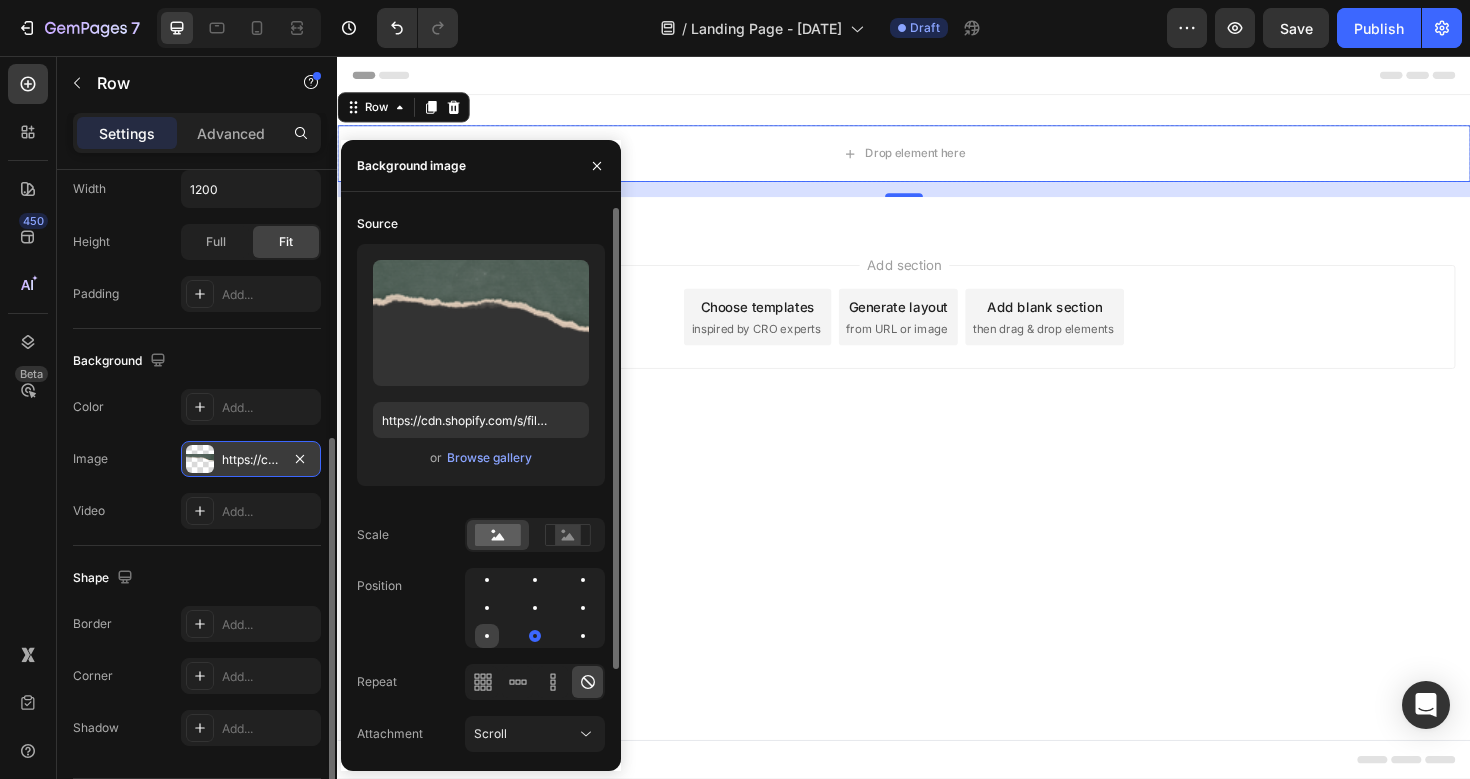 click 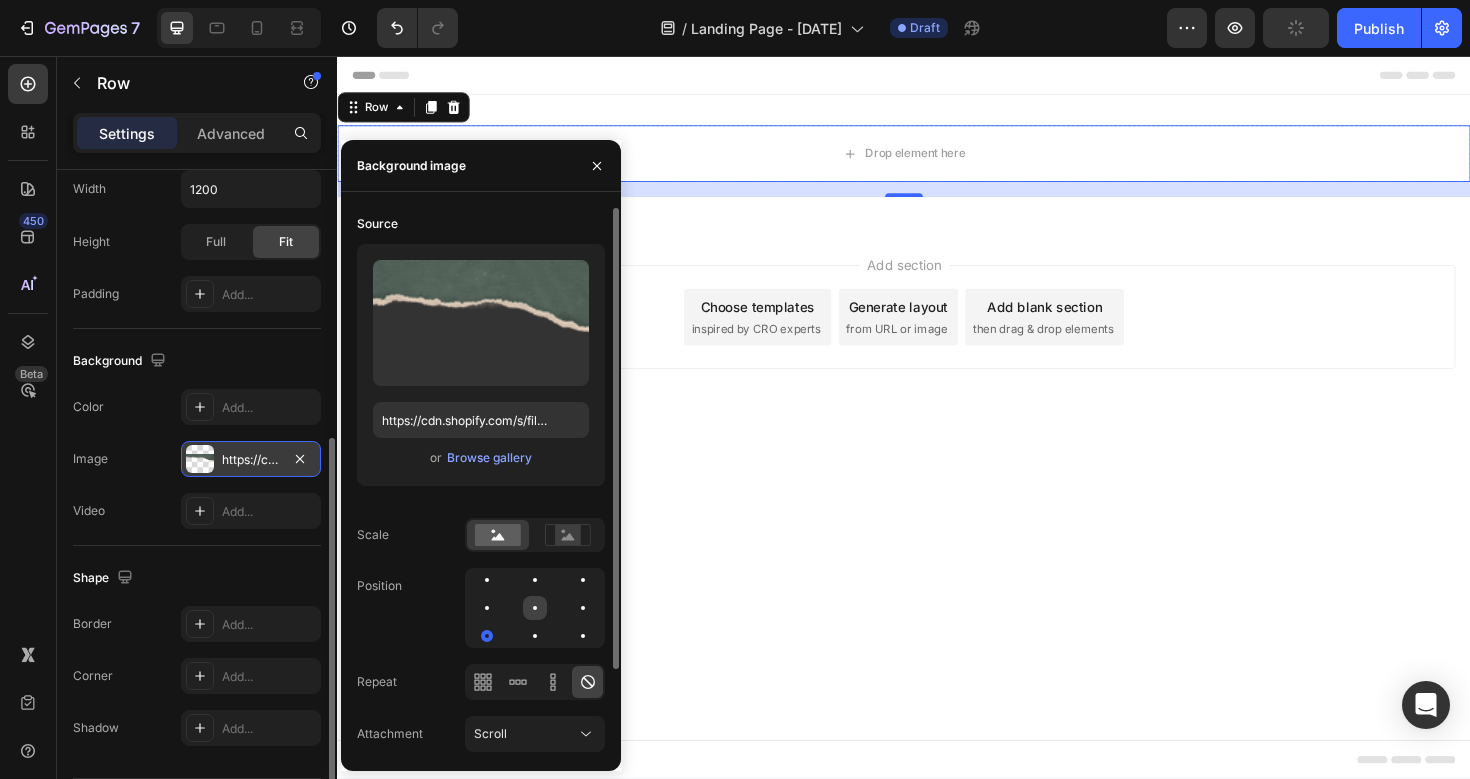 click at bounding box center [535, 608] 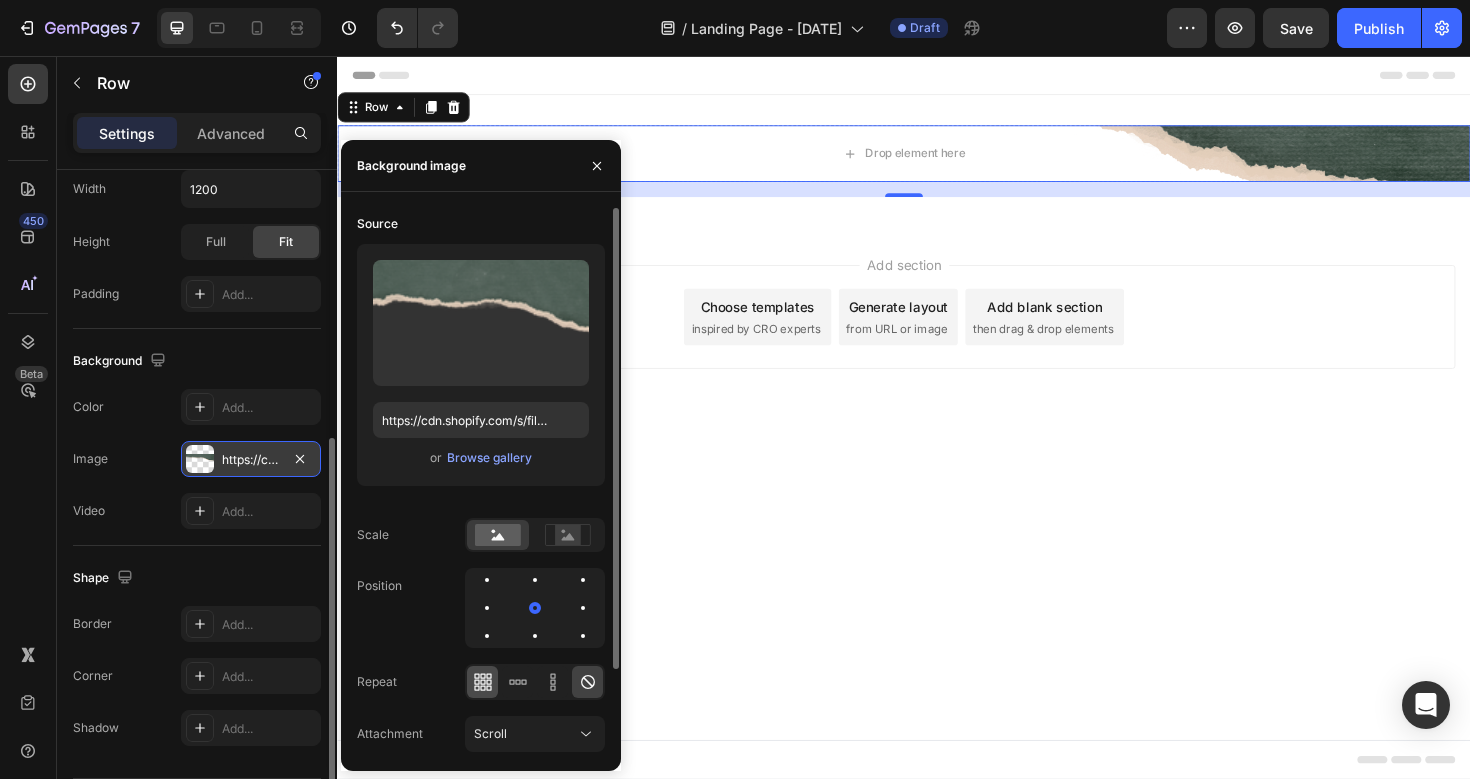 click 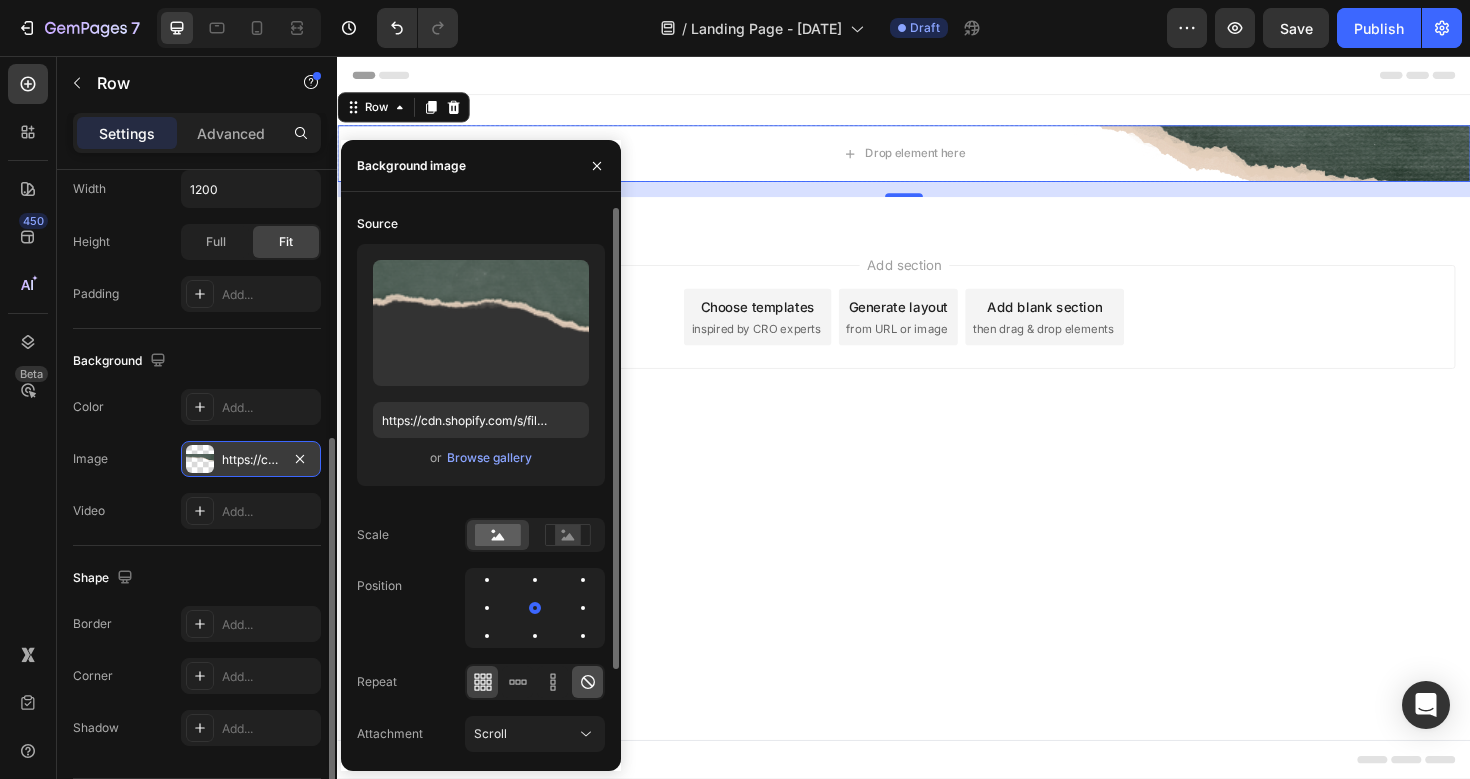 click 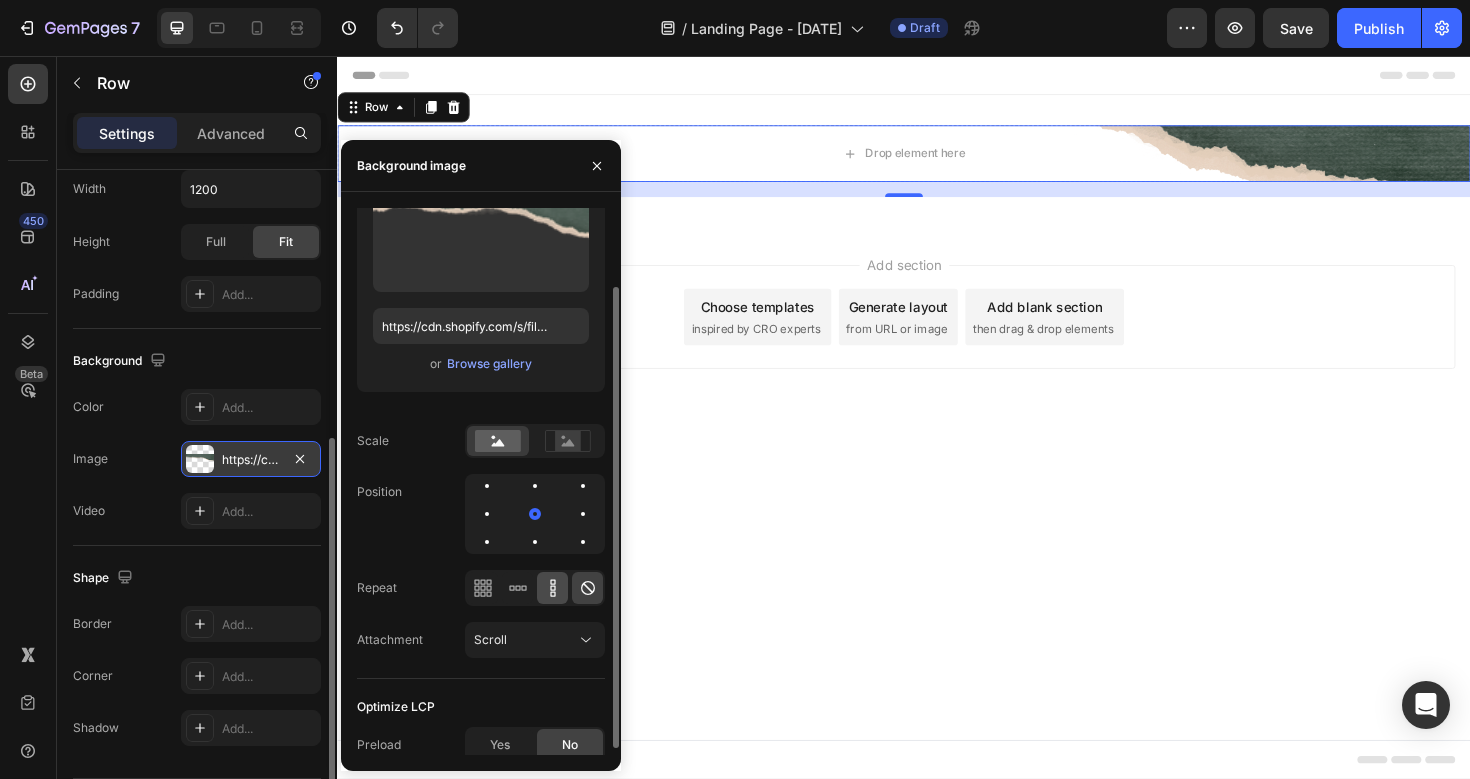 scroll, scrollTop: 102, scrollLeft: 0, axis: vertical 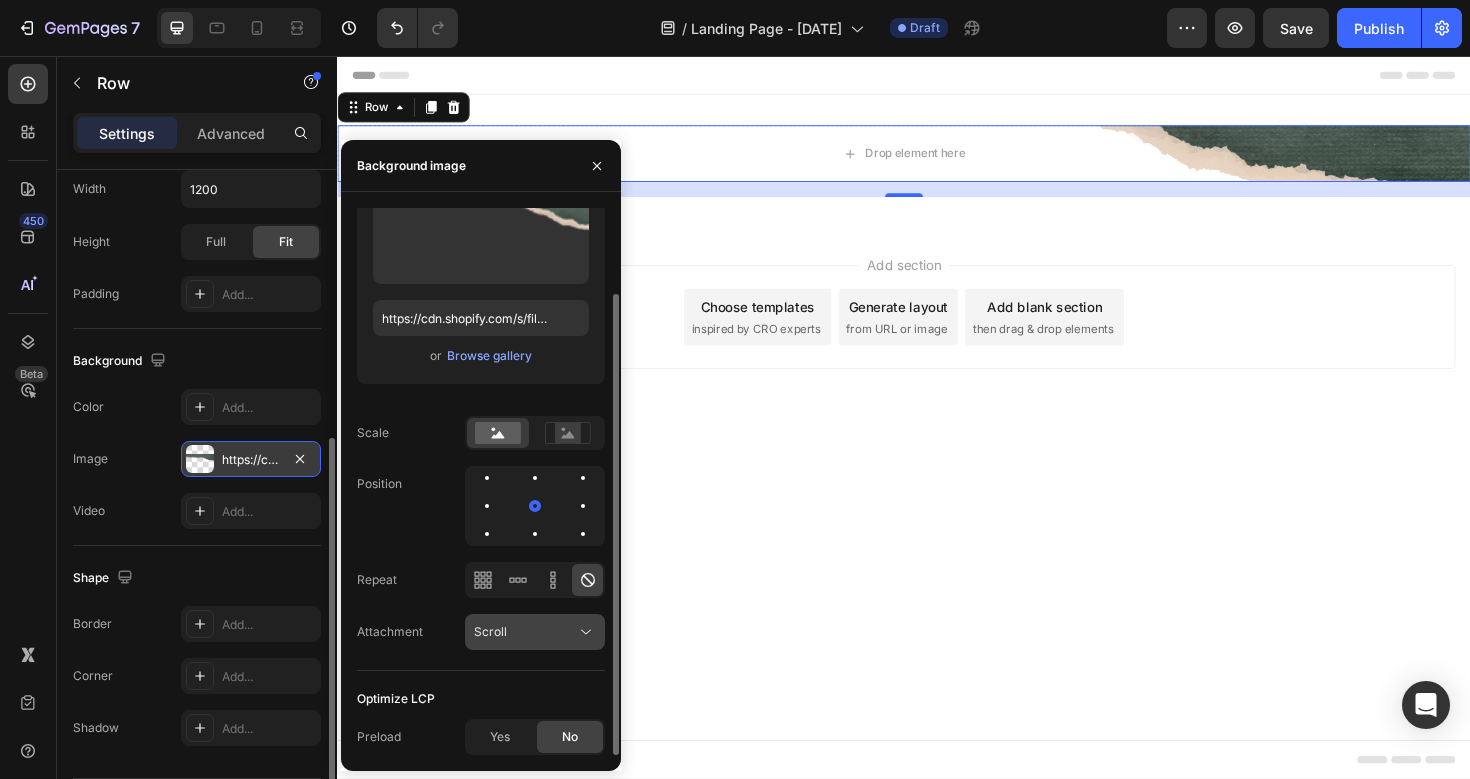 click 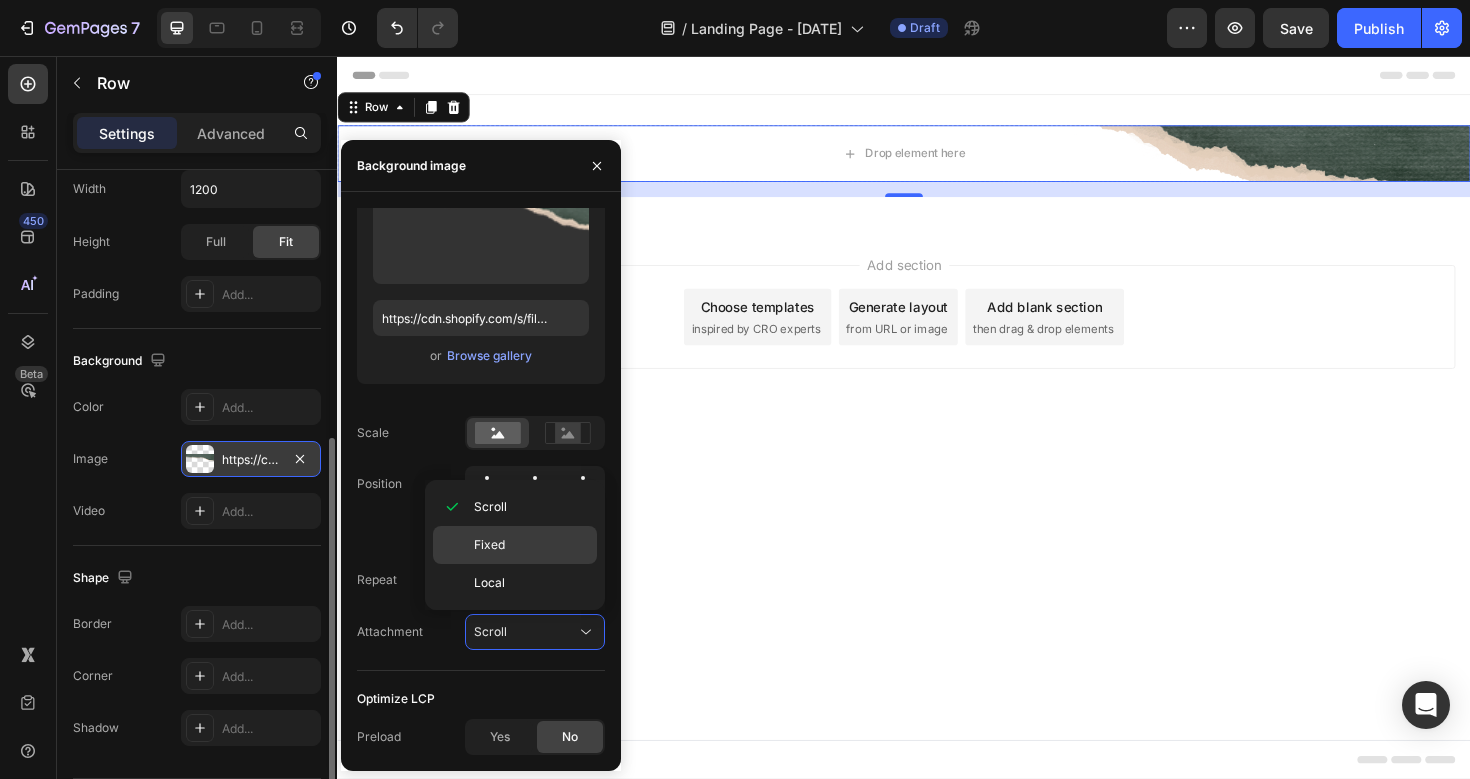 click on "Fixed" at bounding box center (531, 545) 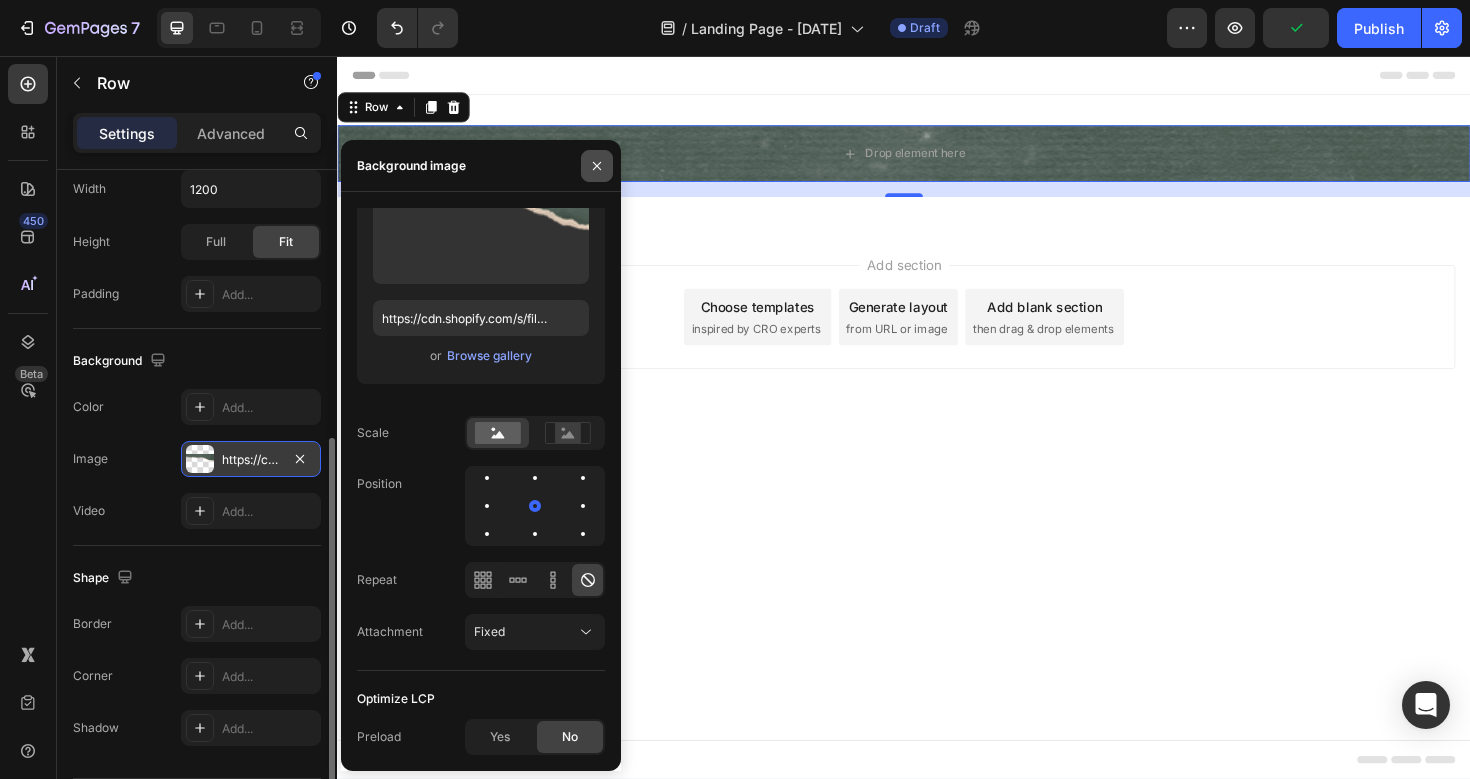 click 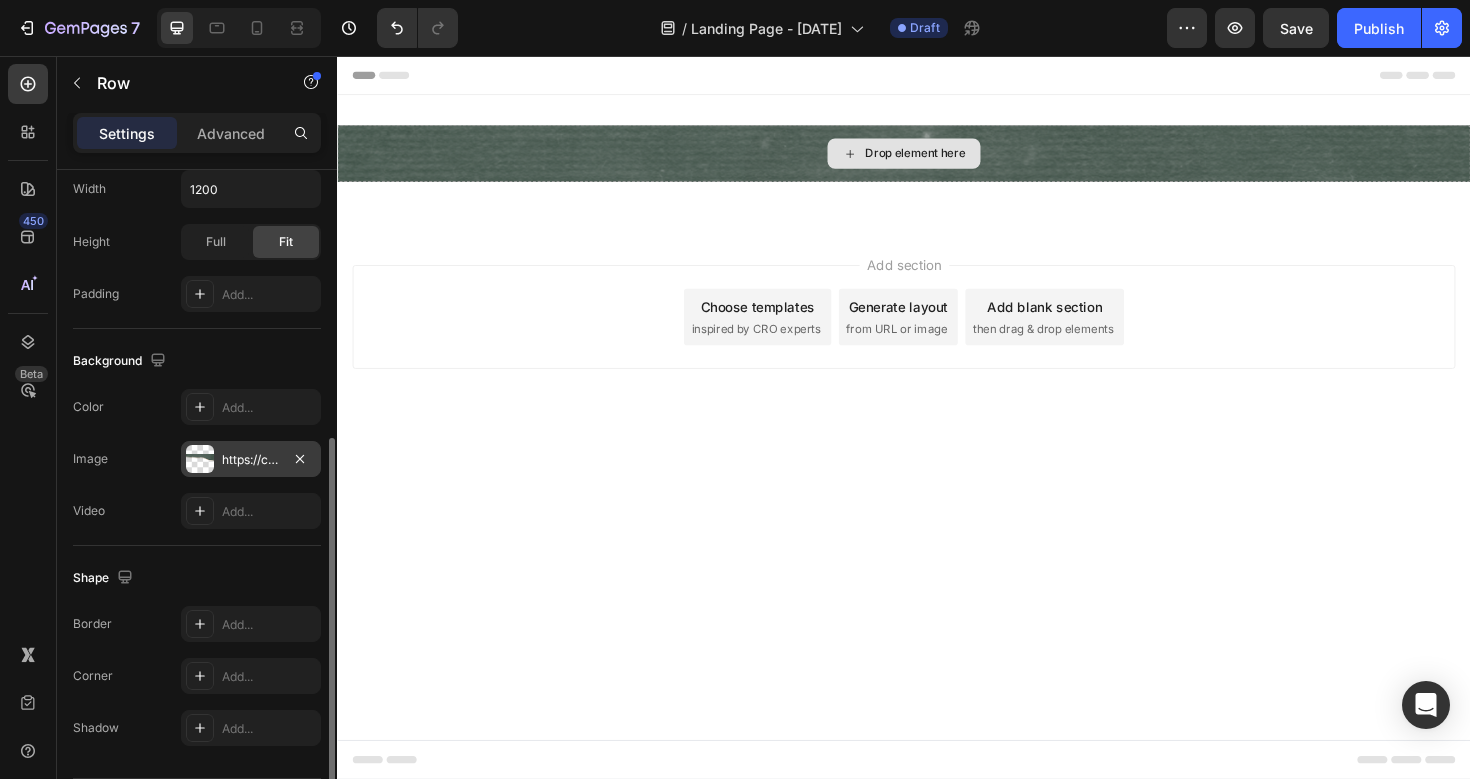click on "Drop element here" at bounding box center [937, 159] 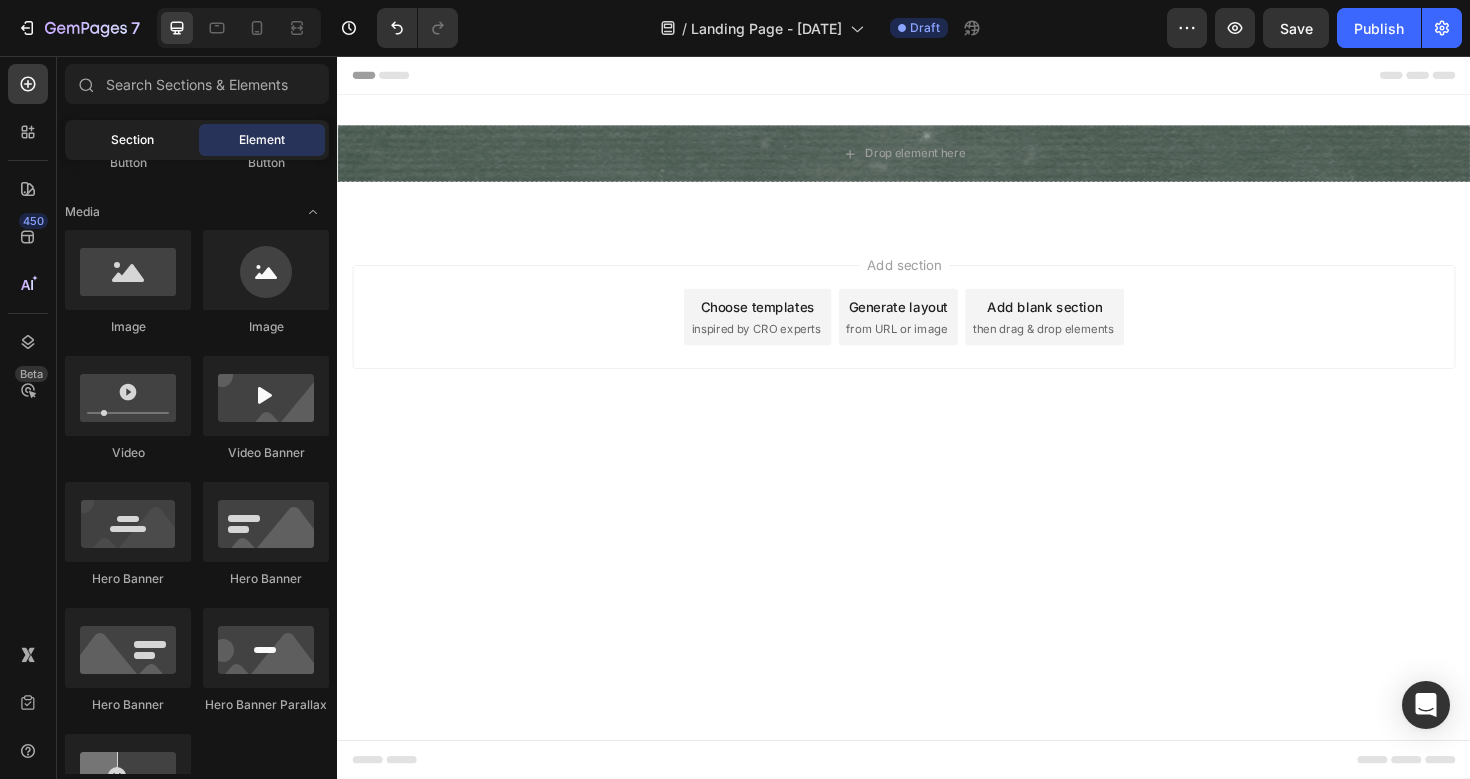 click on "Section" at bounding box center (132, 140) 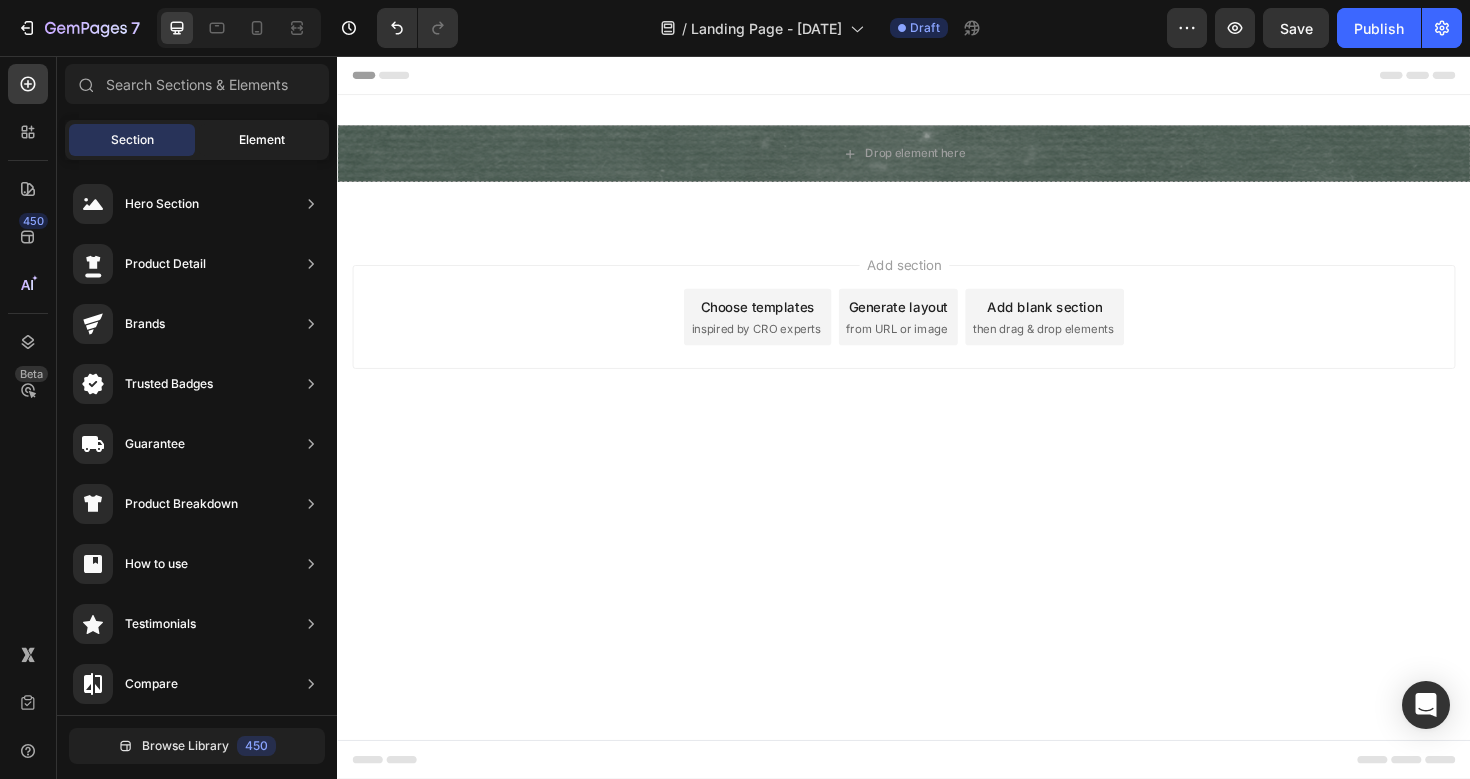 click on "Element" at bounding box center (262, 140) 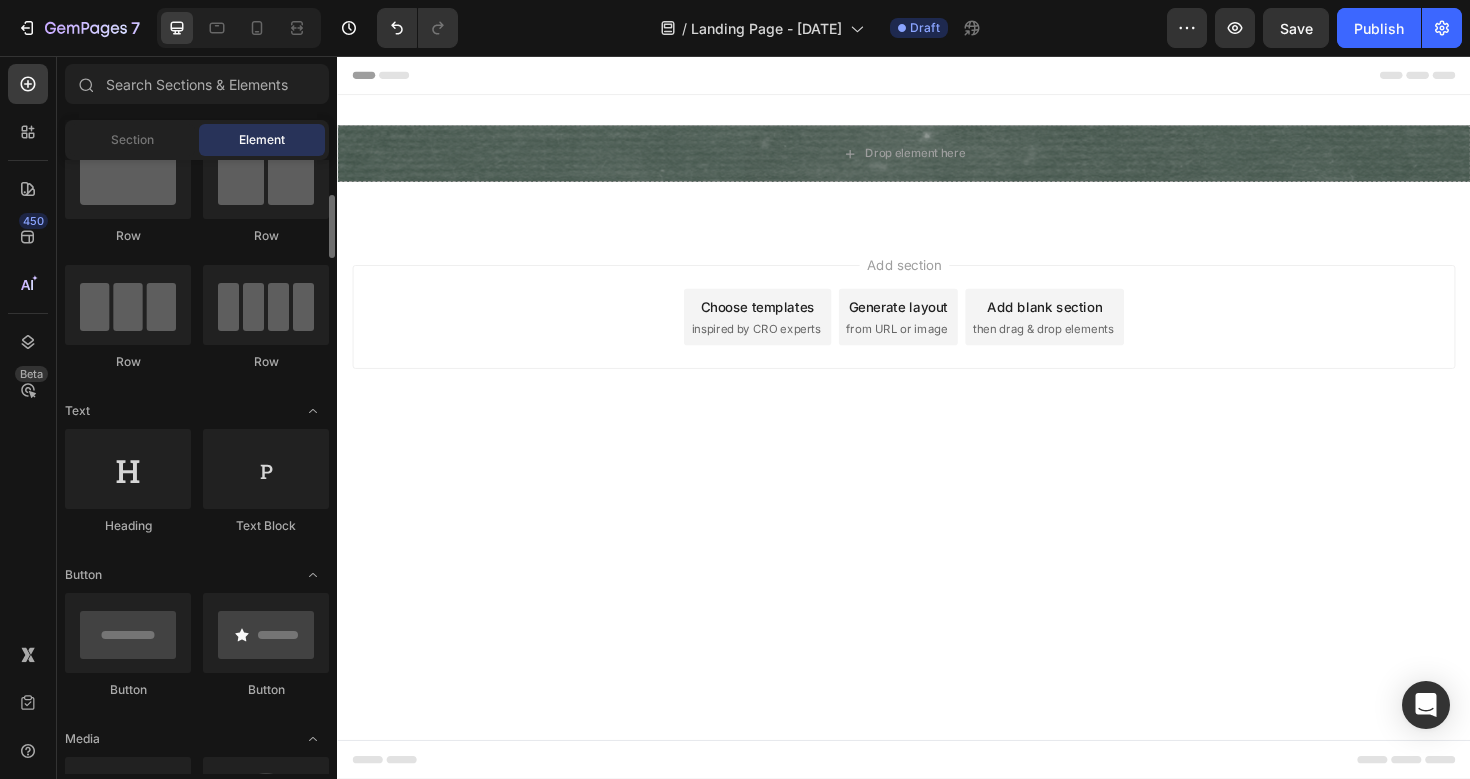 scroll, scrollTop: 0, scrollLeft: 0, axis: both 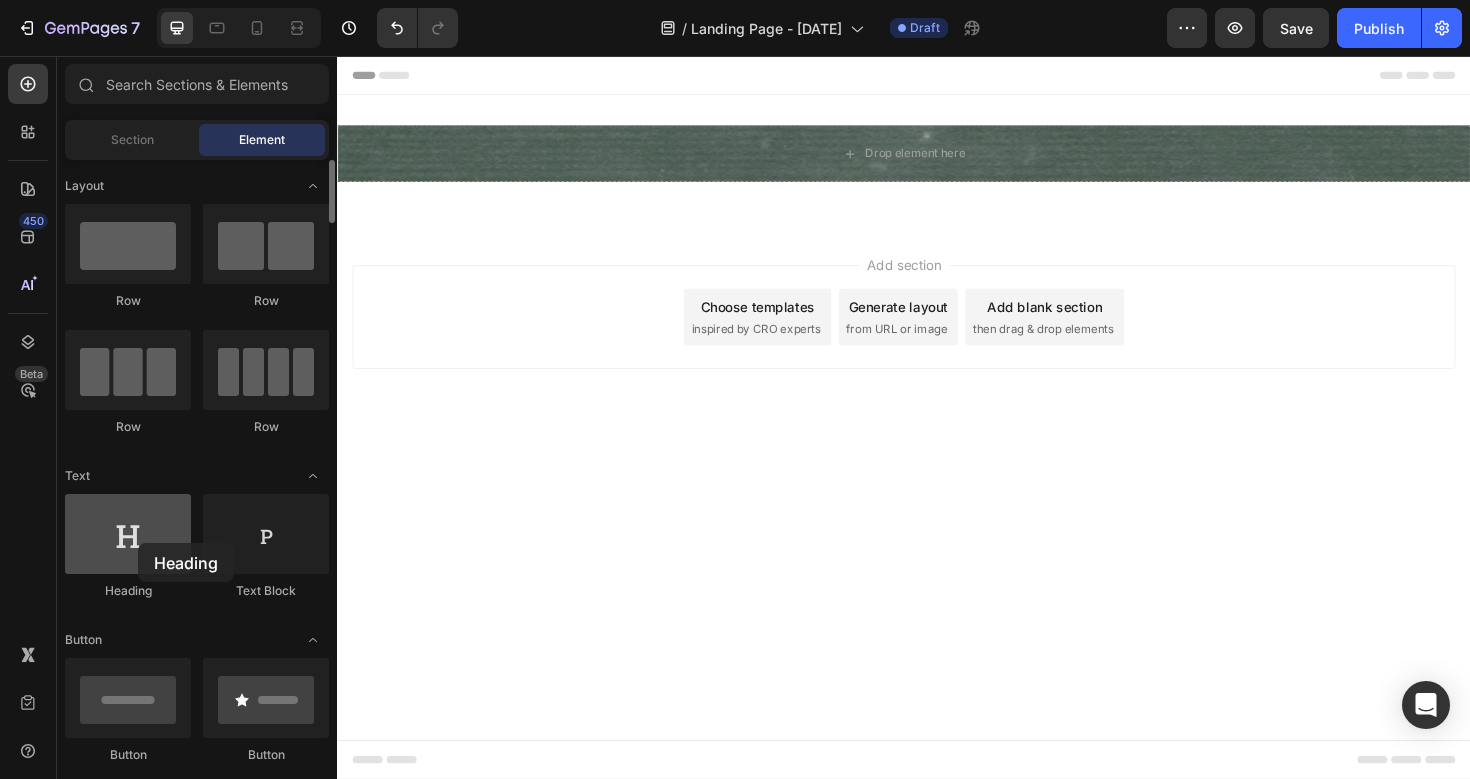 click at bounding box center [128, 534] 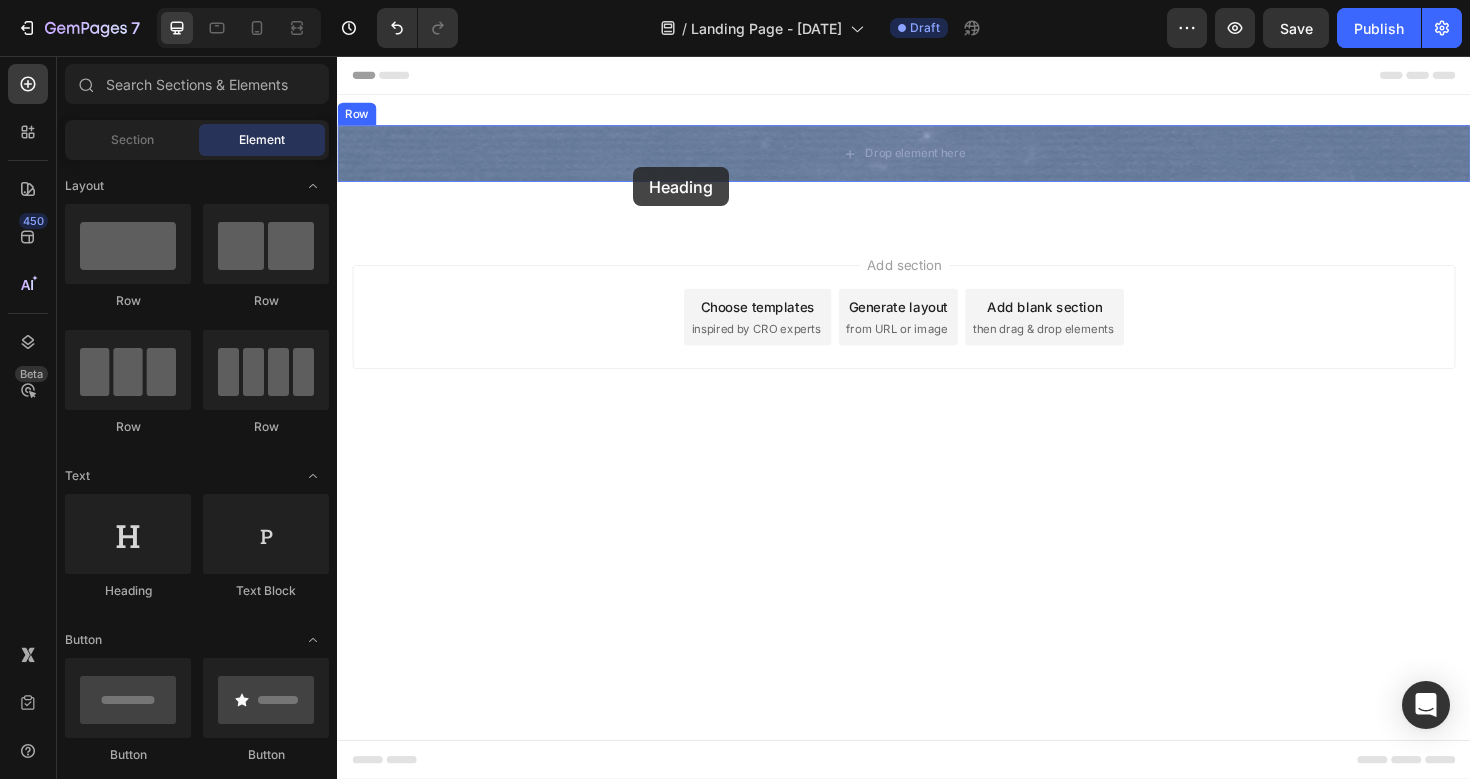 drag, startPoint x: 475, startPoint y: 599, endPoint x: 675, endPoint y: 164, distance: 478.77448 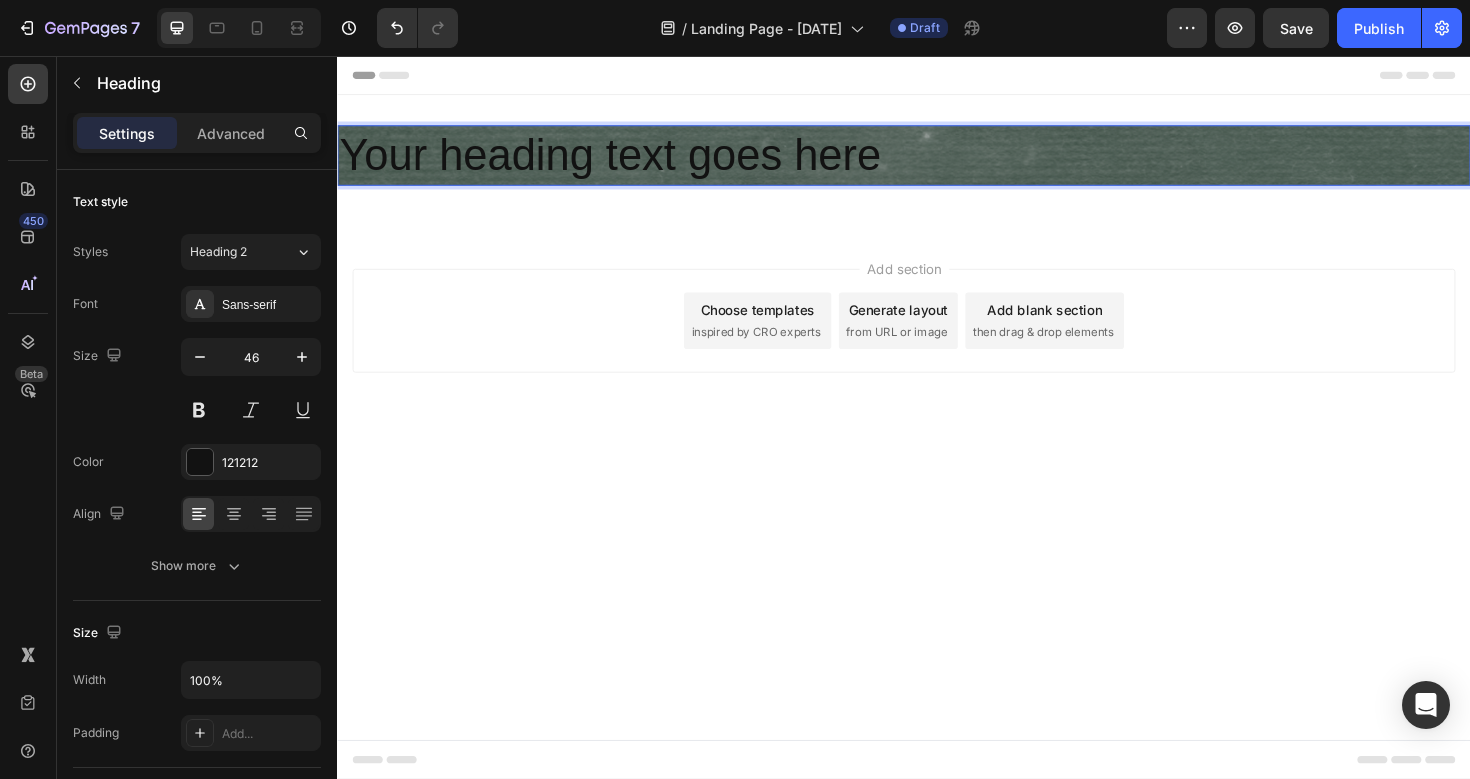 click on "Your heading text goes here" at bounding box center [937, 161] 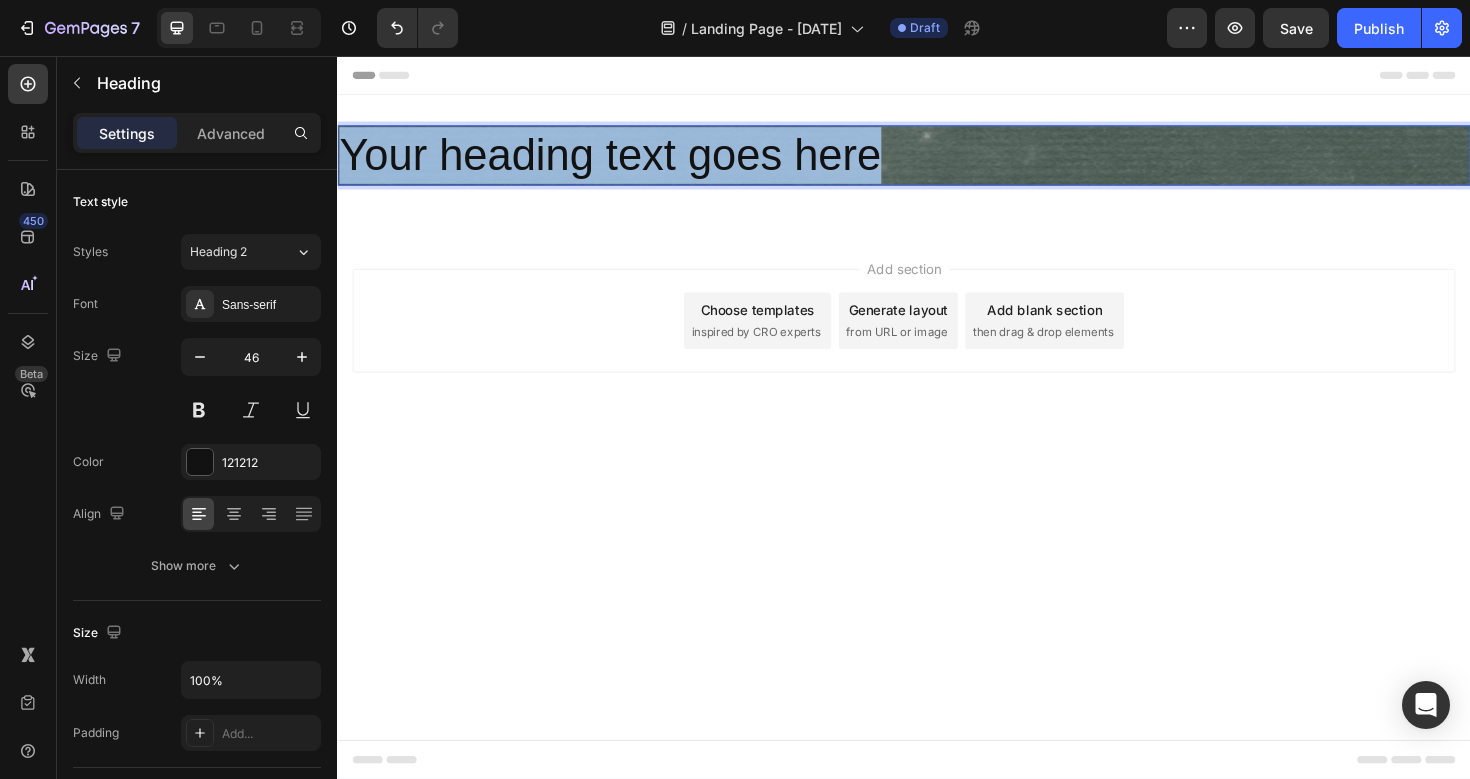 click on "Your heading text goes here" at bounding box center (937, 161) 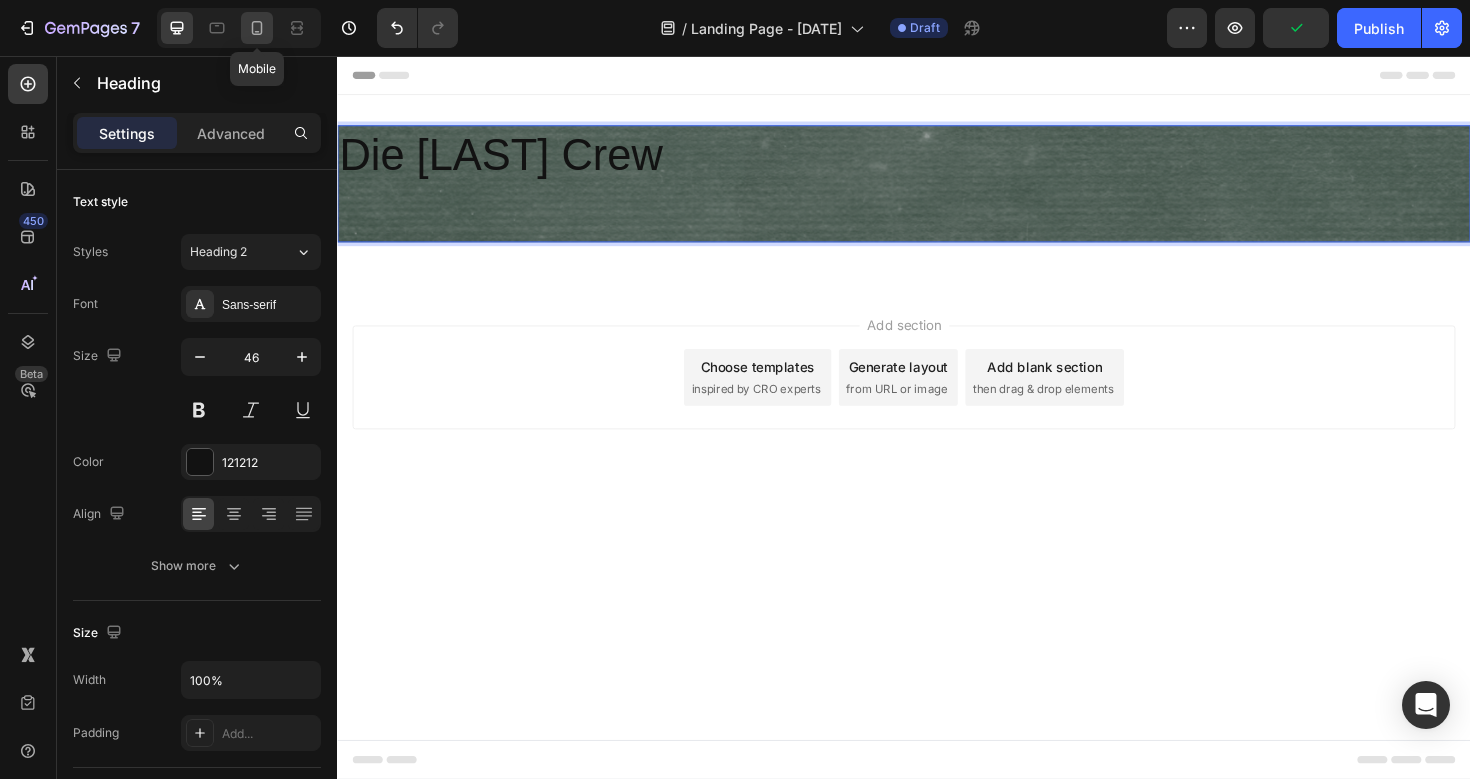 click 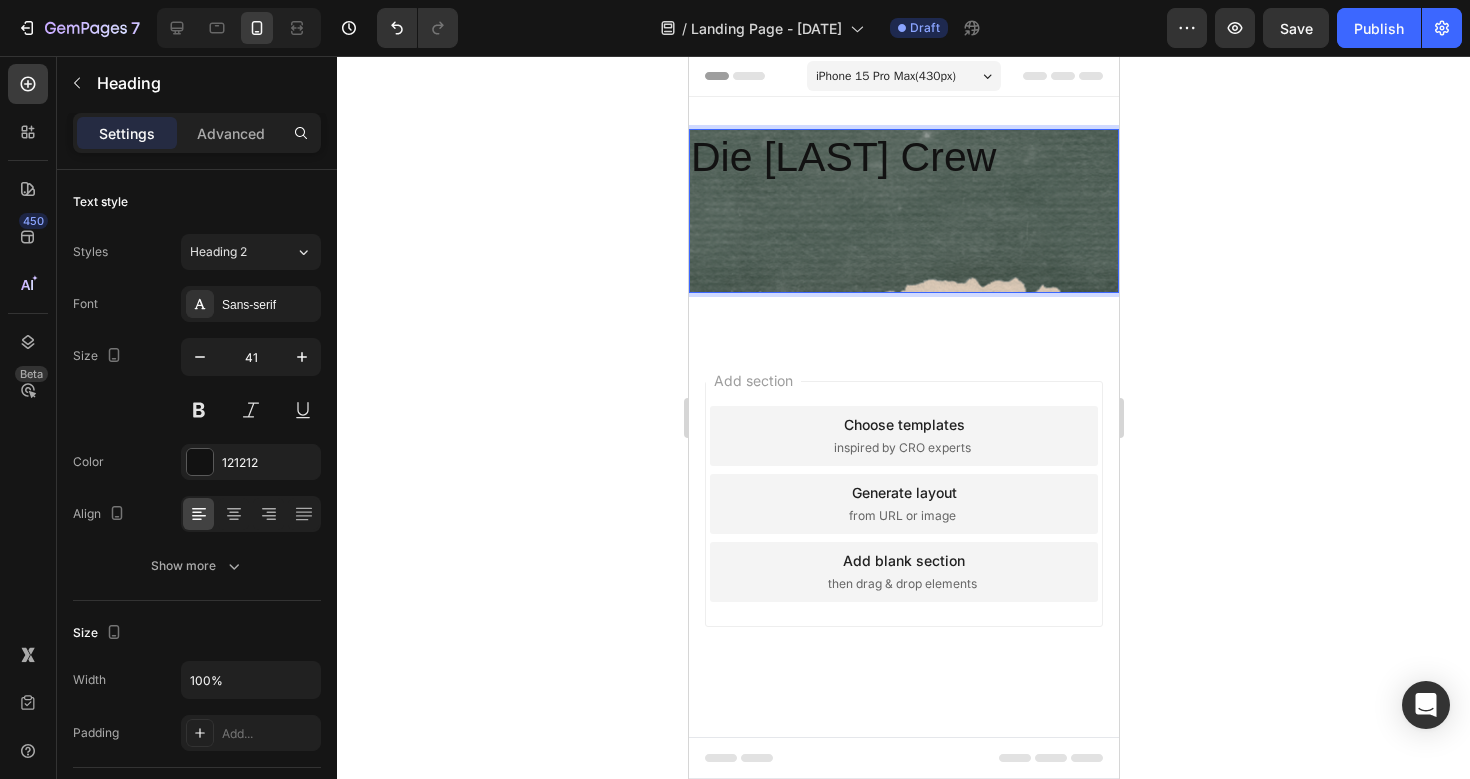 click on "Die [LAST] Crew ⁠⁠⁠⁠⁠⁠⁠" at bounding box center (903, 211) 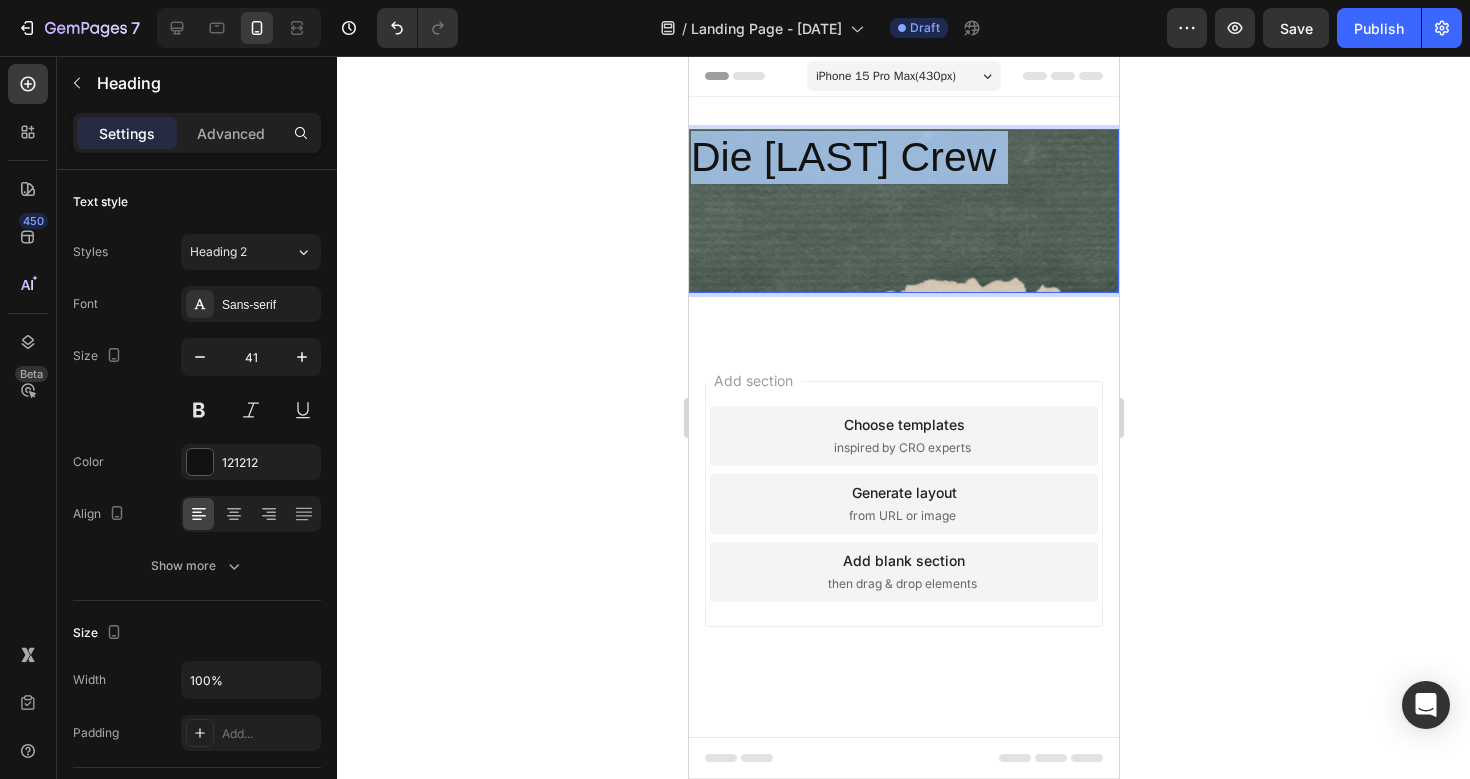 click on "Die [LAST] Crew" at bounding box center (903, 211) 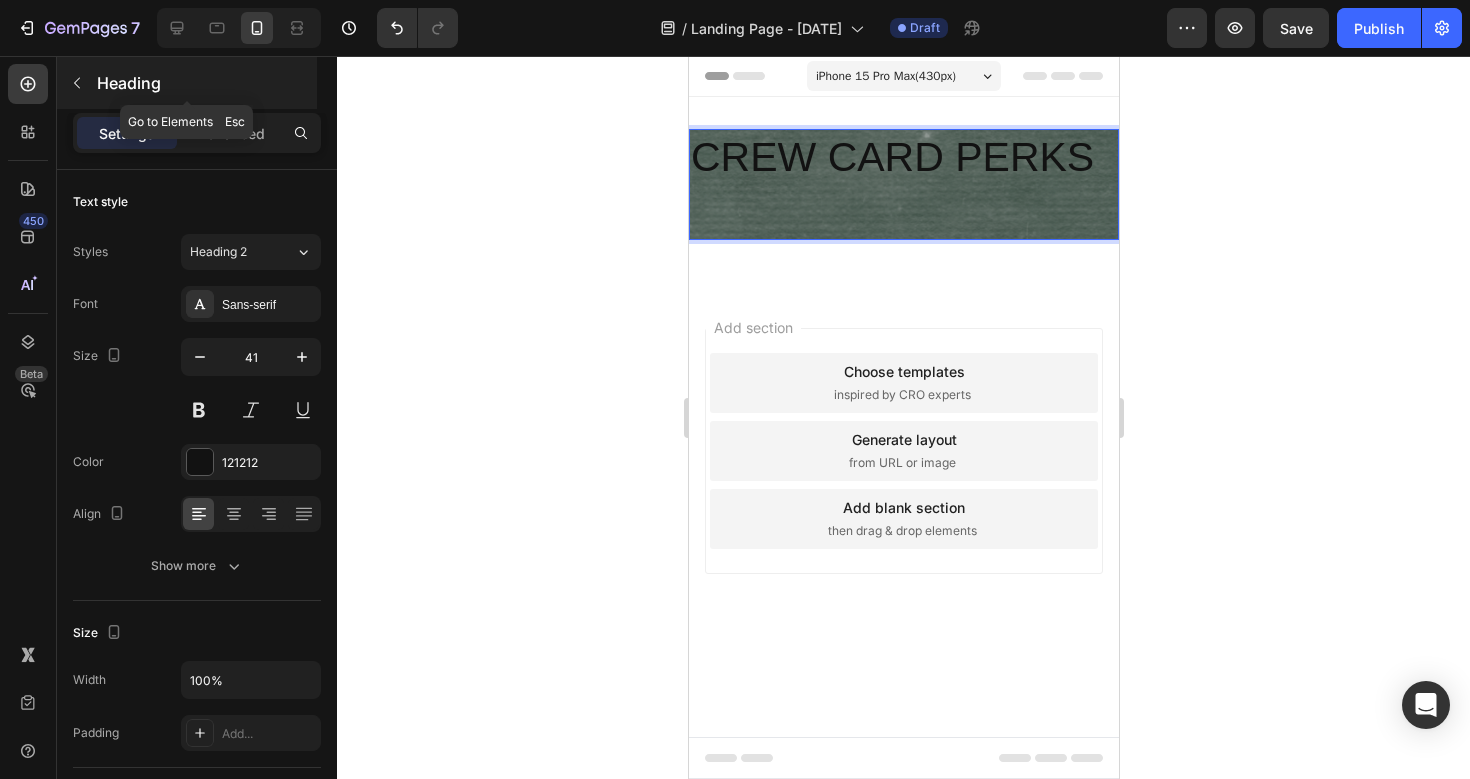 click 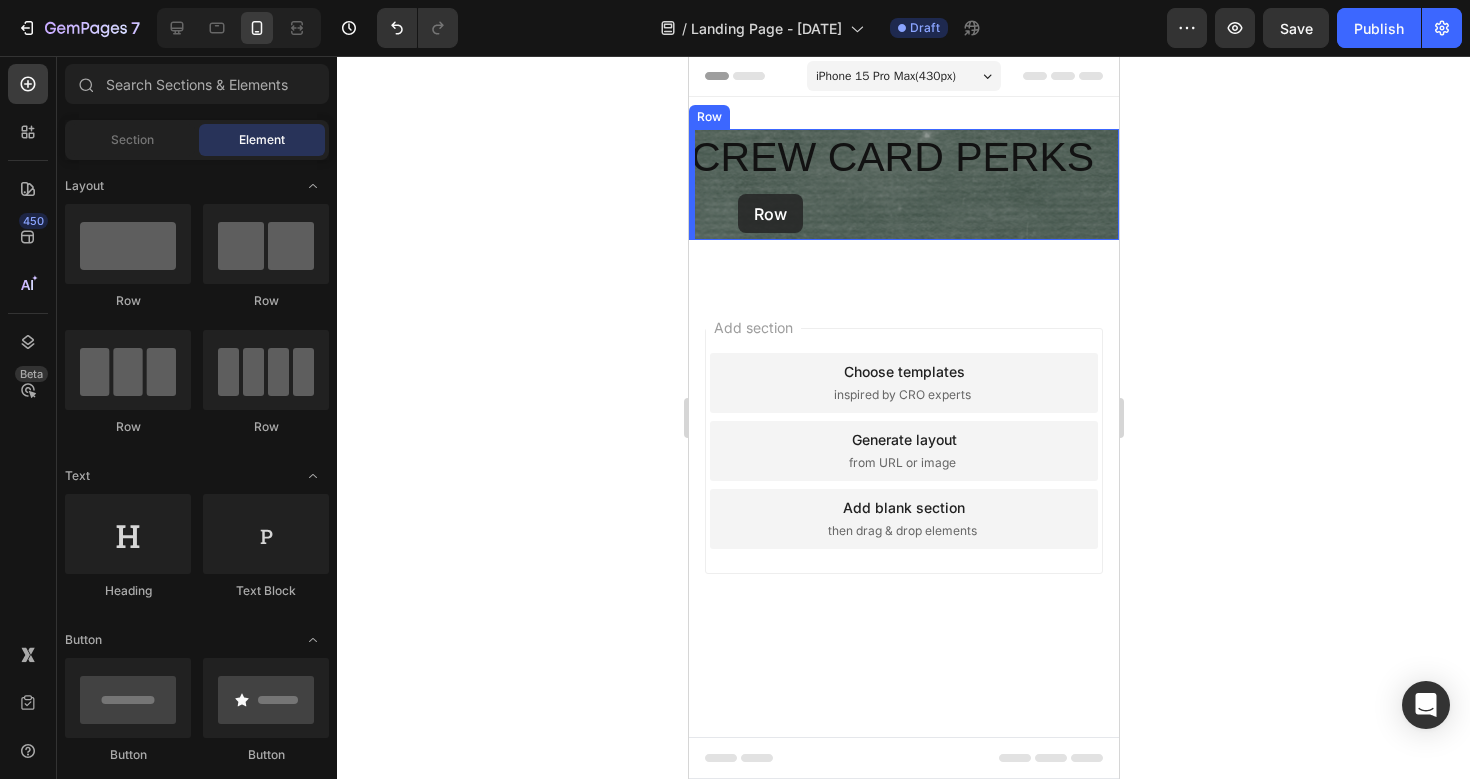 drag, startPoint x: 915, startPoint y: 304, endPoint x: 737, endPoint y: 194, distance: 209.24626 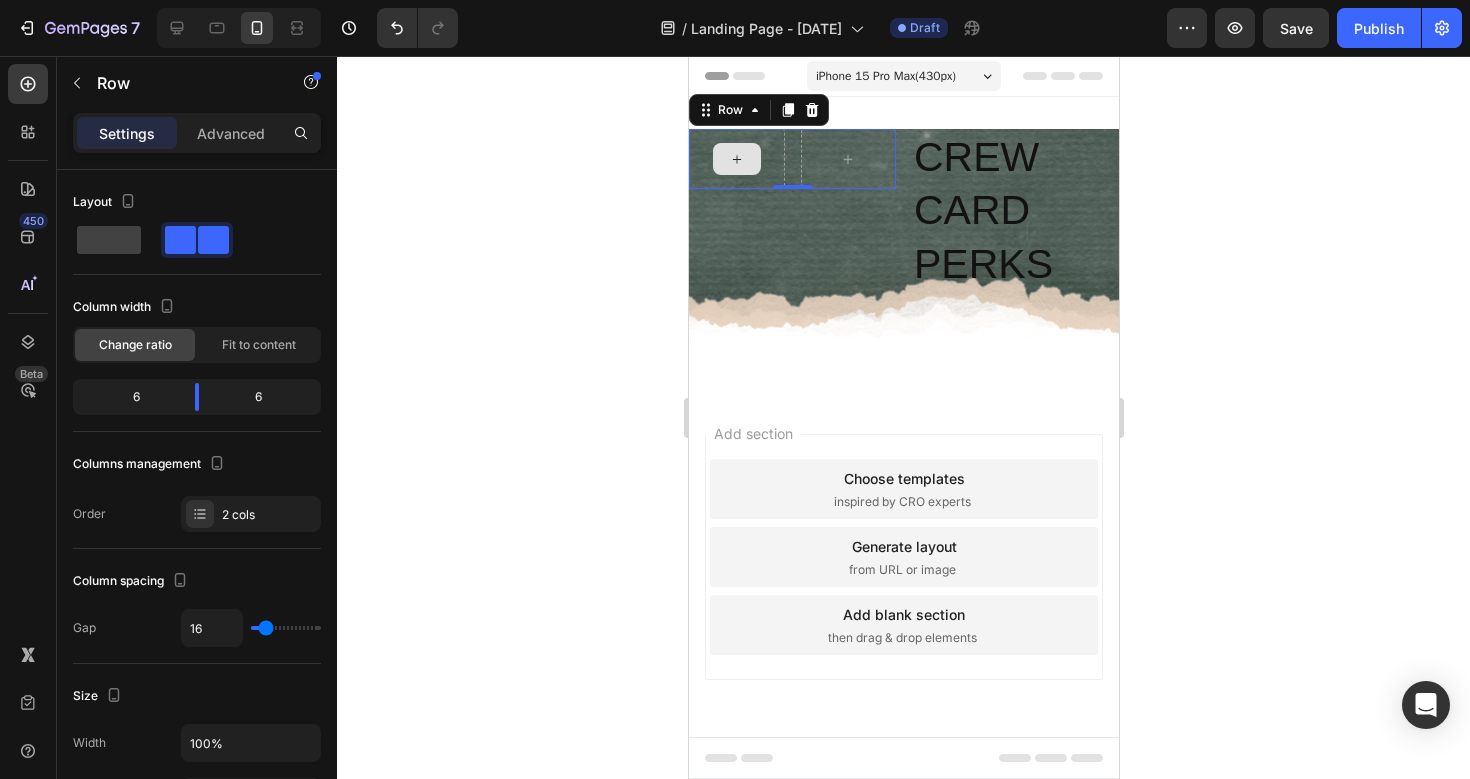 click at bounding box center (736, 159) 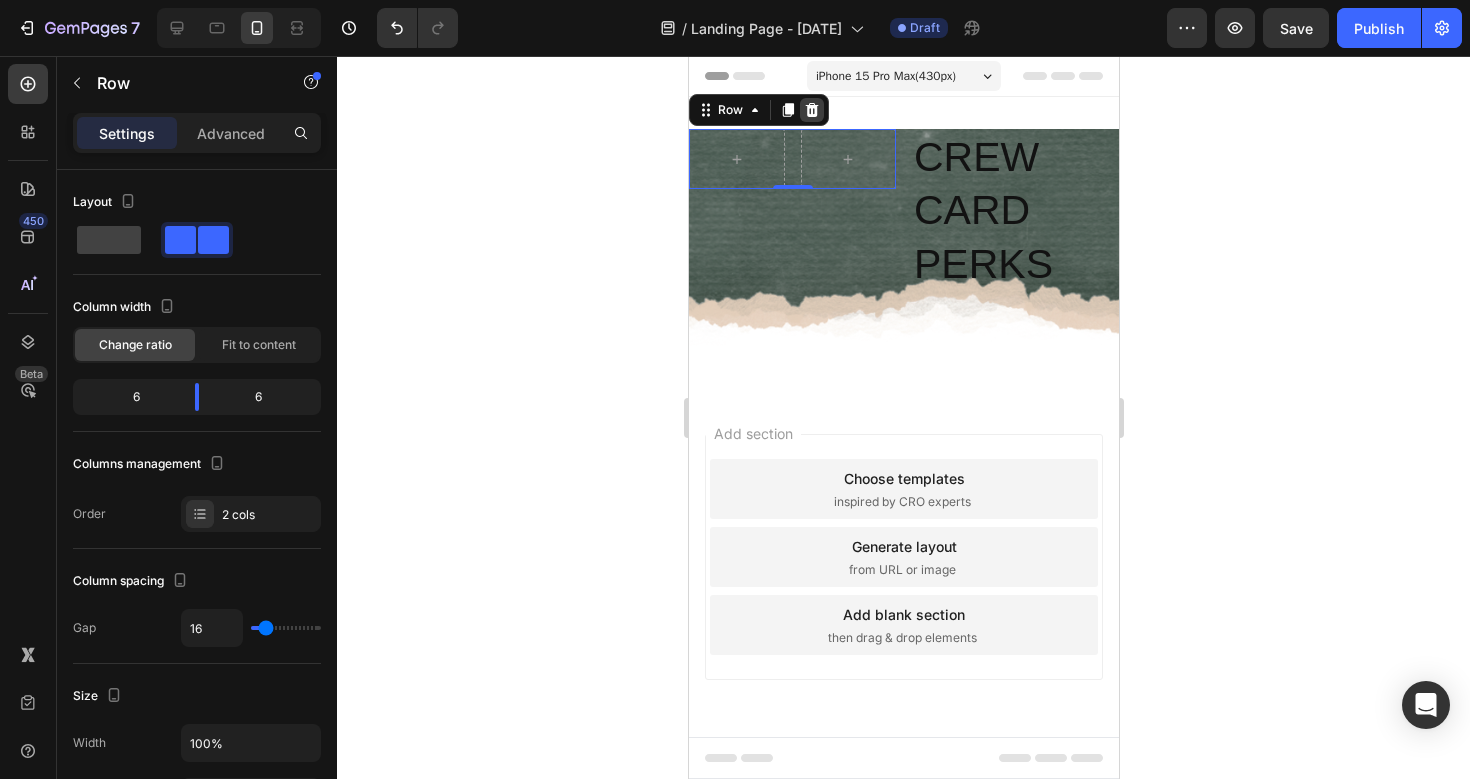 click 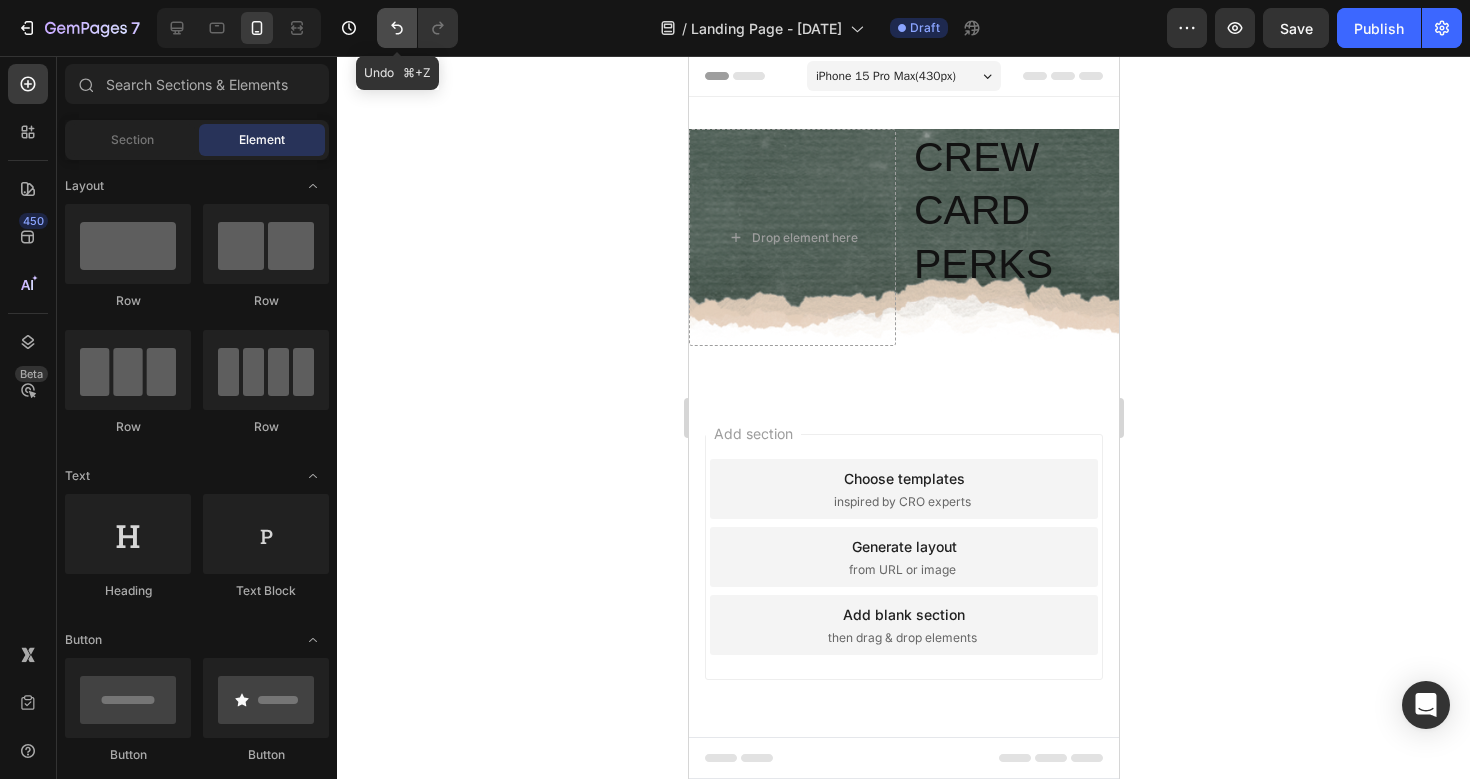 click 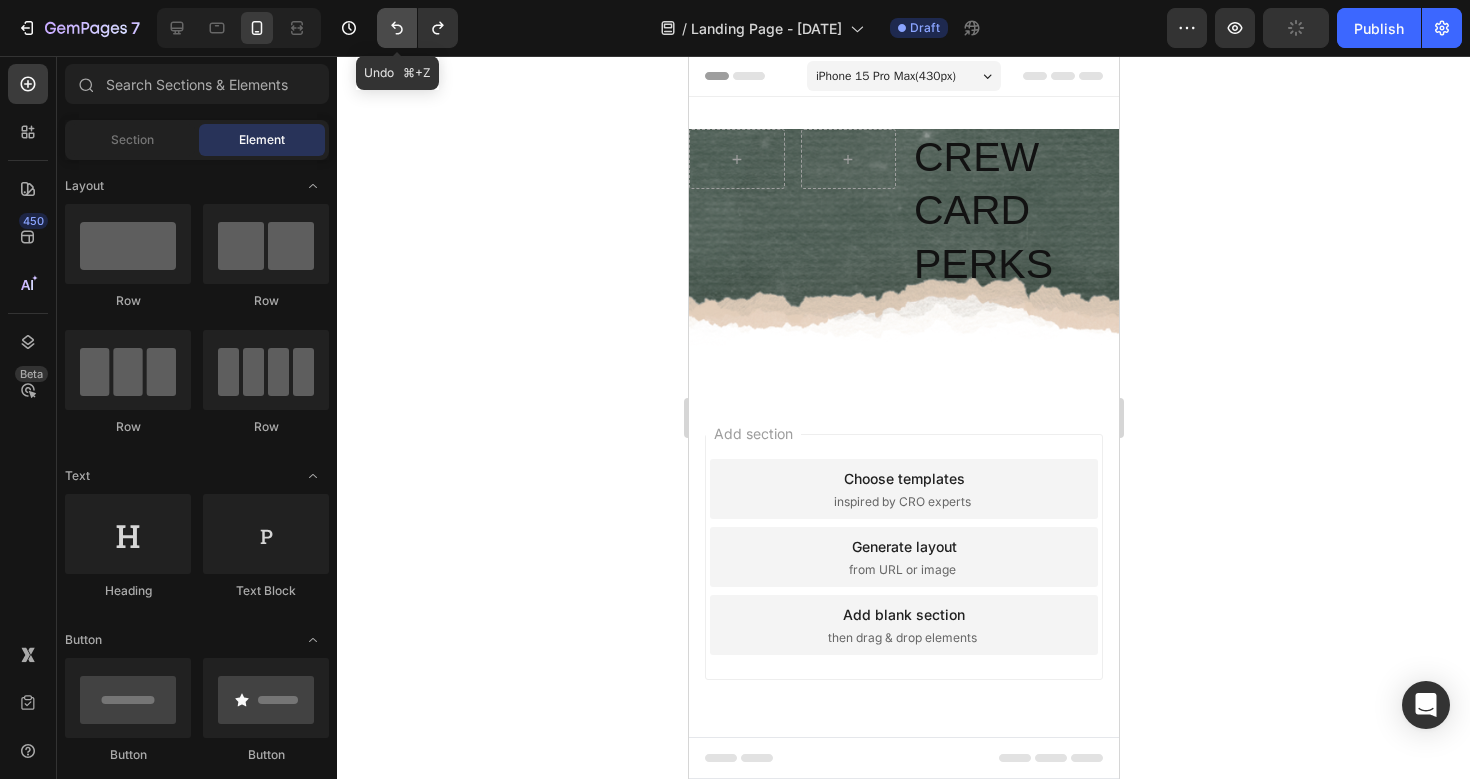 click 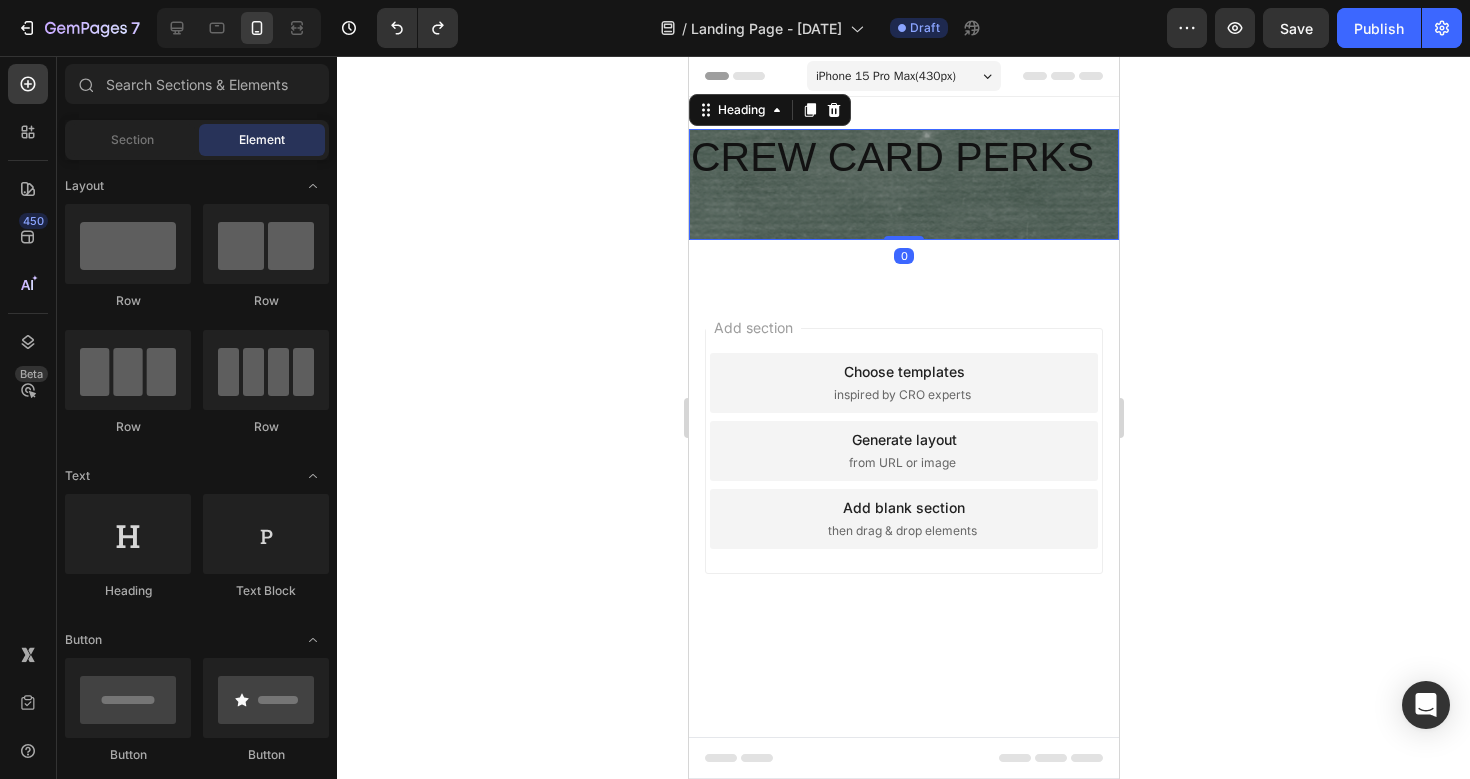 click on "CREW CARD PERKS" at bounding box center (903, 184) 